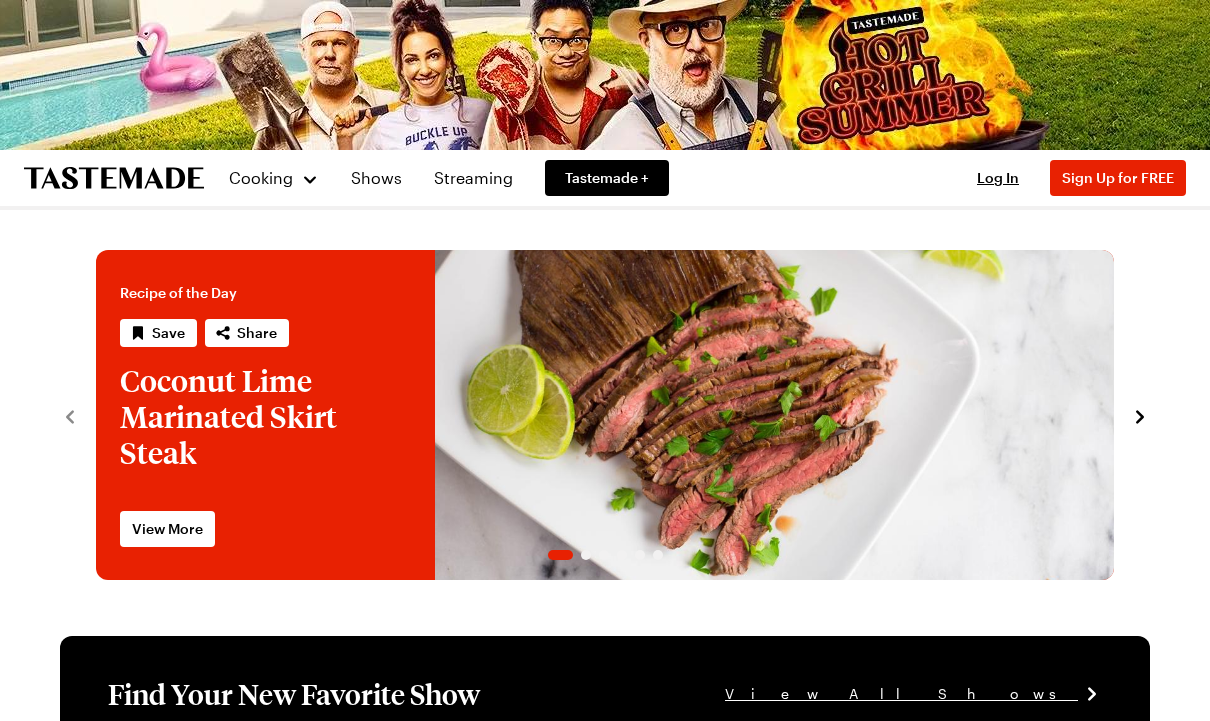 scroll, scrollTop: 0, scrollLeft: 0, axis: both 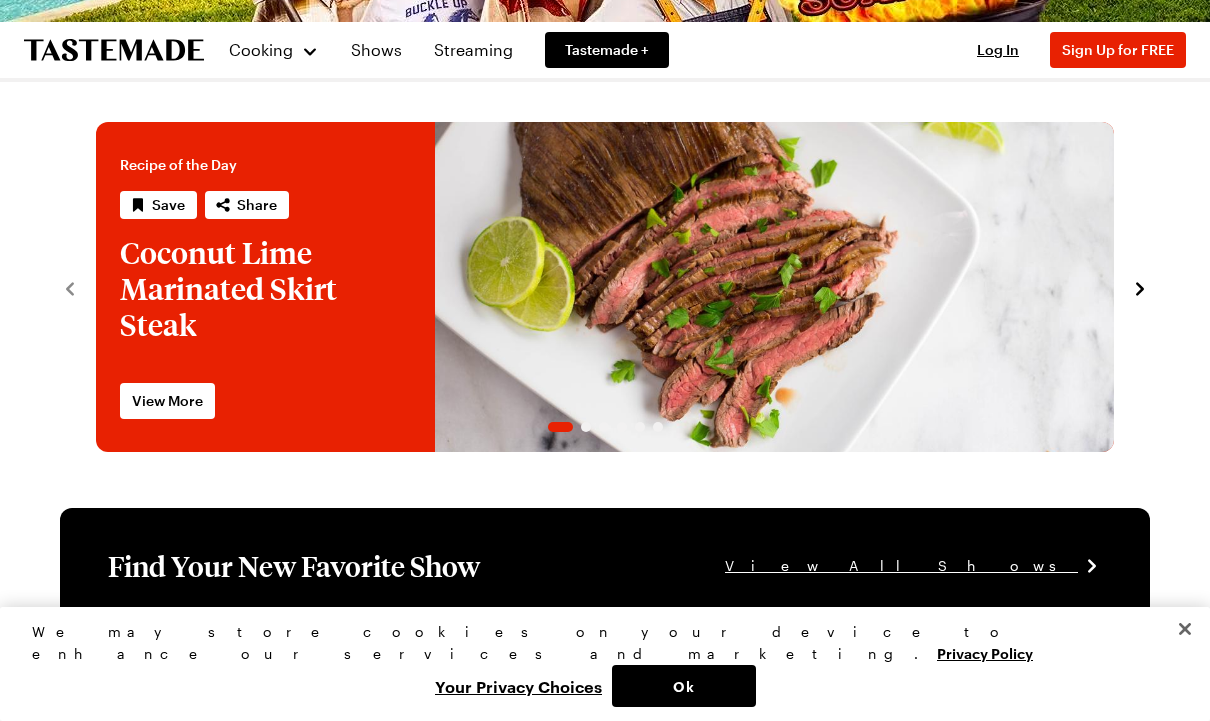 click at bounding box center [1185, 629] 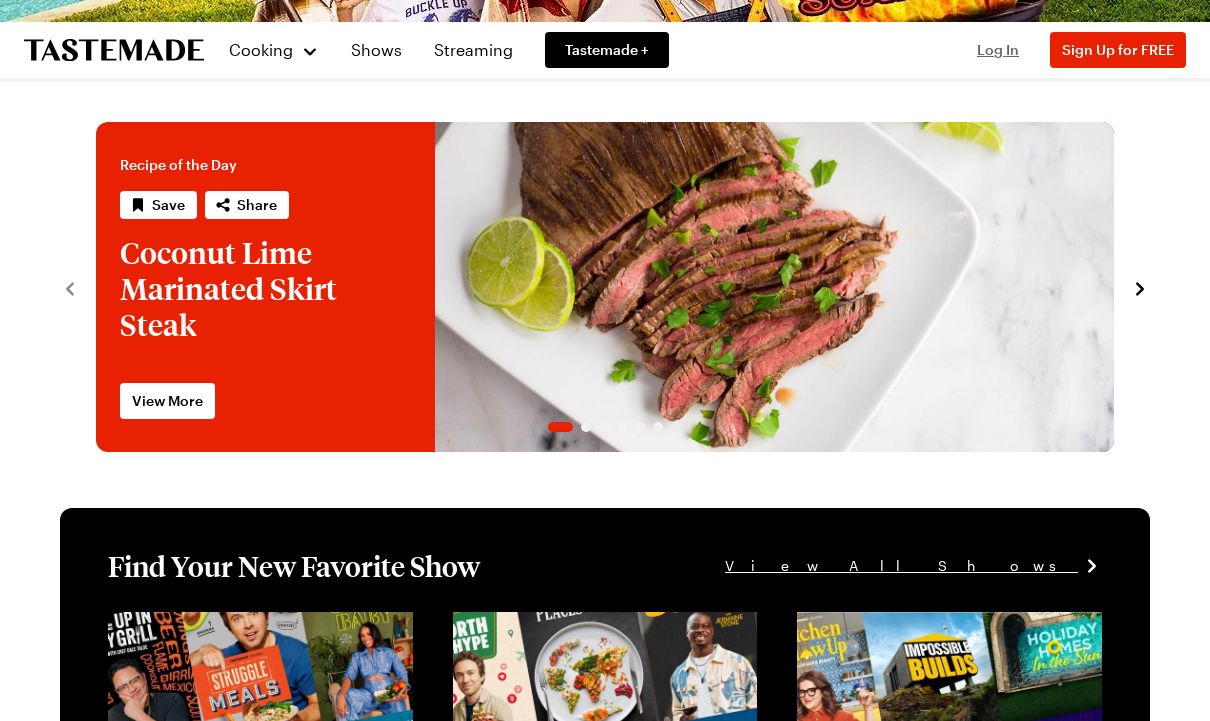 click on "Log In" at bounding box center (998, 49) 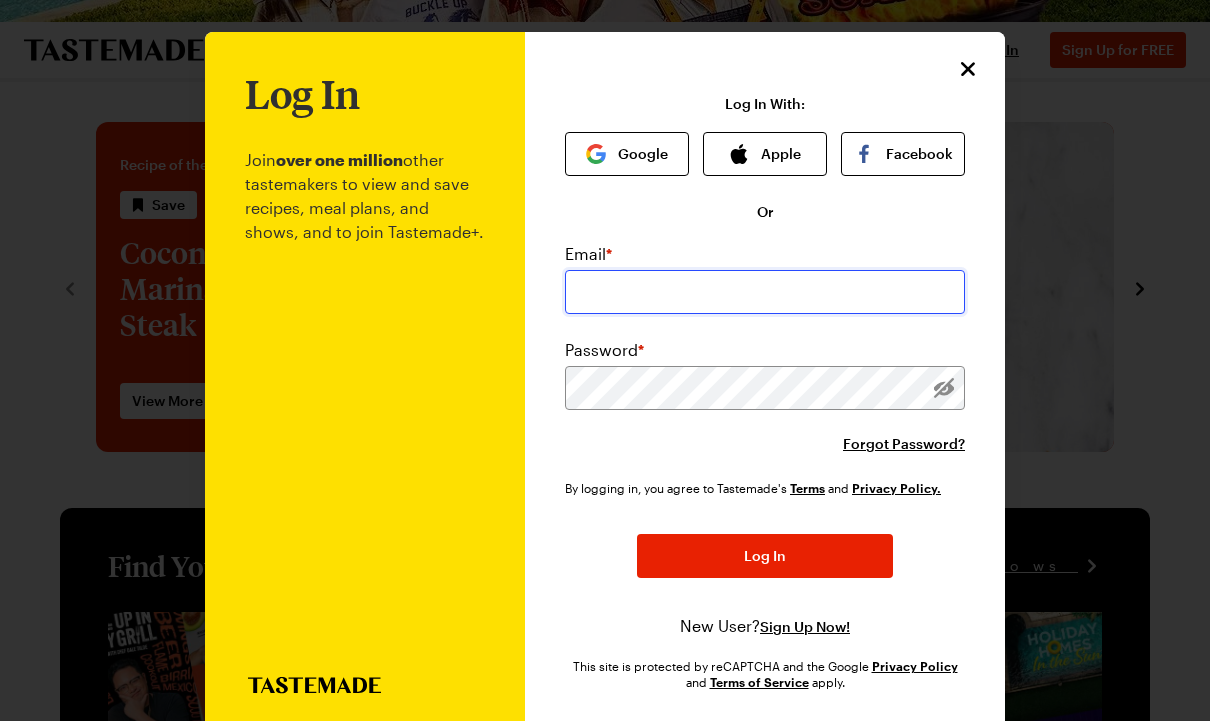 click at bounding box center (765, 292) 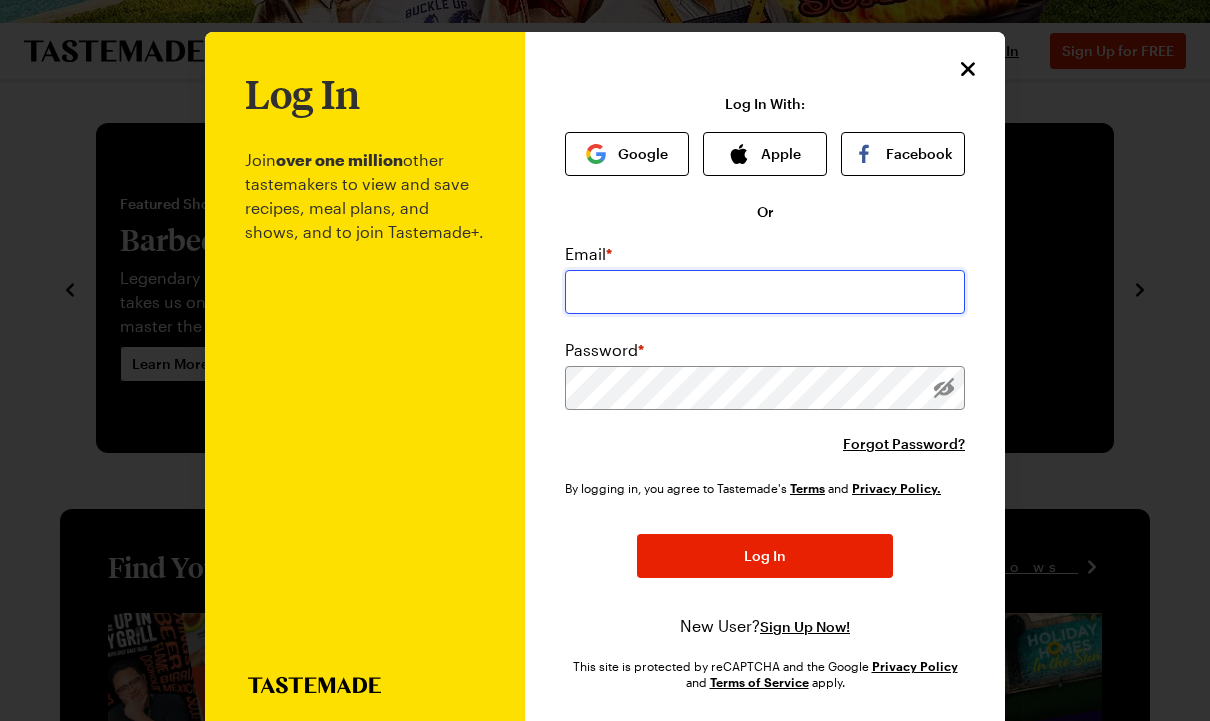 type on "[EMAIL_ADDRESS][DOMAIN_NAME]" 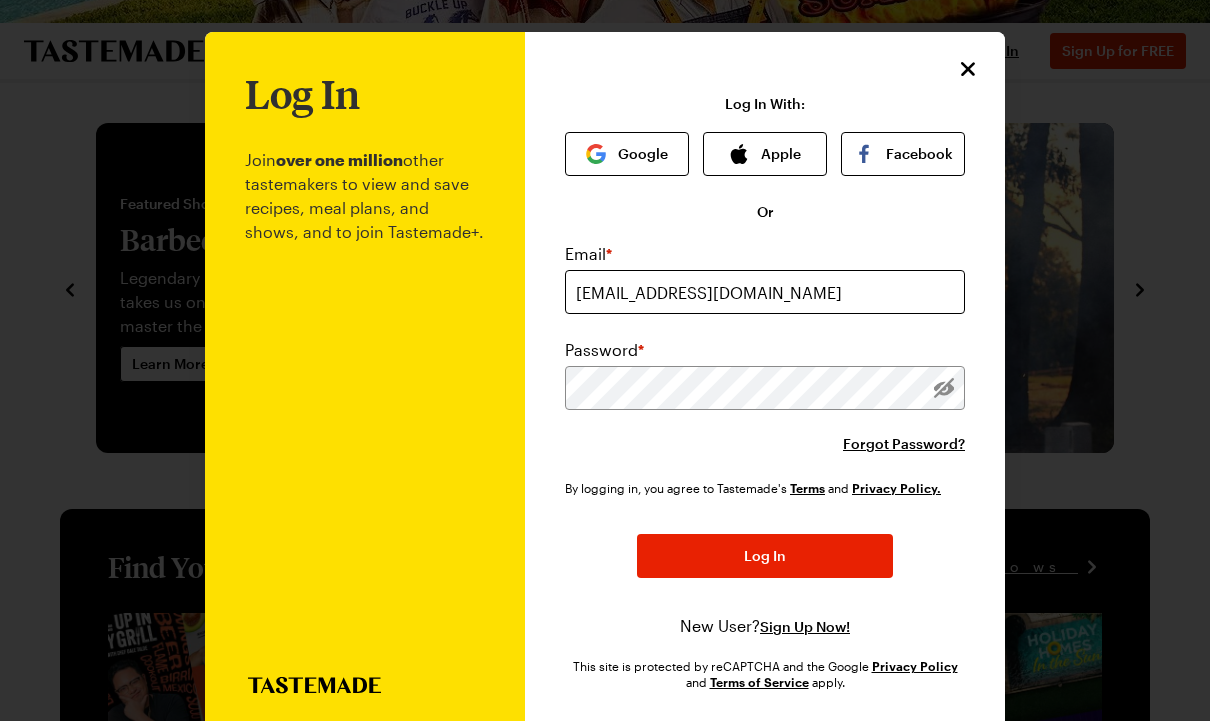 click on "Log In" at bounding box center (765, 556) 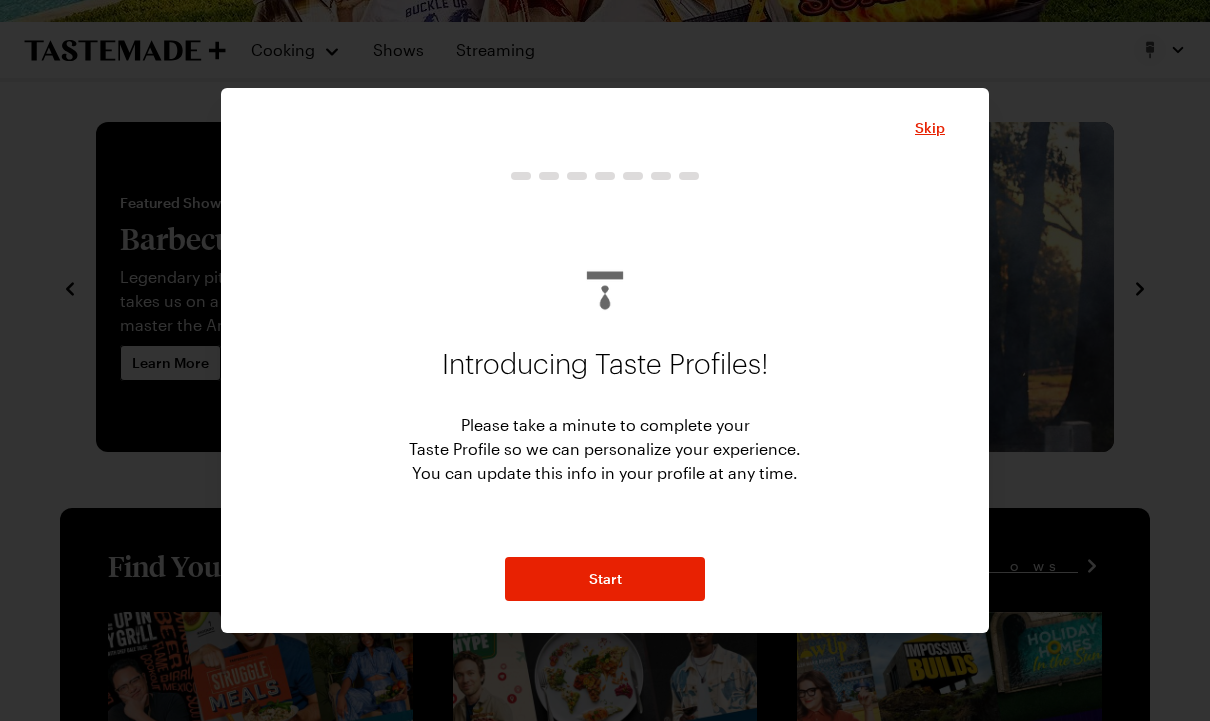 click on "Start" at bounding box center [605, 579] 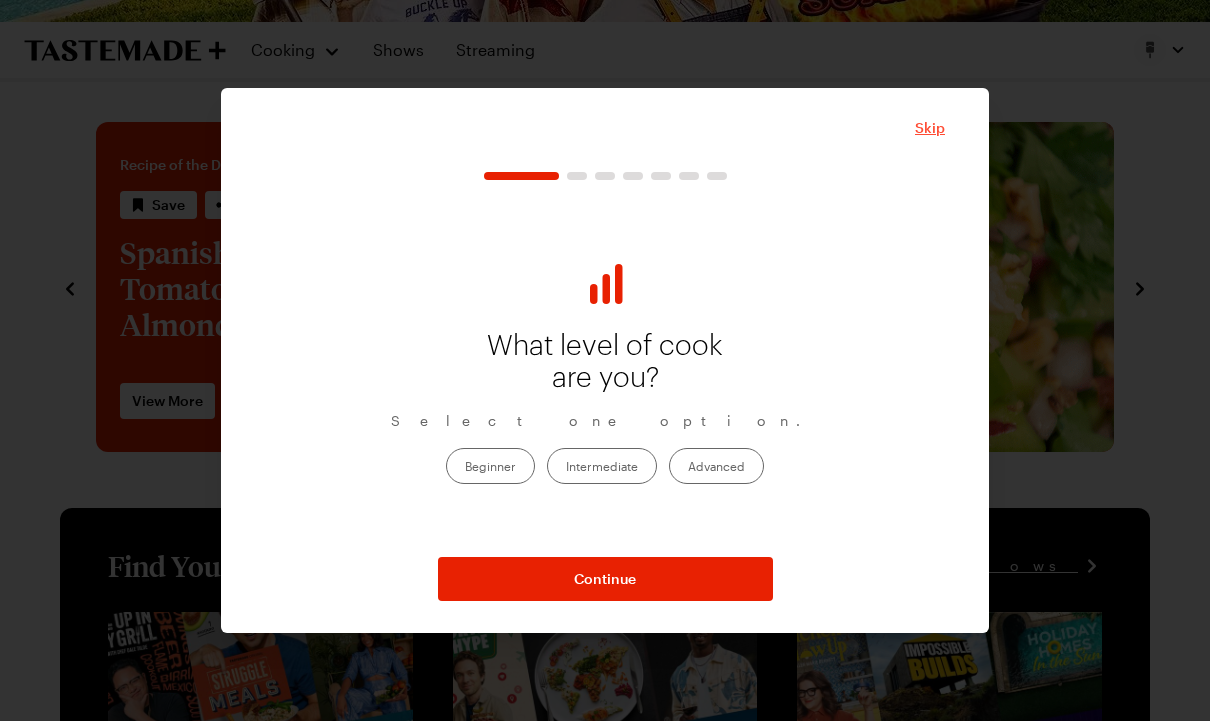 click on "Skip" at bounding box center [930, 128] 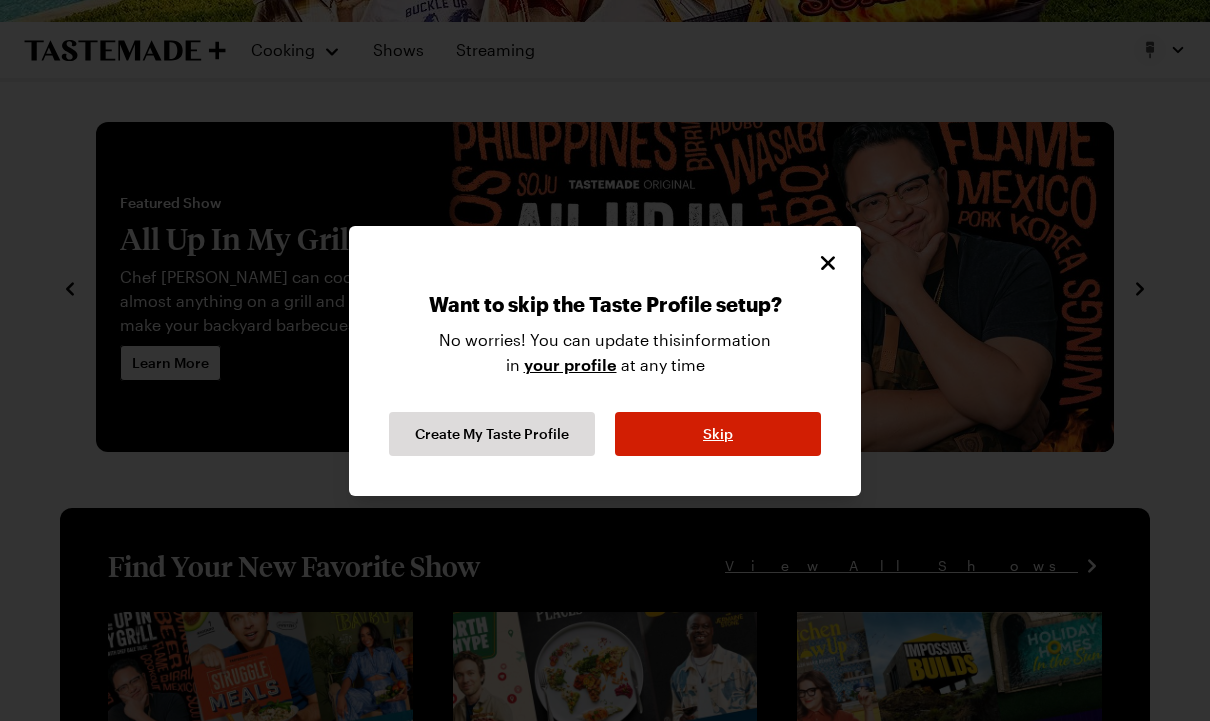click on "Skip" at bounding box center (718, 434) 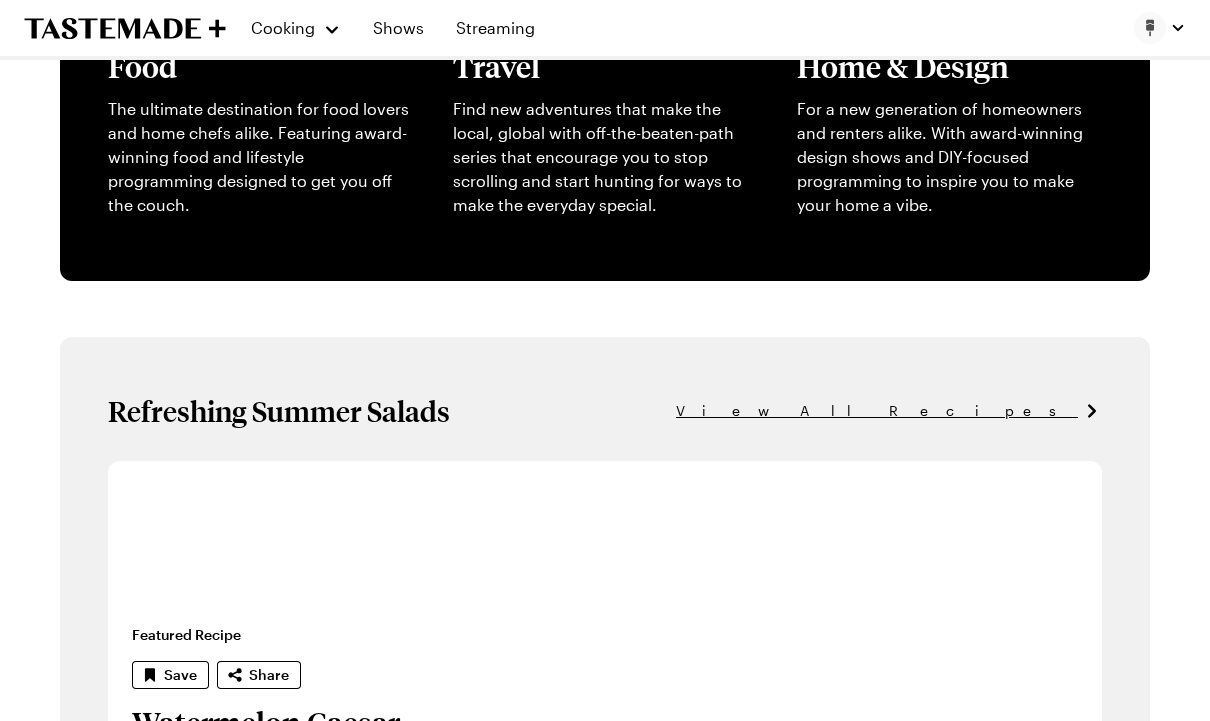scroll, scrollTop: 915, scrollLeft: 0, axis: vertical 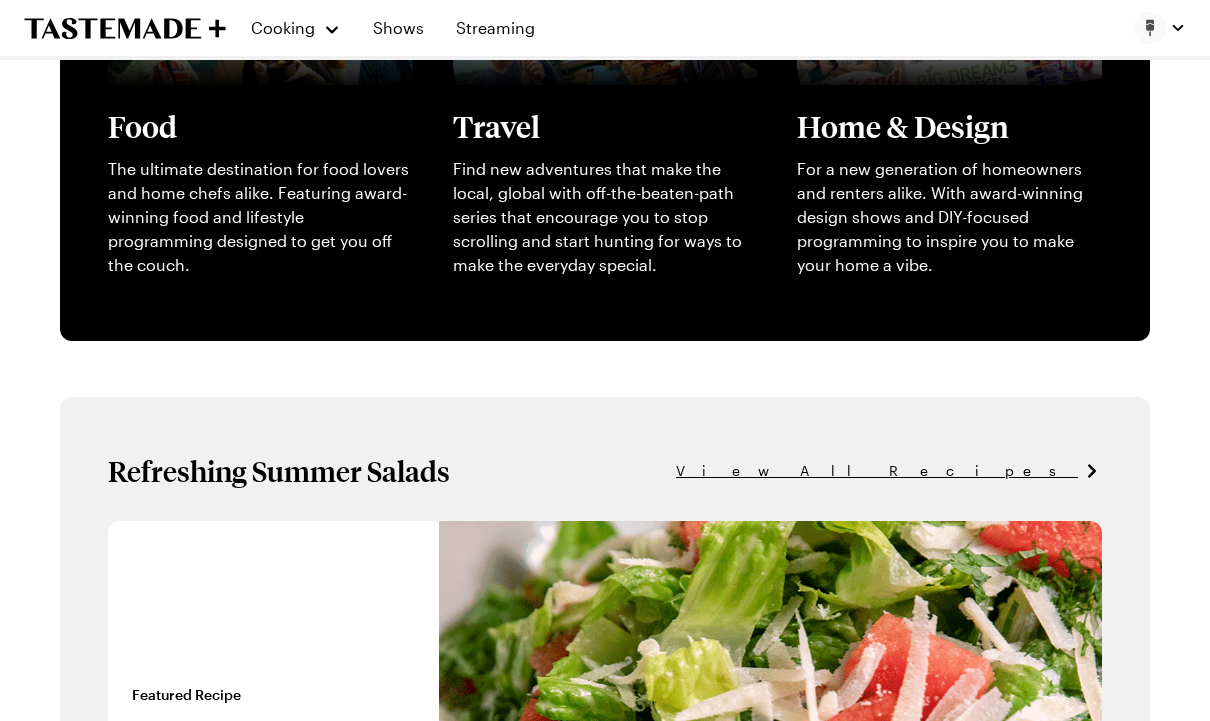 click on "Cooking" at bounding box center (295, 28) 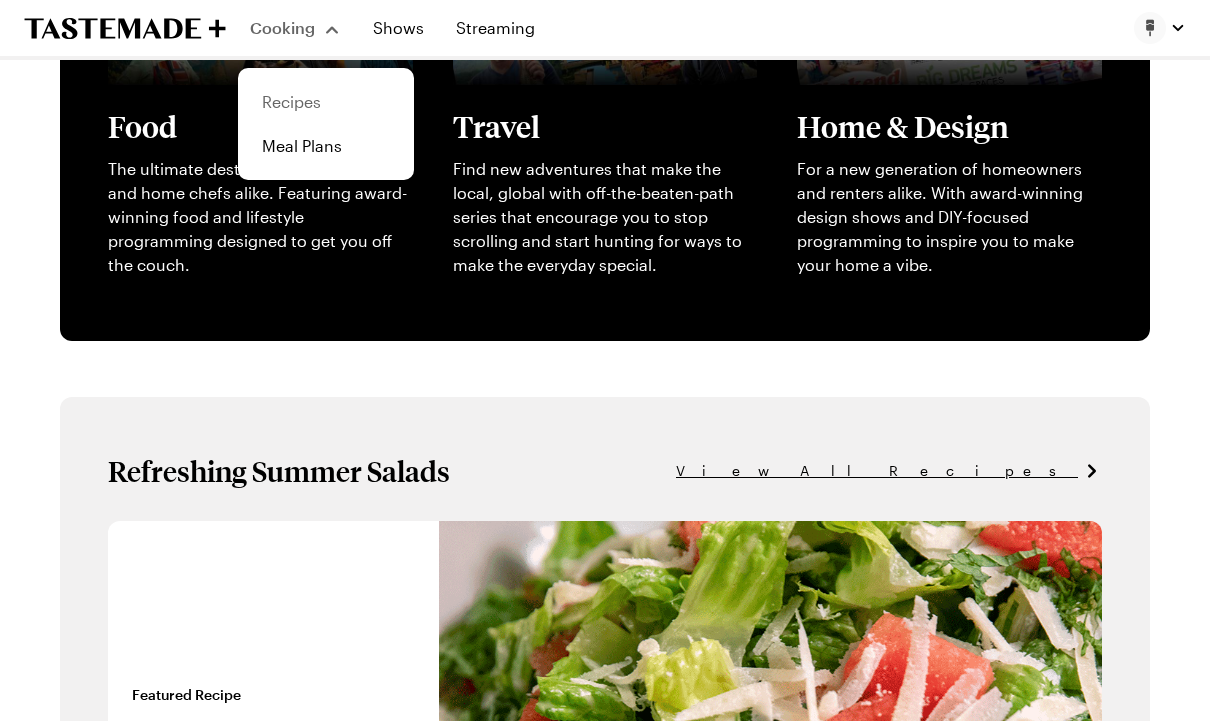 click on "Recipes" at bounding box center [326, 102] 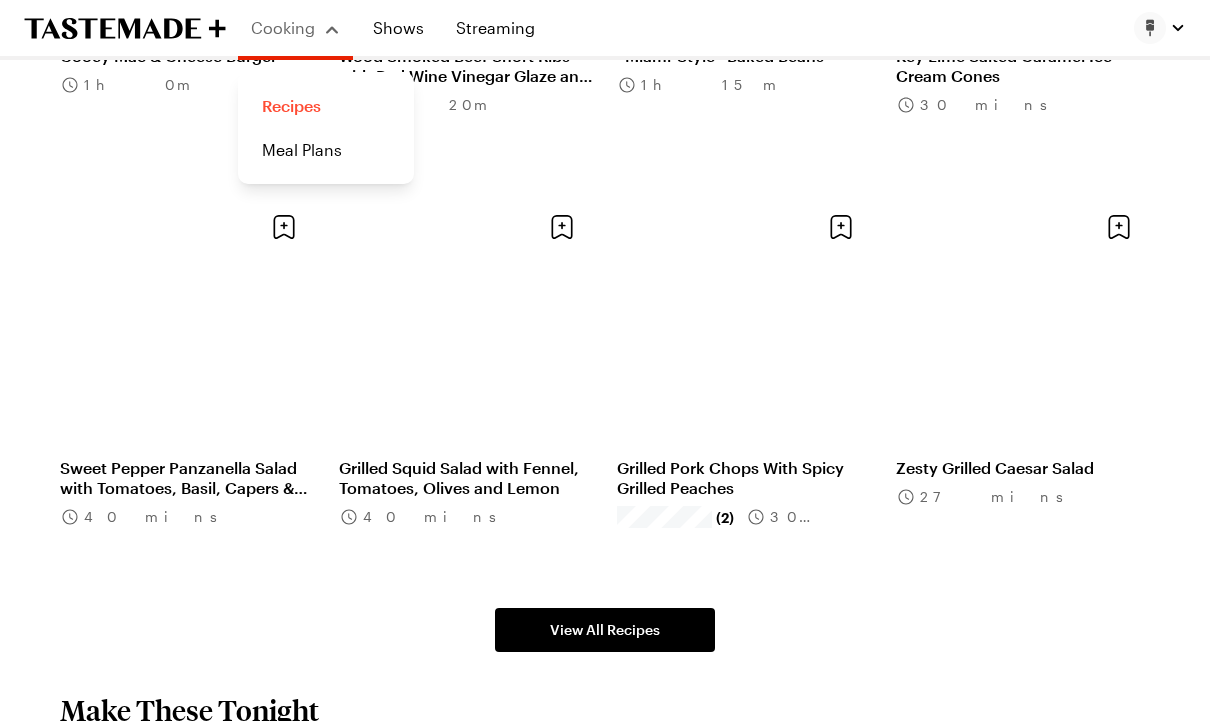 scroll, scrollTop: 0, scrollLeft: 0, axis: both 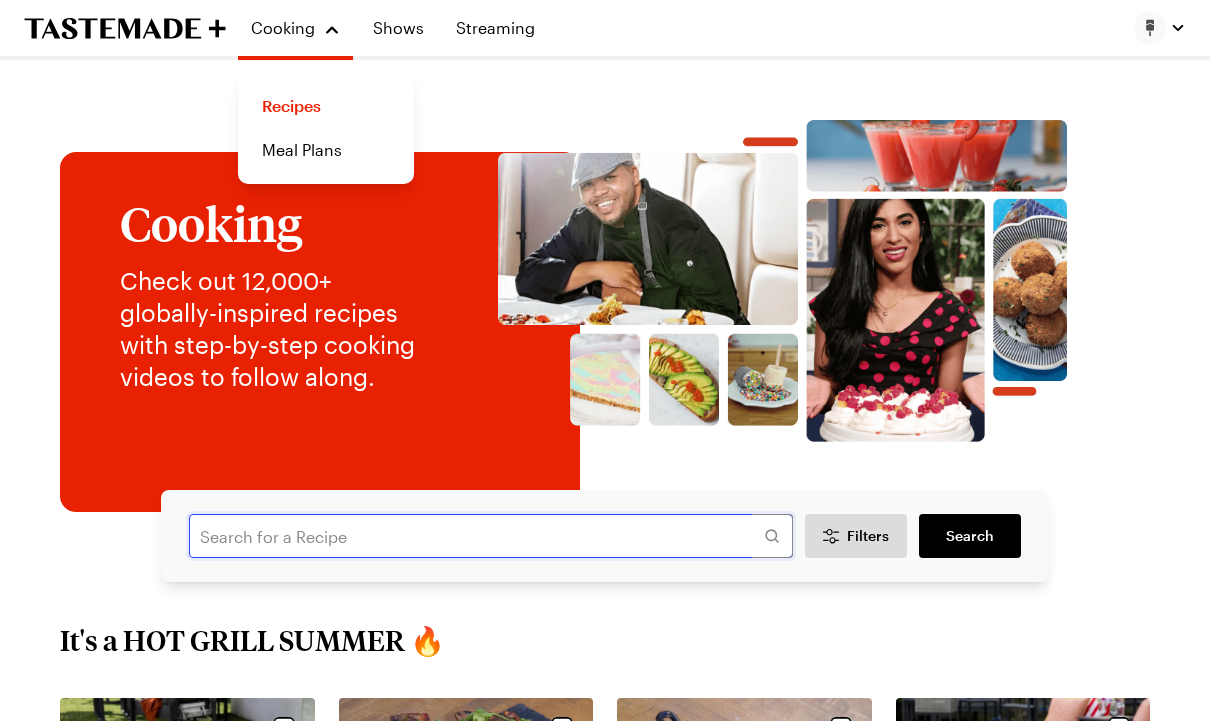 click at bounding box center (491, 536) 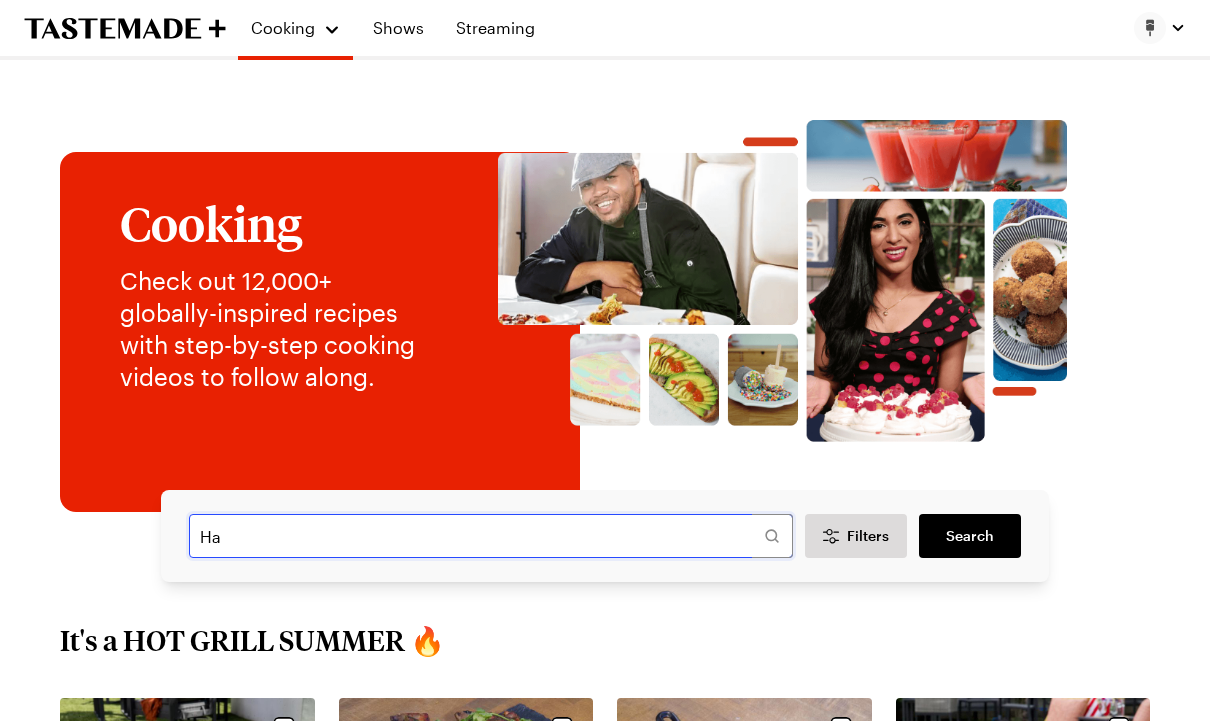 type on "H" 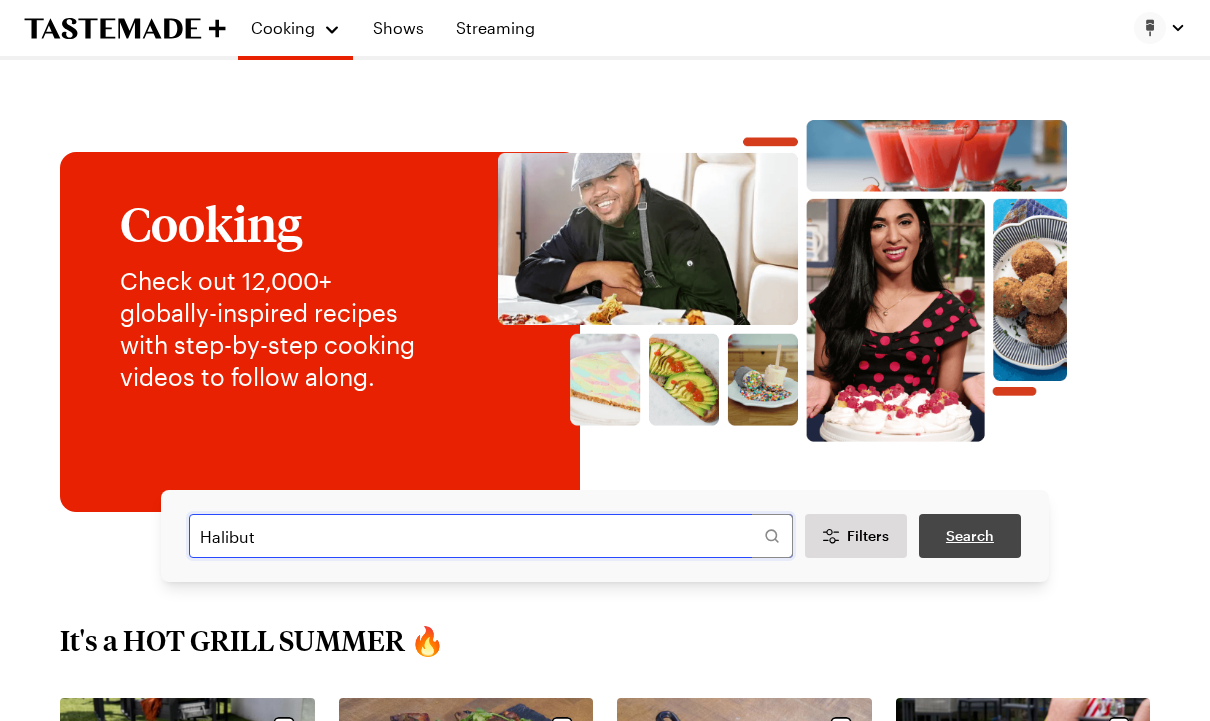 type on "Halibut" 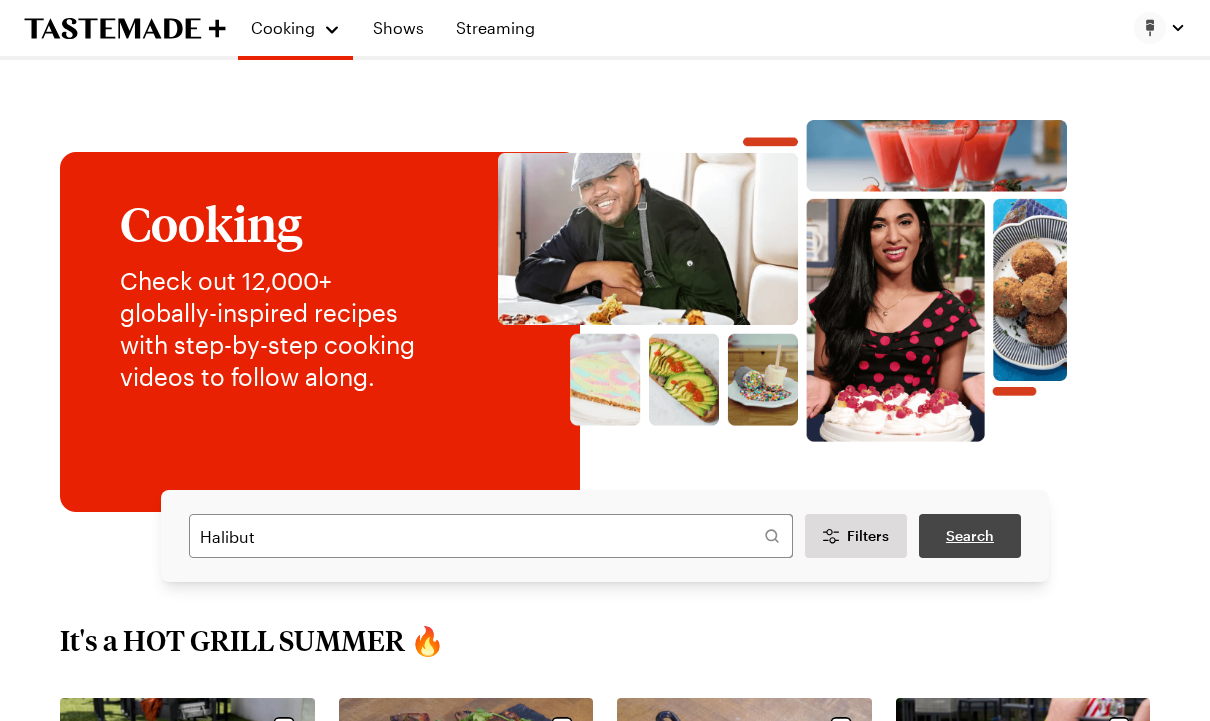 click on "Search" at bounding box center (970, 536) 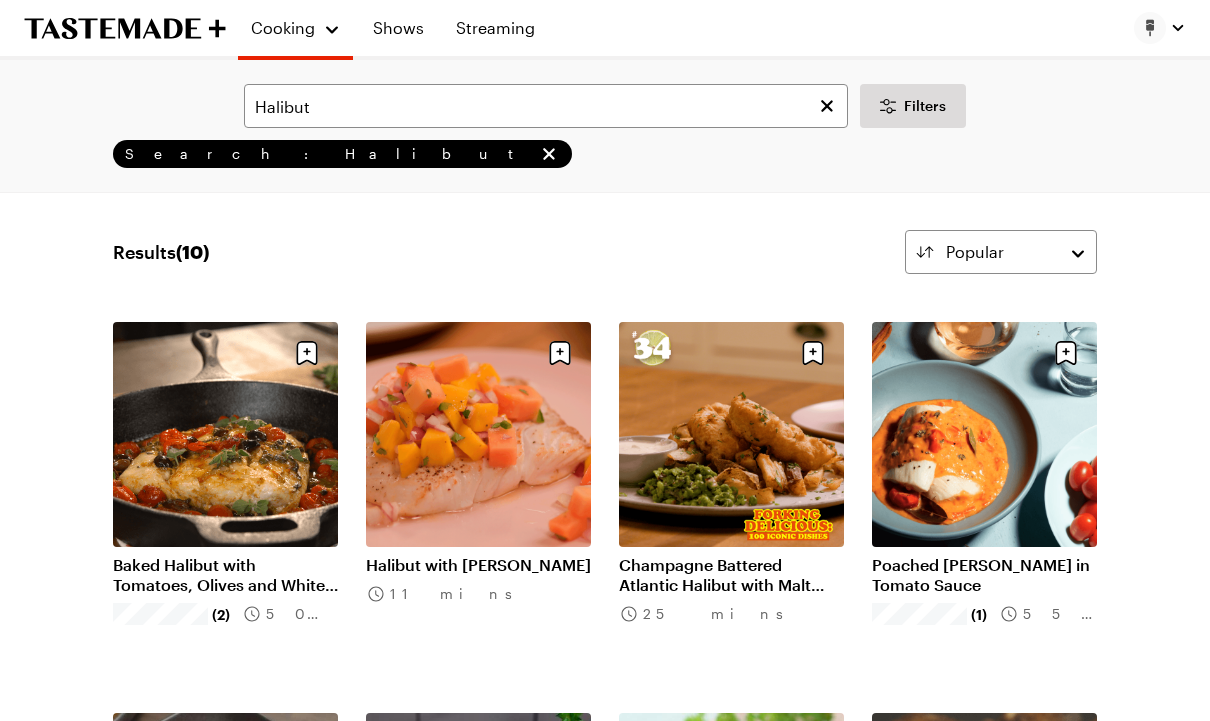 scroll, scrollTop: 0, scrollLeft: 0, axis: both 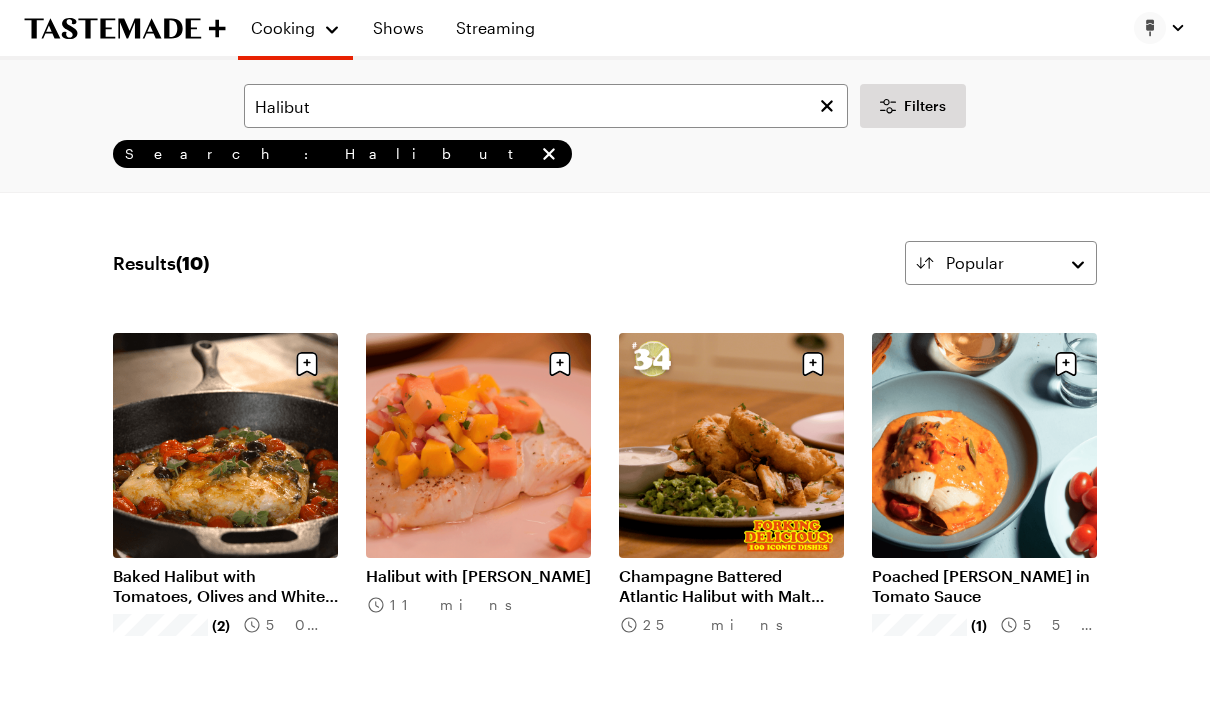 click on "Halibut Filters Search: Halibut Search Results  ( 10 ) Popular Load More Baked Halibut with Tomatoes, Olives and White Wine (2) 50 mins Halibut with Papaya Salsa 11 mins Champagne Battered Atlantic Halibut with Malt Vinegar Aioli & Thrice Cooked Chips 25 mins Poached Mahi Mahi in Tomato Sauce (1) 55 mins Creole Halibut with Dirty Rice 1h 40m Tiny Kitchen Ceviche Tostadas 4h 25m Fish Cakes with Sweet Peas & Tomato Sauce 40 mins Blackened Halibut Cheeks with Creamed Spinach 29 mins Grilled Halibut with Whole Roasted Cabbage and Romesco 1h 35m Salt Crusted Halibut with Sauce "Gagnaire" and Roasted Whole Cauliflower 2h 30m Load More" at bounding box center (605, 823) 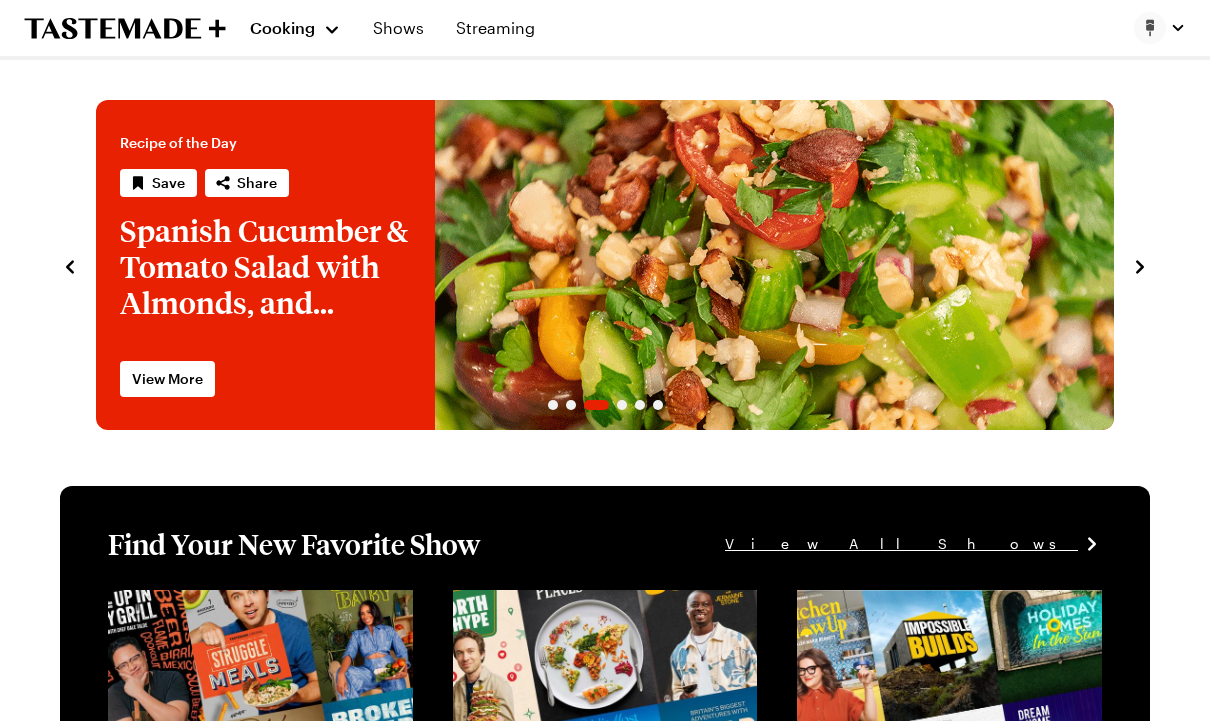 click on "Cooking" at bounding box center (295, 28) 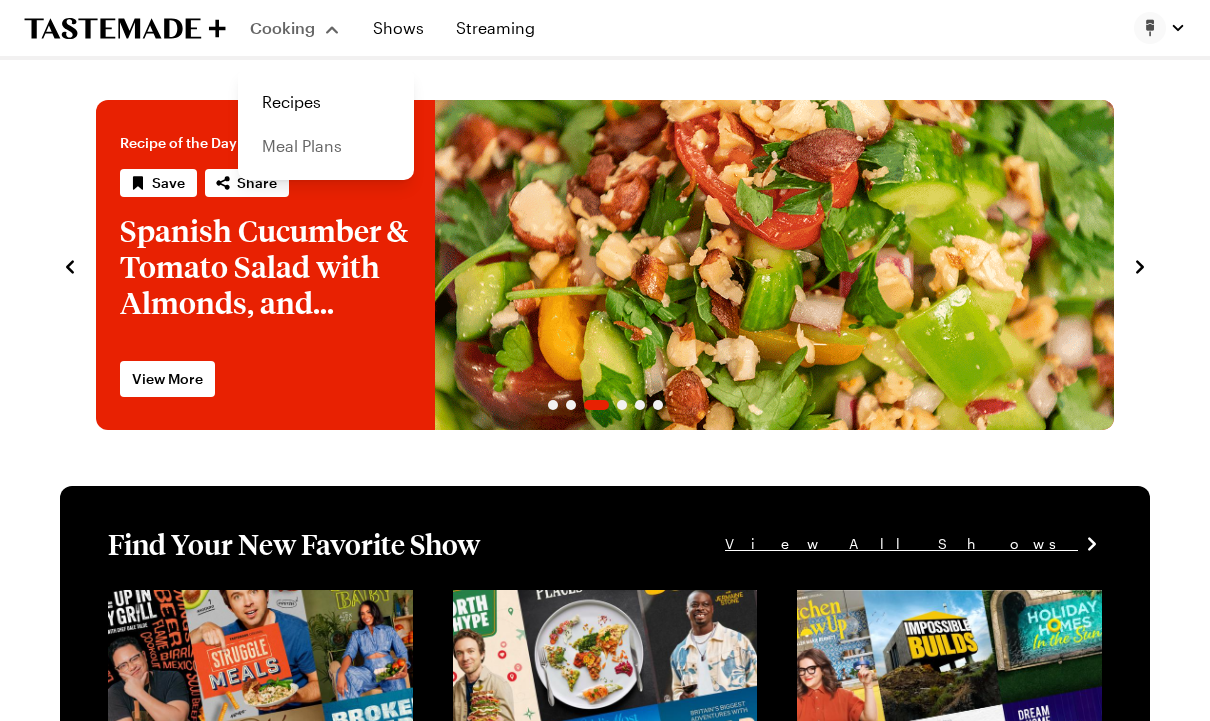 click on "Meal Plans" at bounding box center (326, 146) 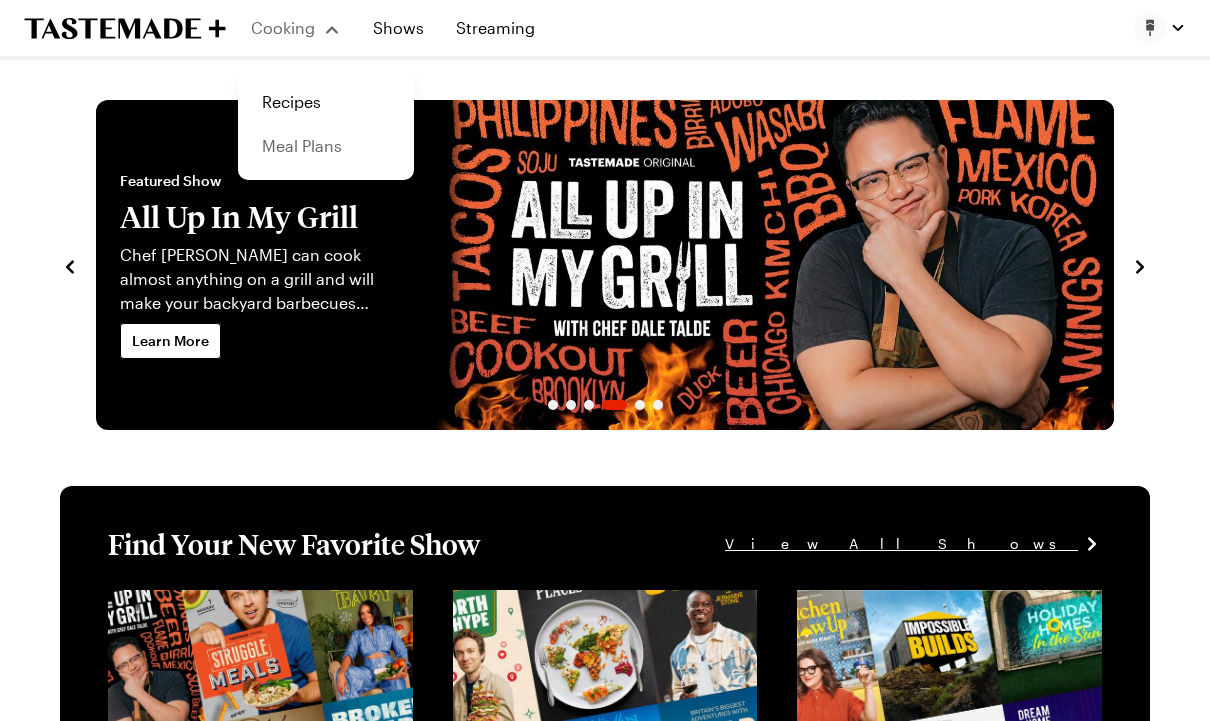 click on "Meal Plans" at bounding box center [326, 146] 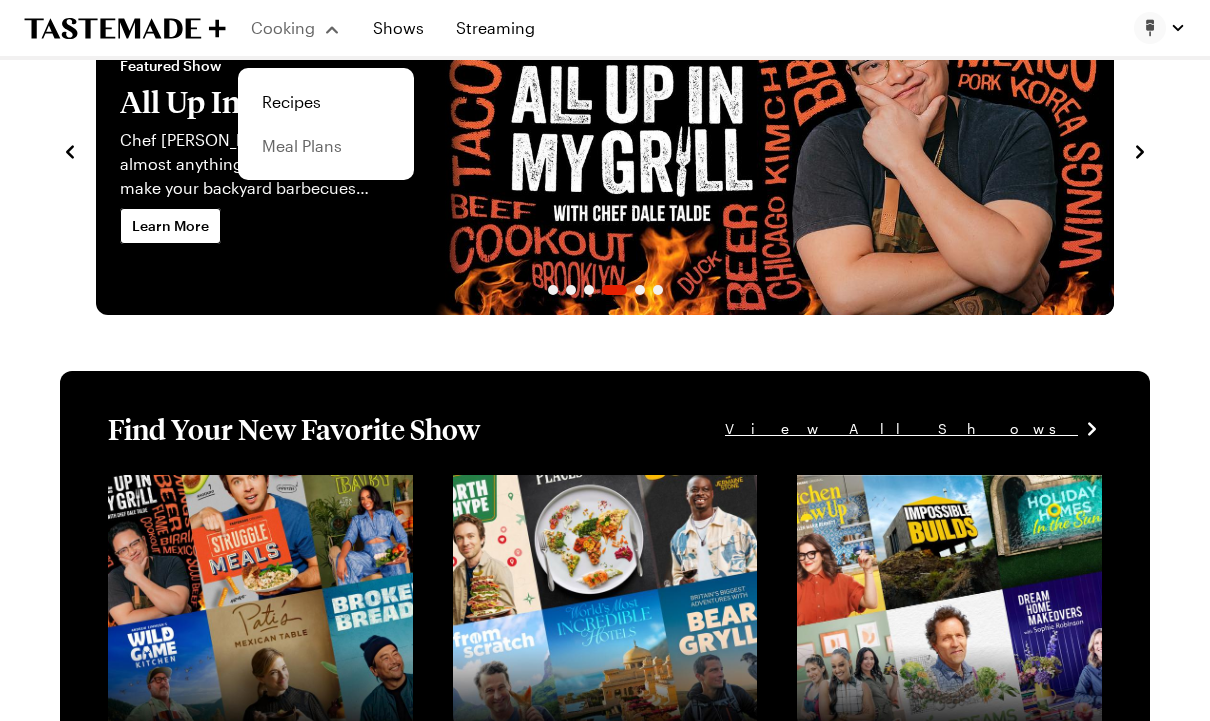 scroll, scrollTop: 222, scrollLeft: 0, axis: vertical 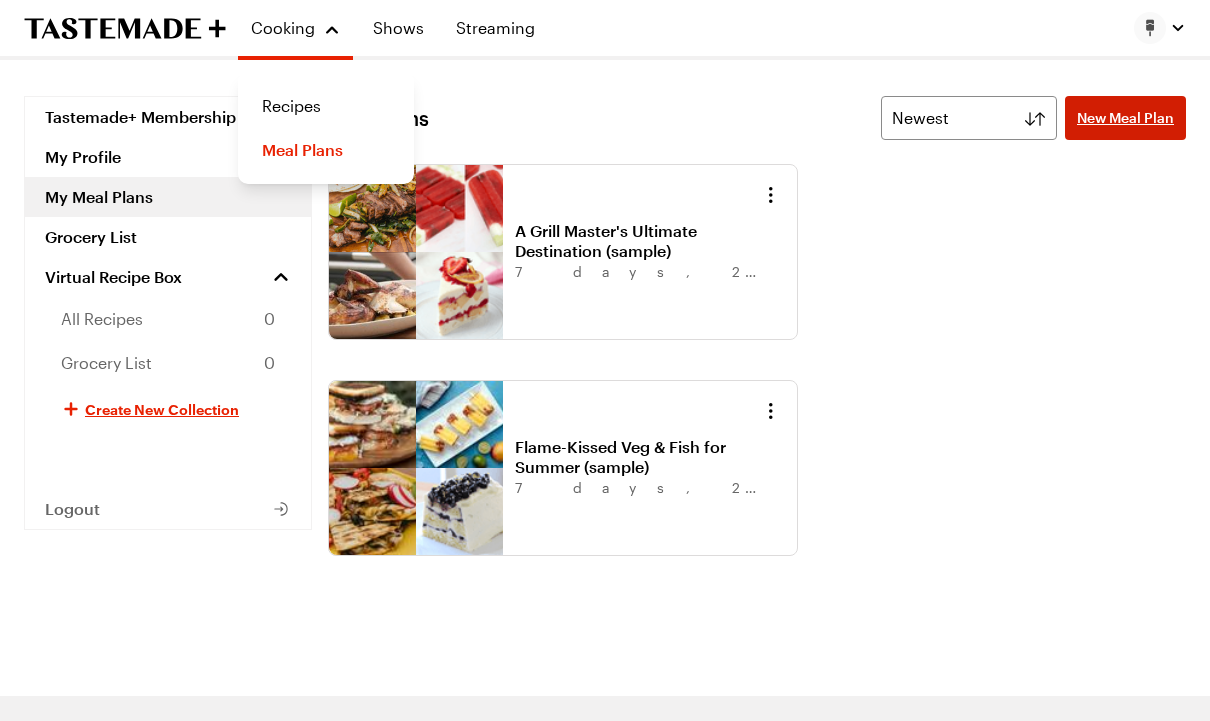 click on "New Meal Plan" at bounding box center [1125, 118] 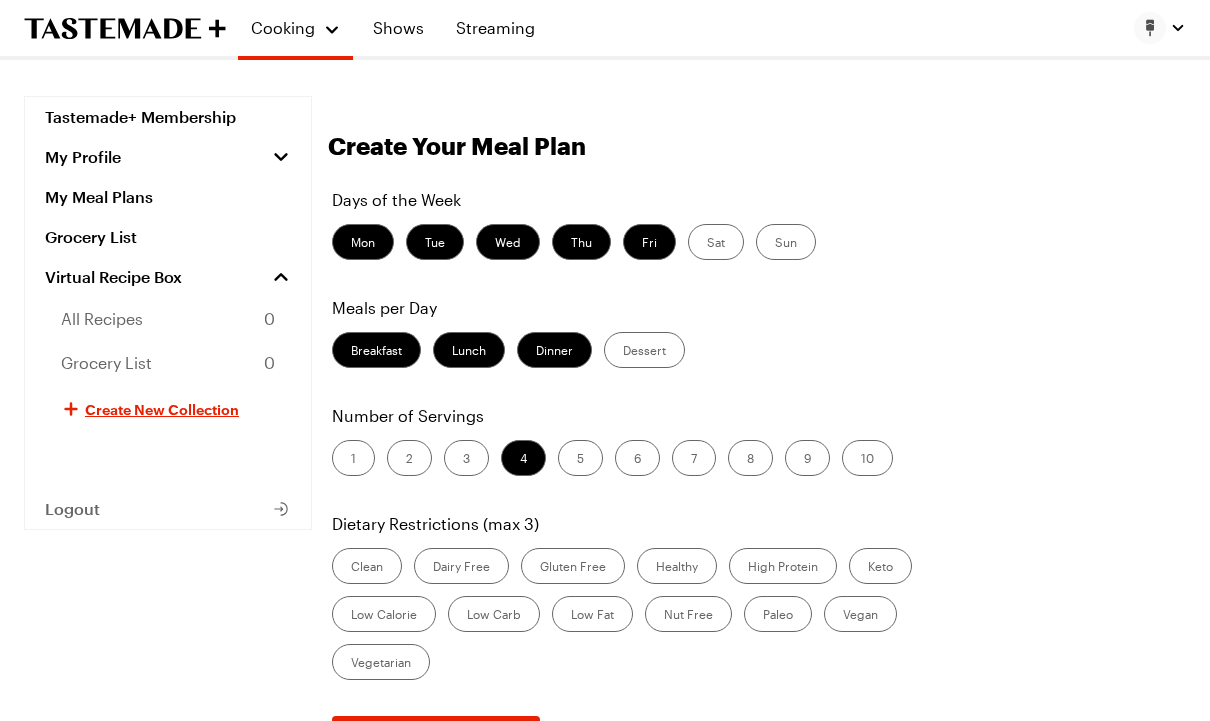 scroll, scrollTop: 27, scrollLeft: 0, axis: vertical 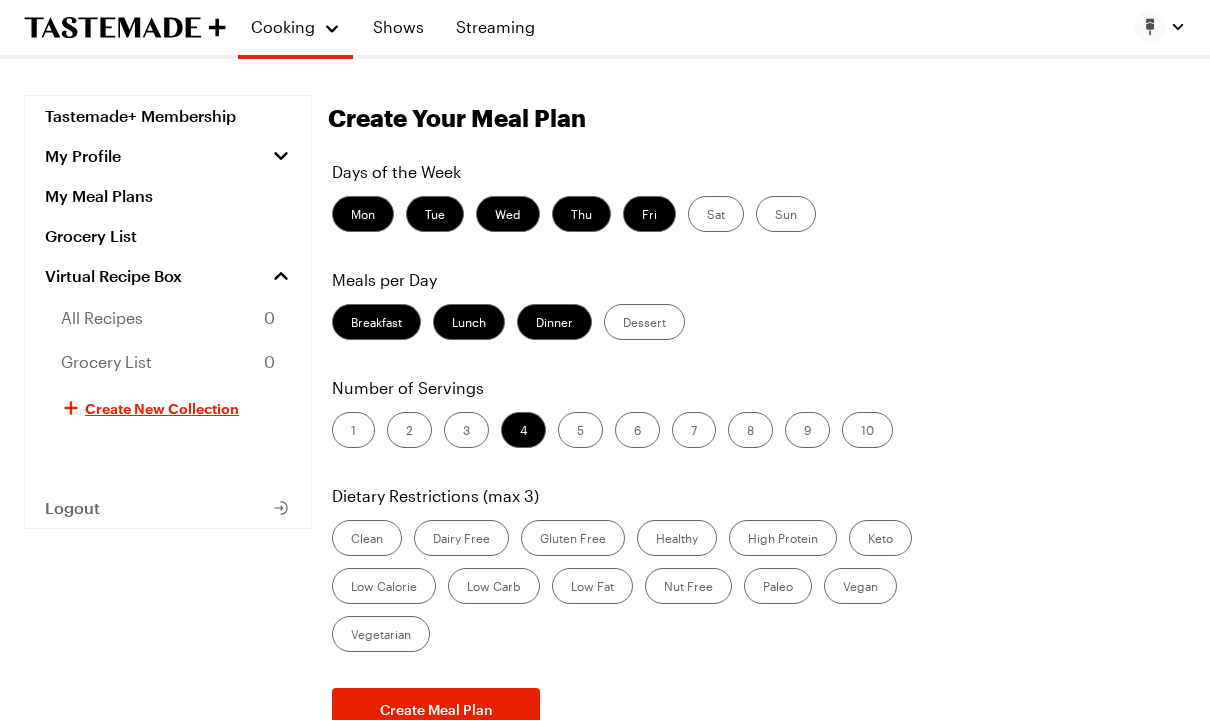 click on "5" at bounding box center (580, 431) 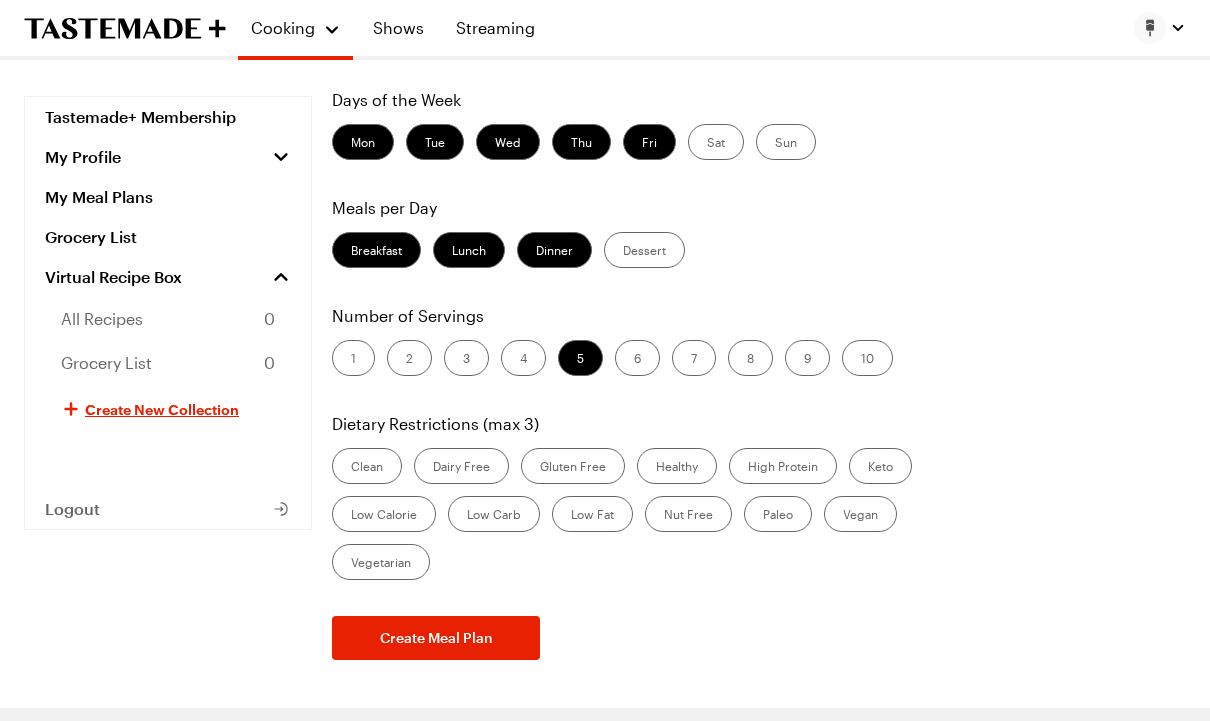 scroll, scrollTop: 108, scrollLeft: 0, axis: vertical 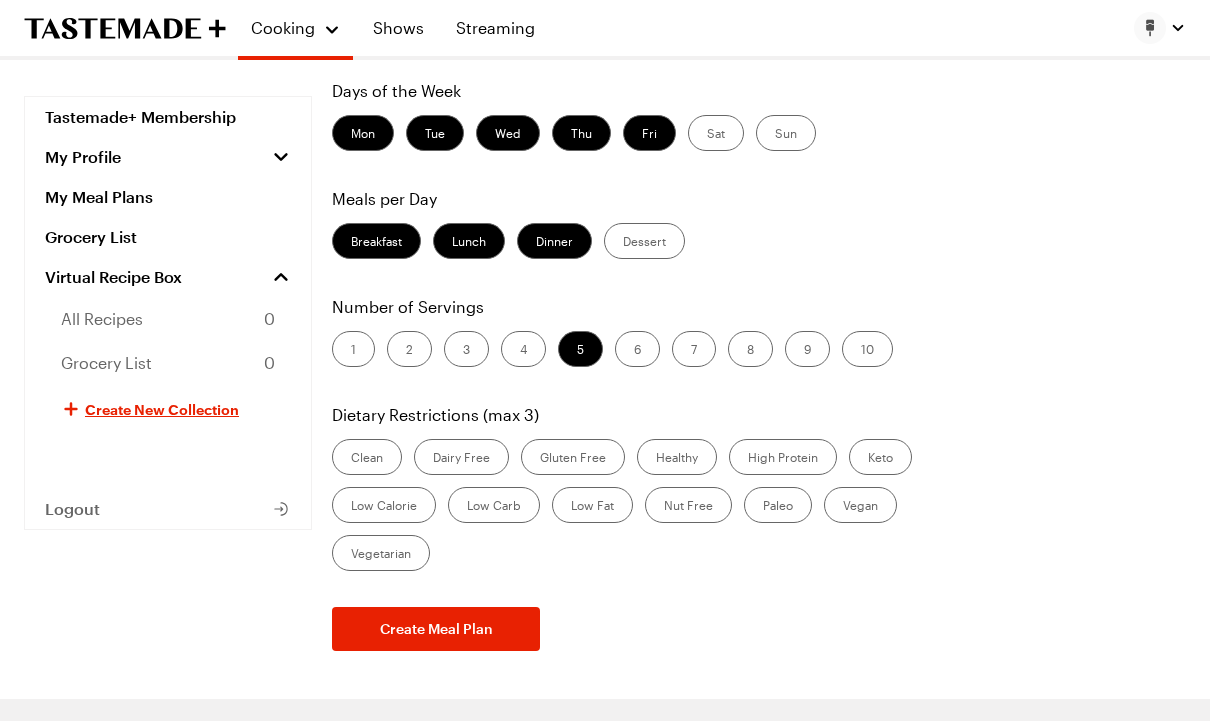 click on "Gluten Free" at bounding box center (573, 458) 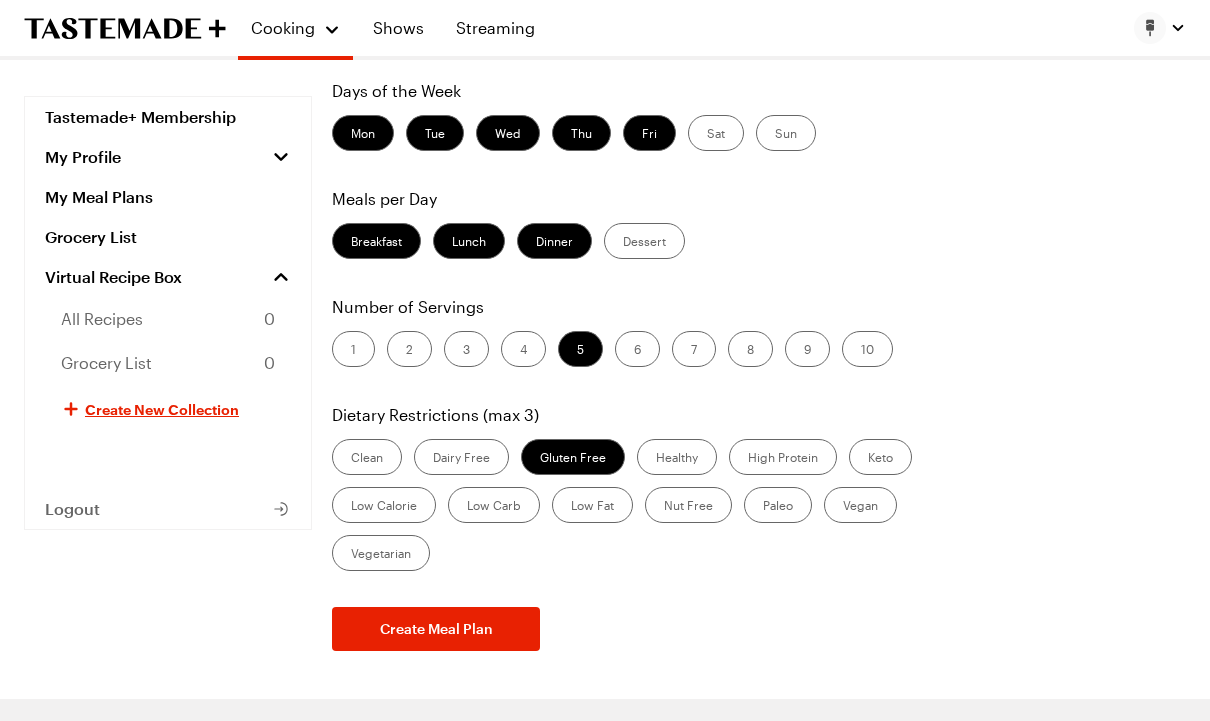 click on "Clean Dairy Free Gluten Free Healthy High Protein Keto Low Calorie Low Carb Low Fat Nut Free Paleo Vegan Vegetarian" at bounding box center (668, 506) 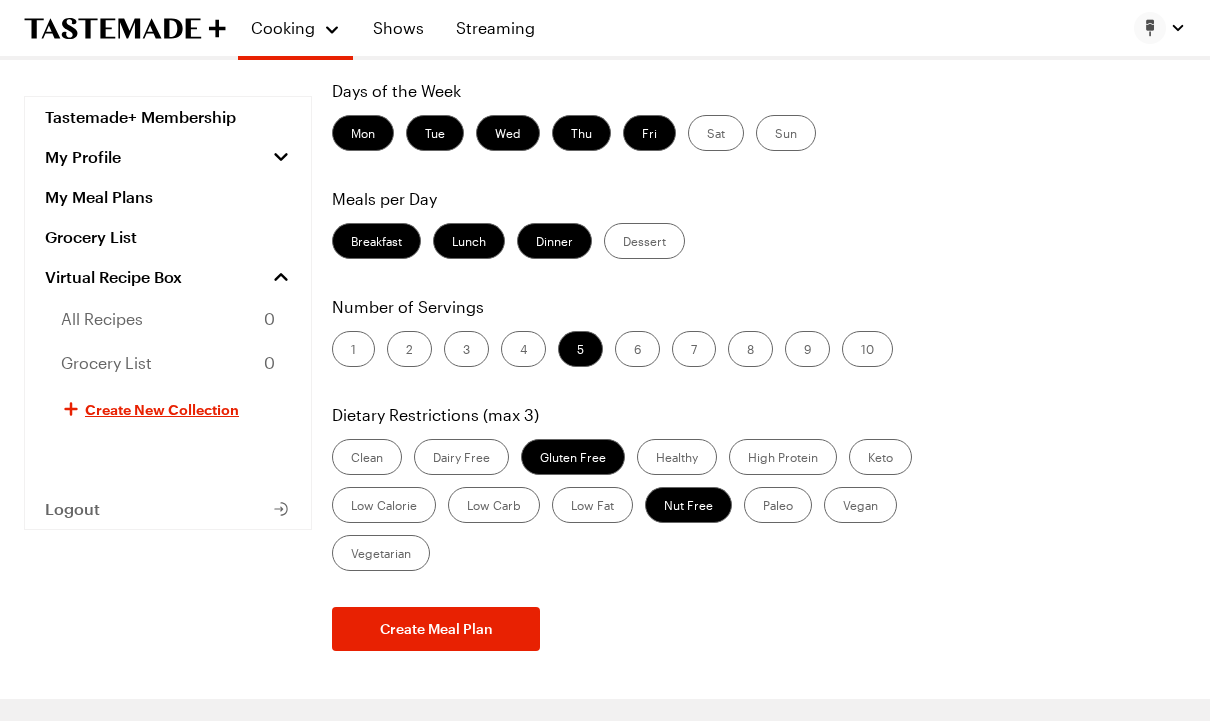 scroll, scrollTop: 109, scrollLeft: 0, axis: vertical 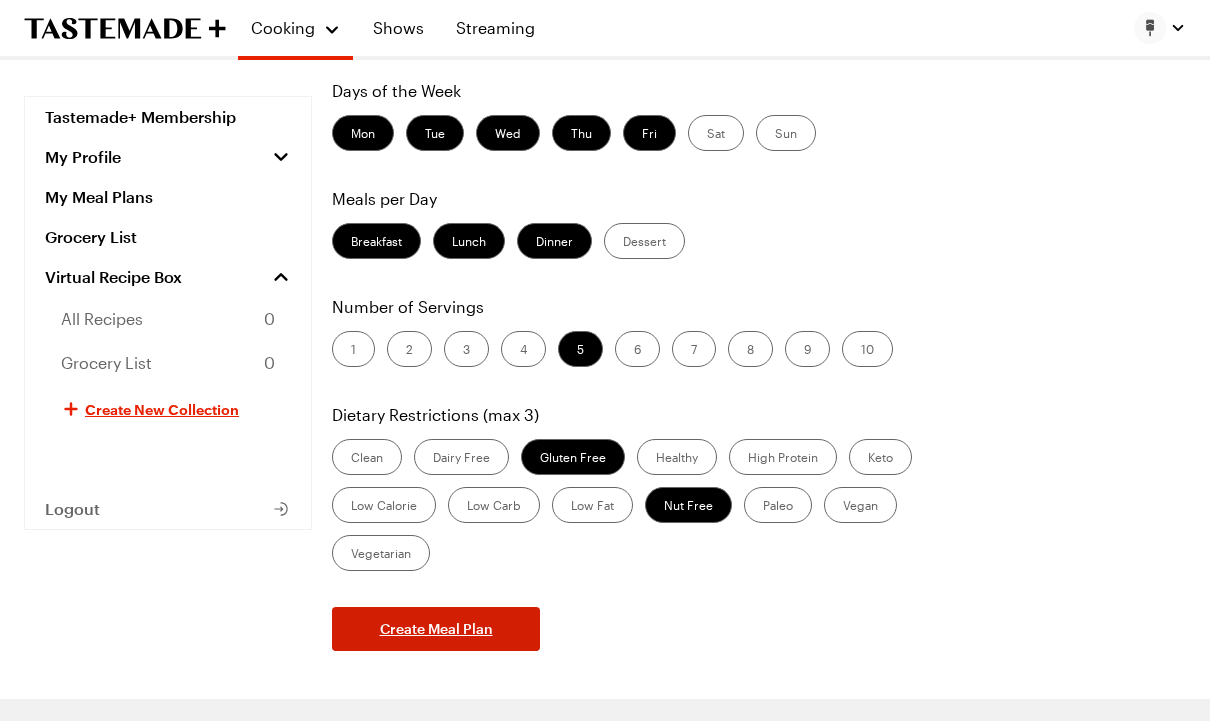 click on "Create Meal Plan" at bounding box center [436, 629] 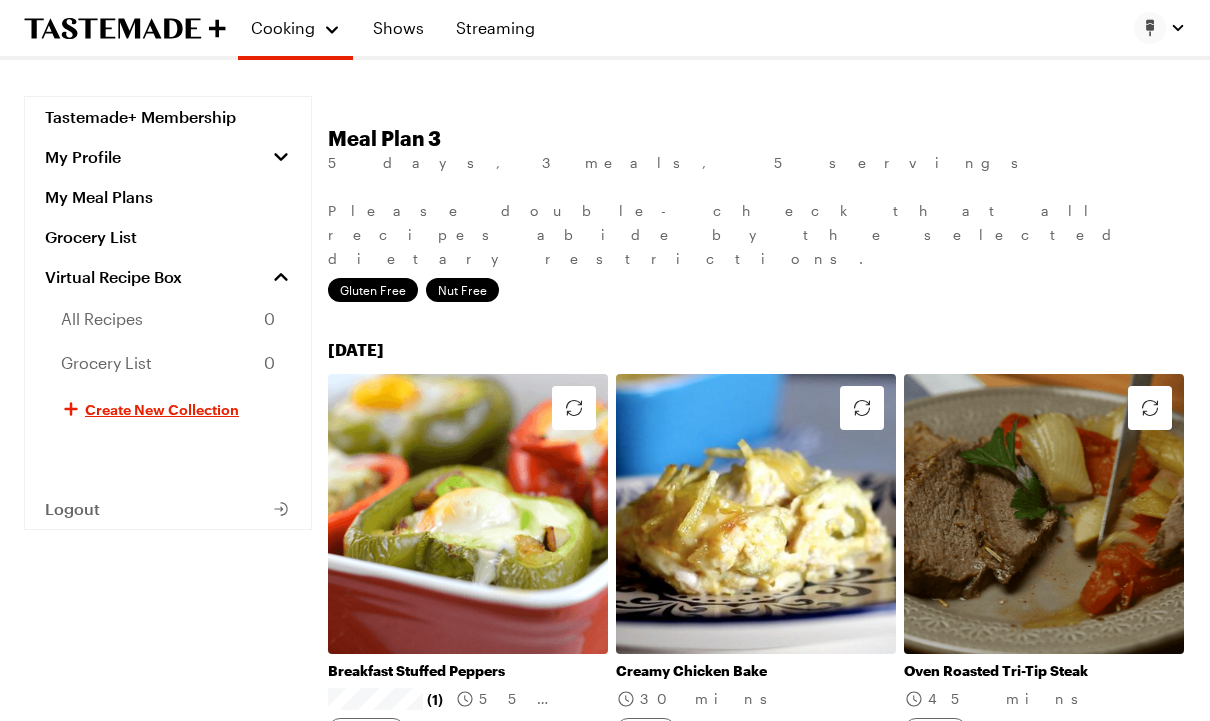 scroll, scrollTop: 91, scrollLeft: 0, axis: vertical 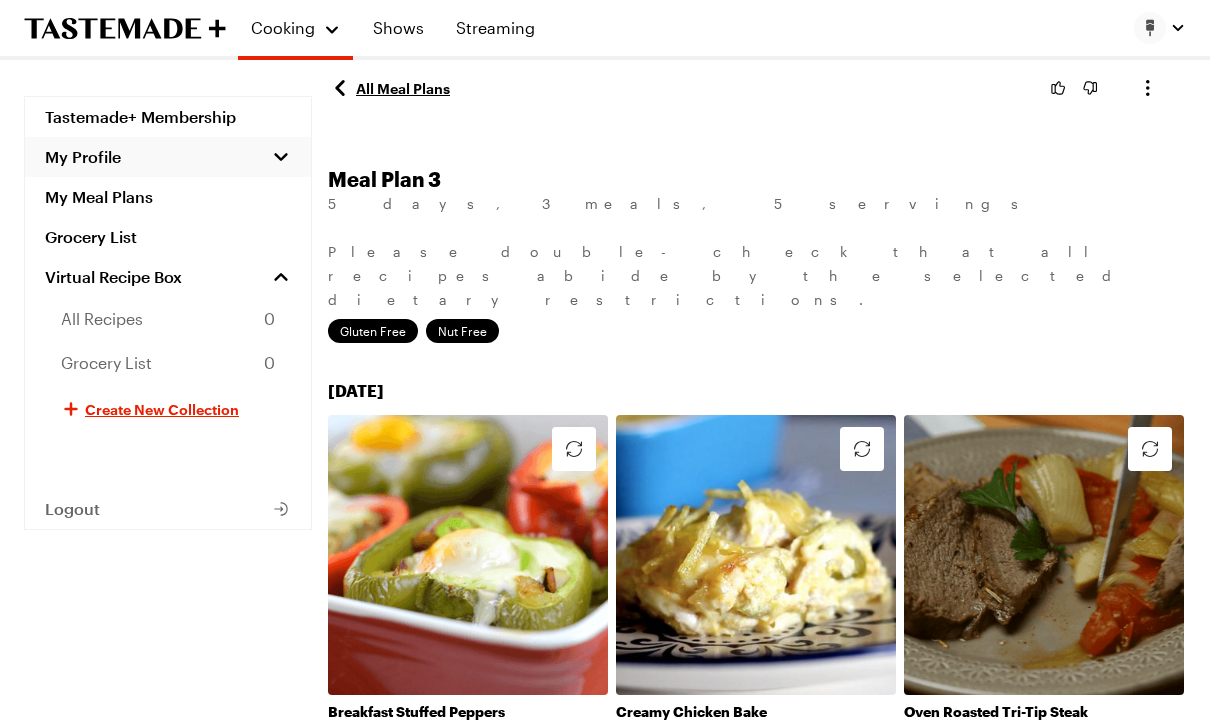 click on "My Profile" at bounding box center (83, 157) 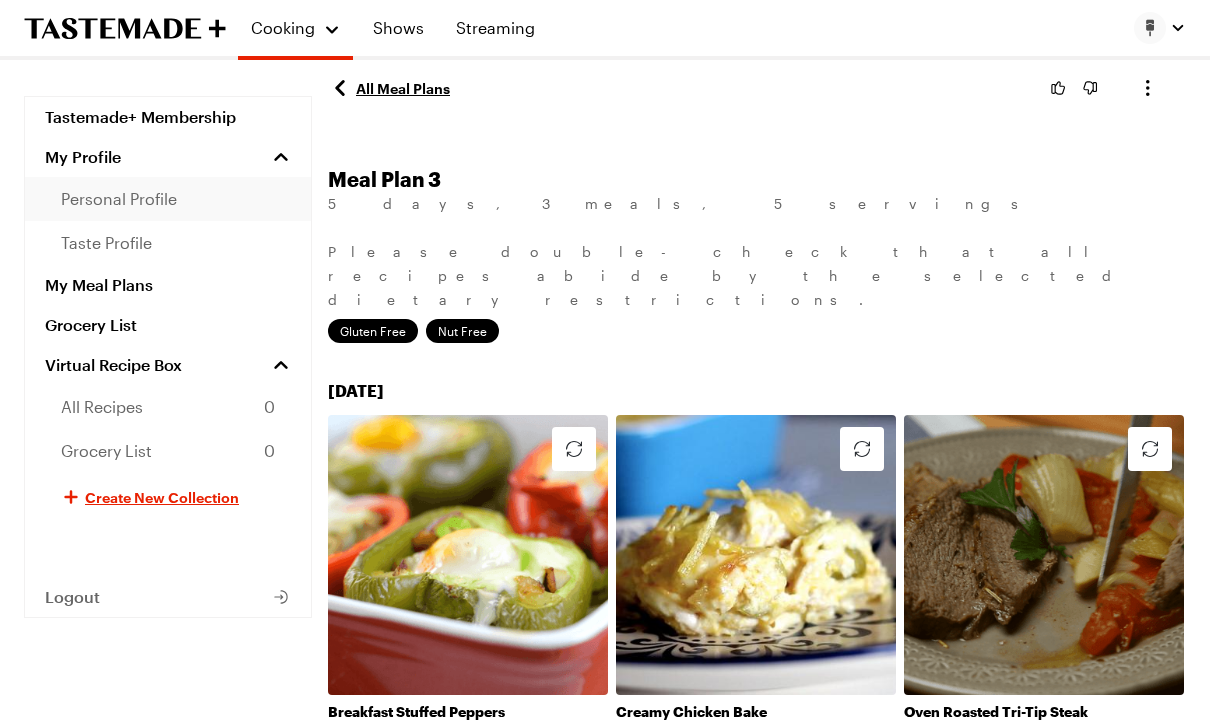 click on "personal profile" at bounding box center [119, 199] 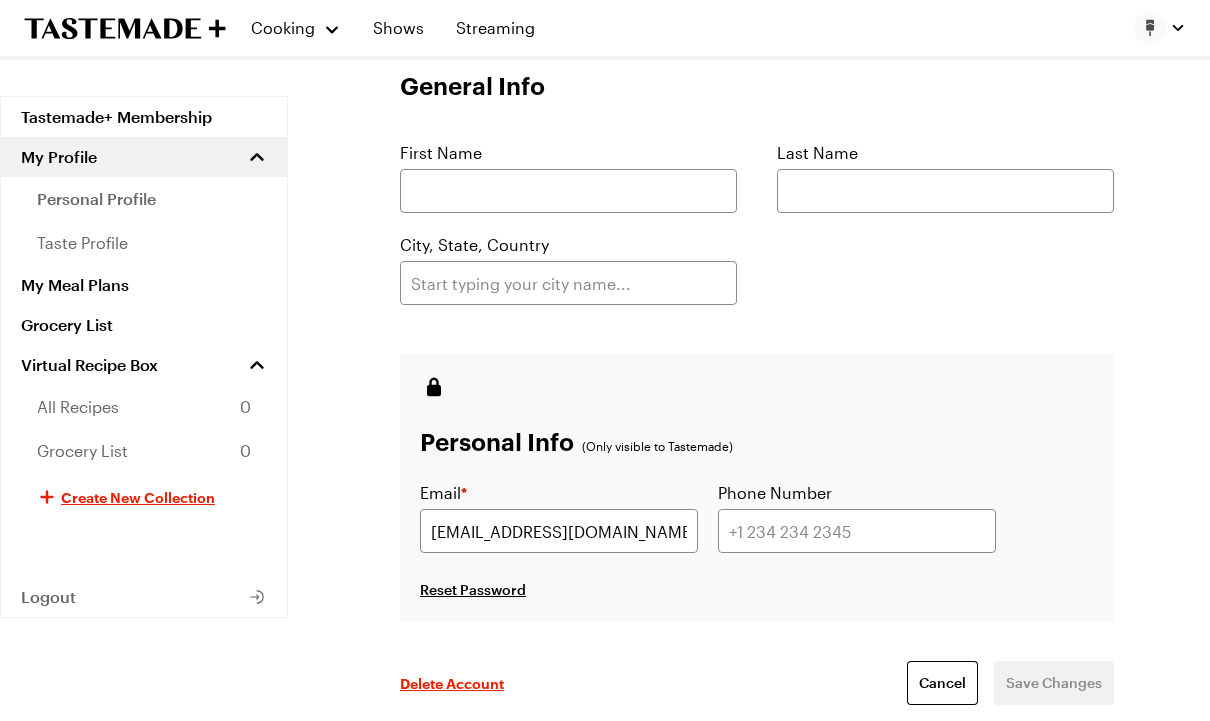 scroll, scrollTop: 242, scrollLeft: 0, axis: vertical 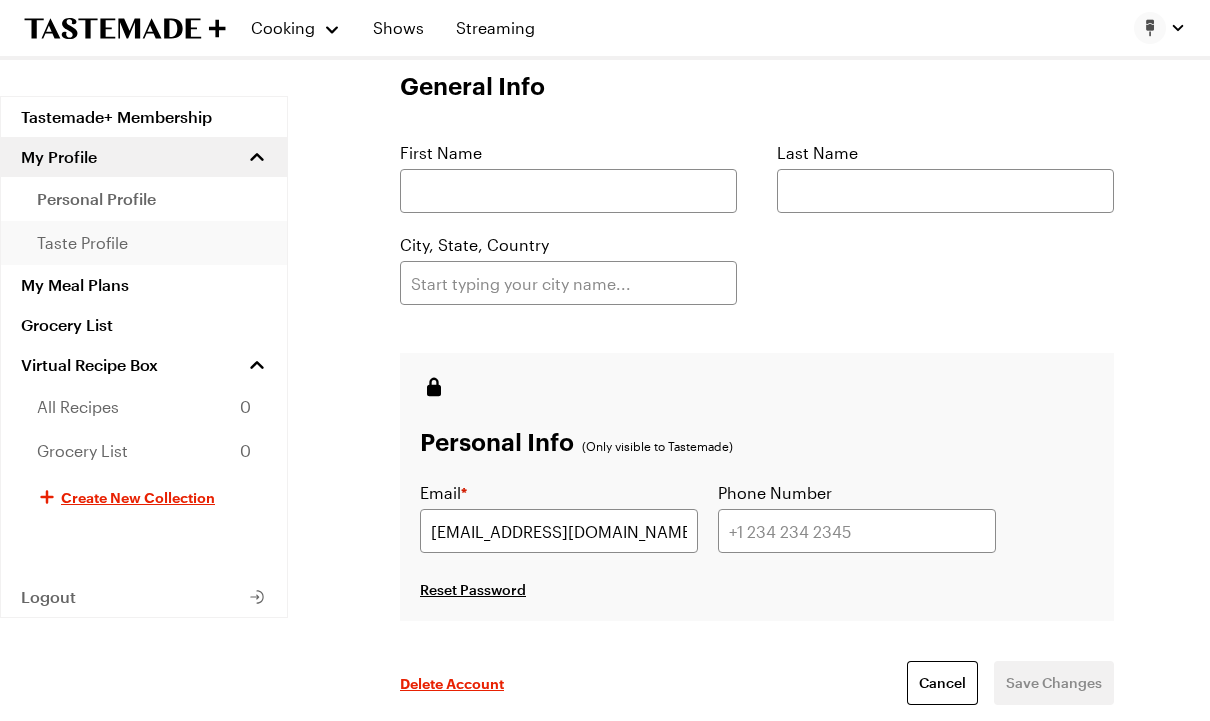click on "taste profile" at bounding box center [82, 243] 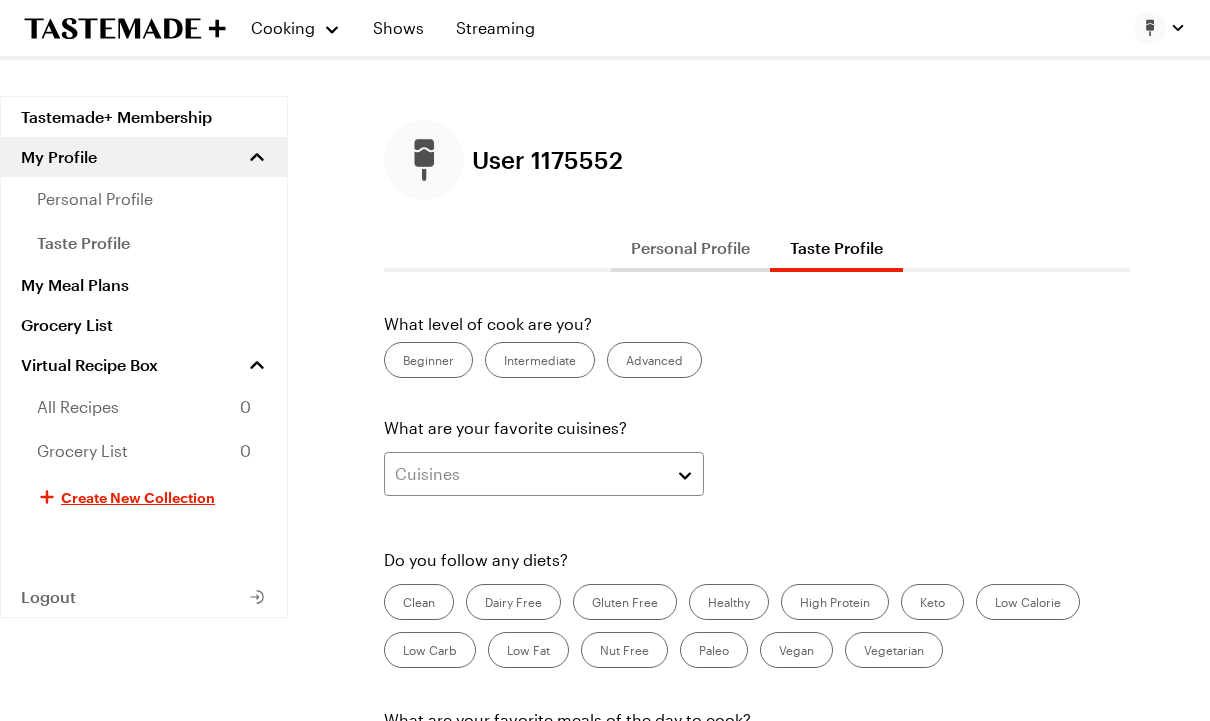 click on "Intermediate" at bounding box center (540, 360) 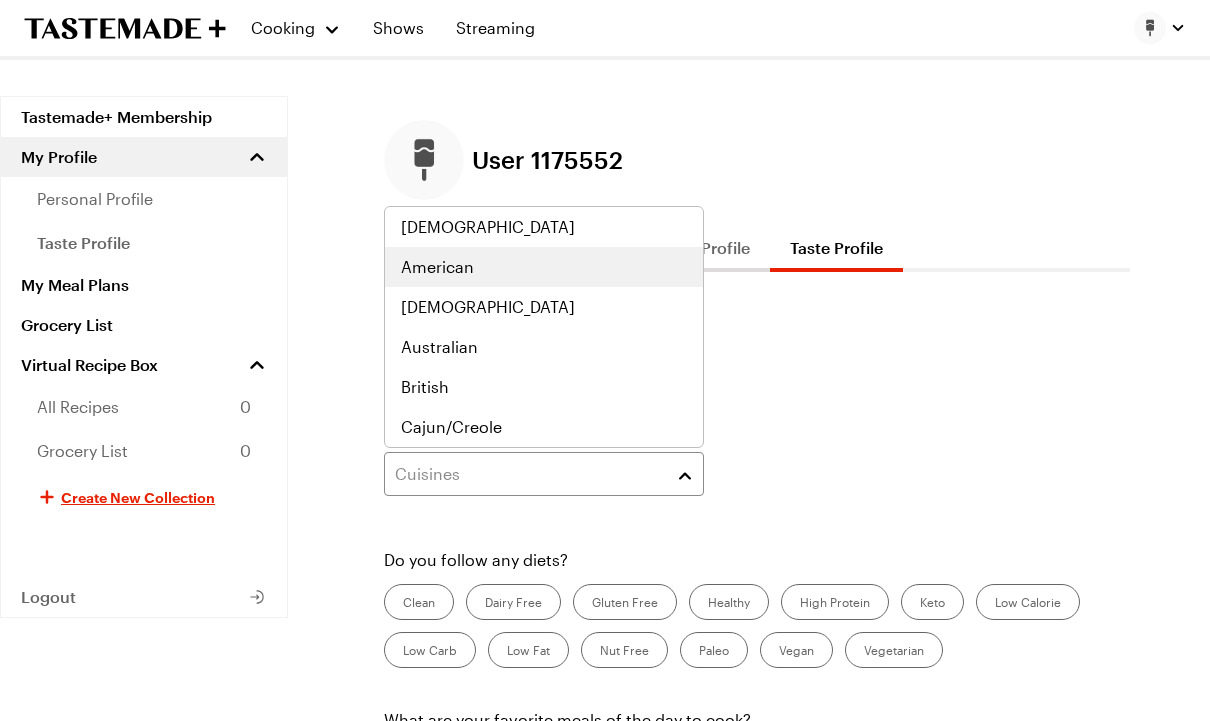click on "American" at bounding box center [437, 267] 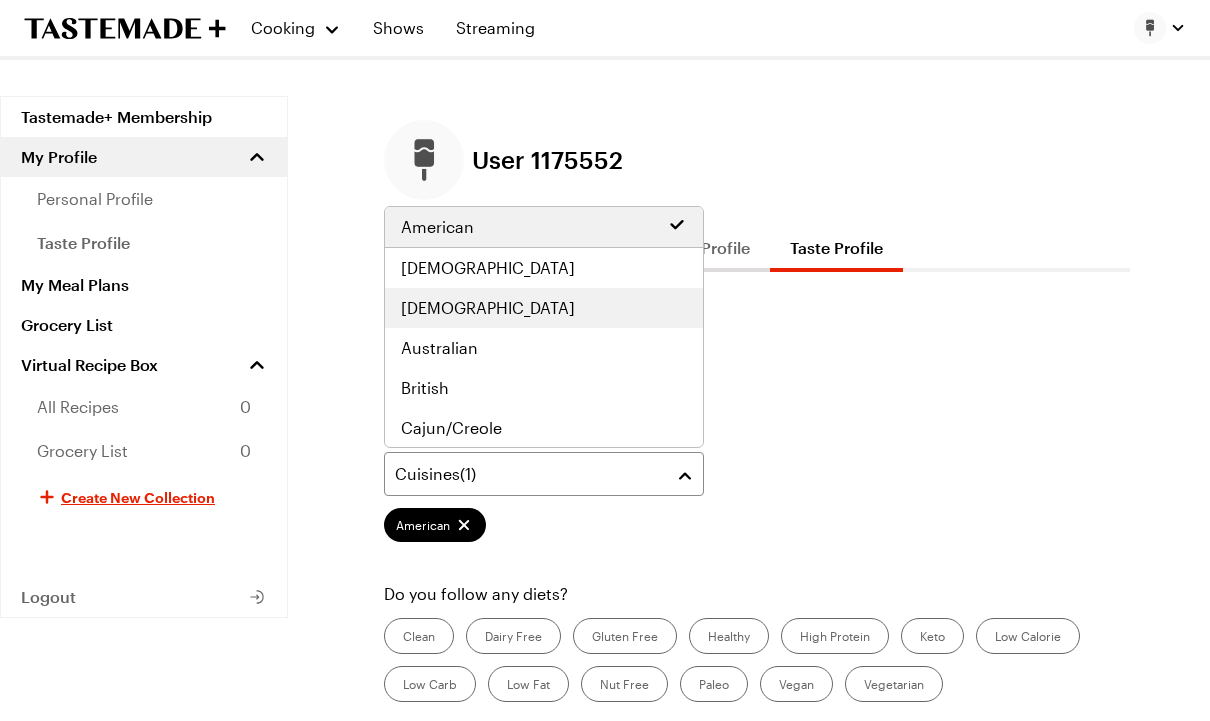 click on "[DEMOGRAPHIC_DATA]" at bounding box center (488, 308) 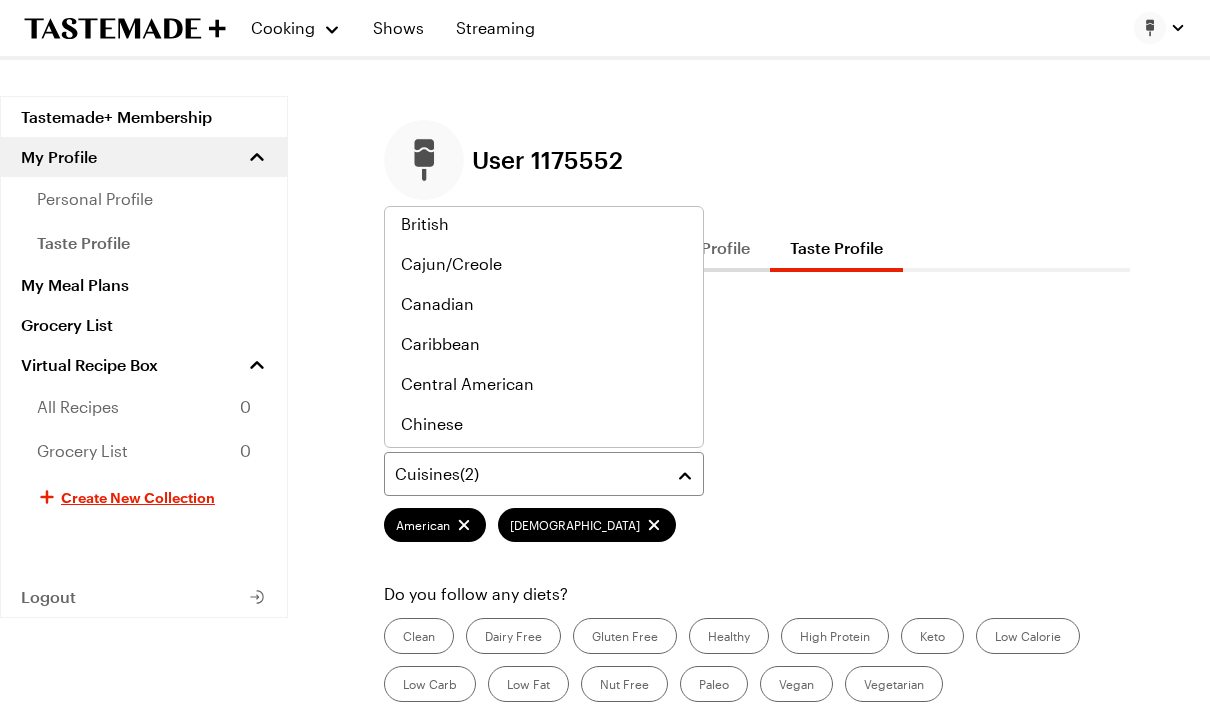 scroll, scrollTop: 205, scrollLeft: 0, axis: vertical 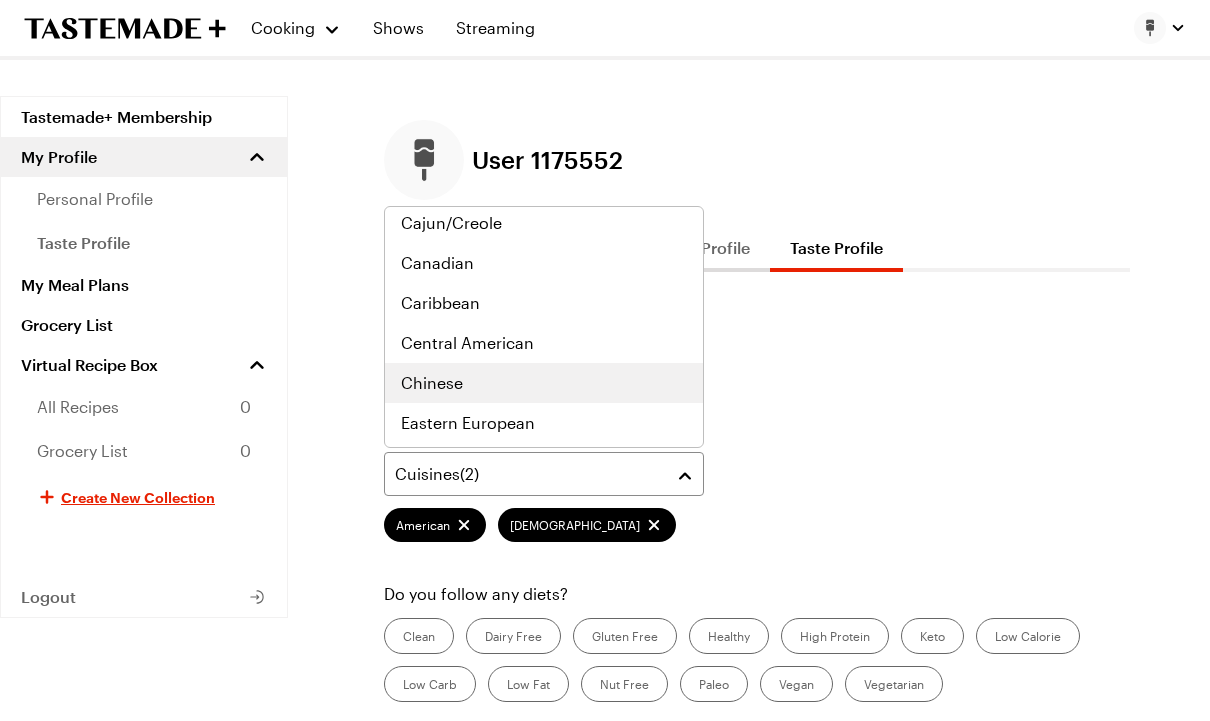 click on "Chinese" at bounding box center (432, 383) 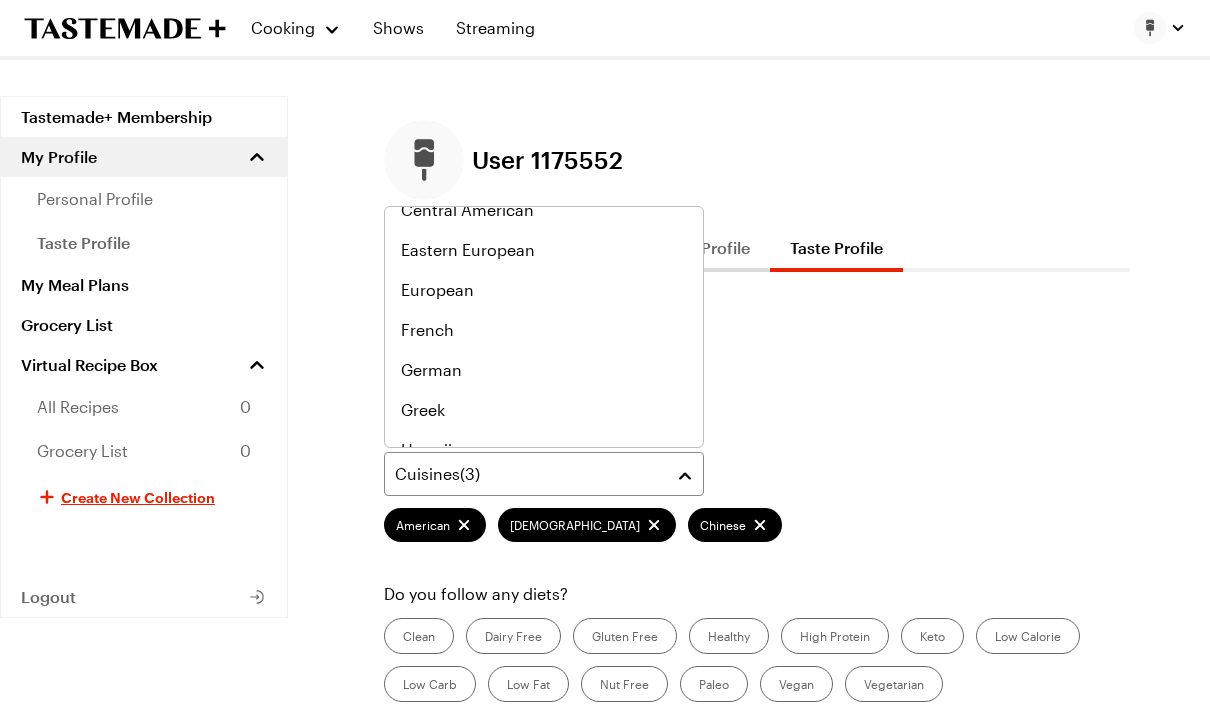 scroll, scrollTop: 383, scrollLeft: 0, axis: vertical 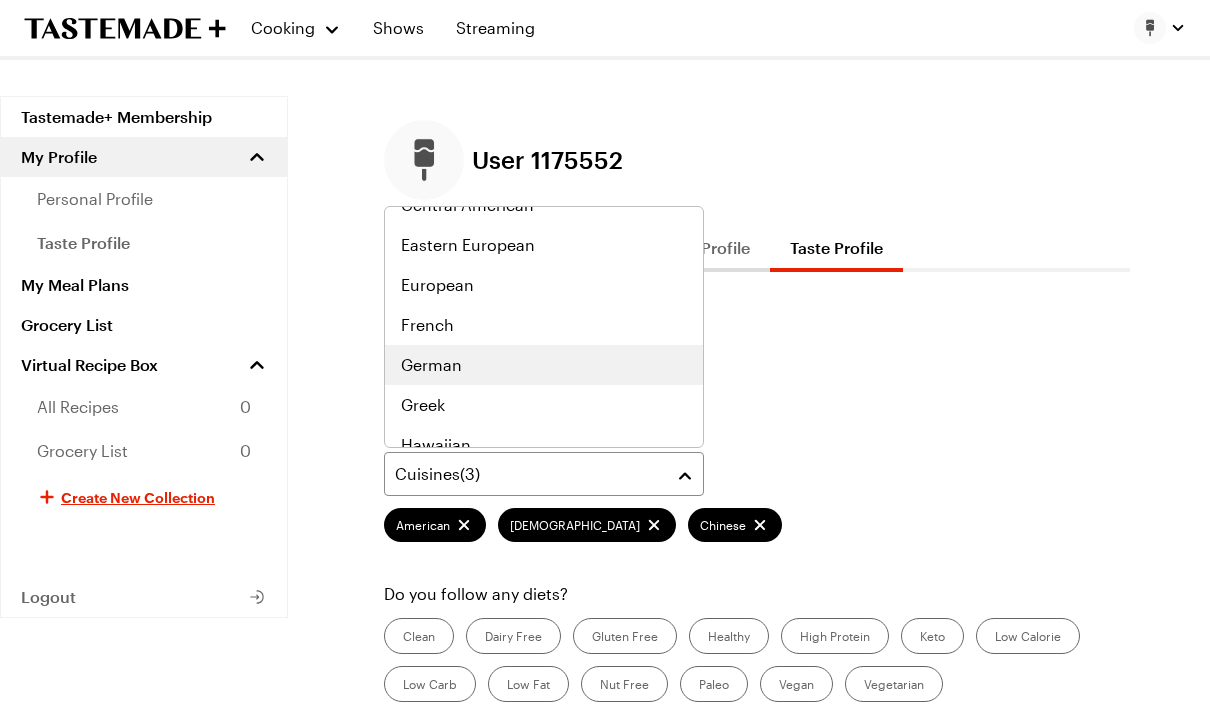 click on "German" at bounding box center [431, 365] 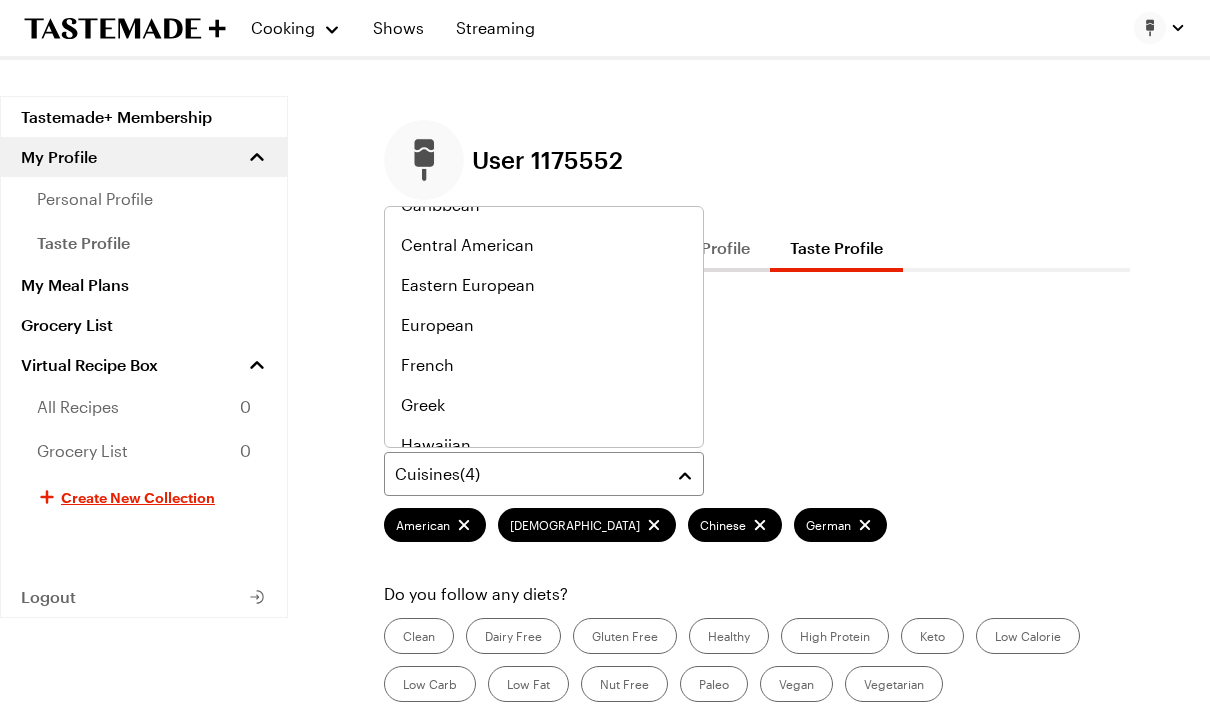 click on "French" at bounding box center (427, 365) 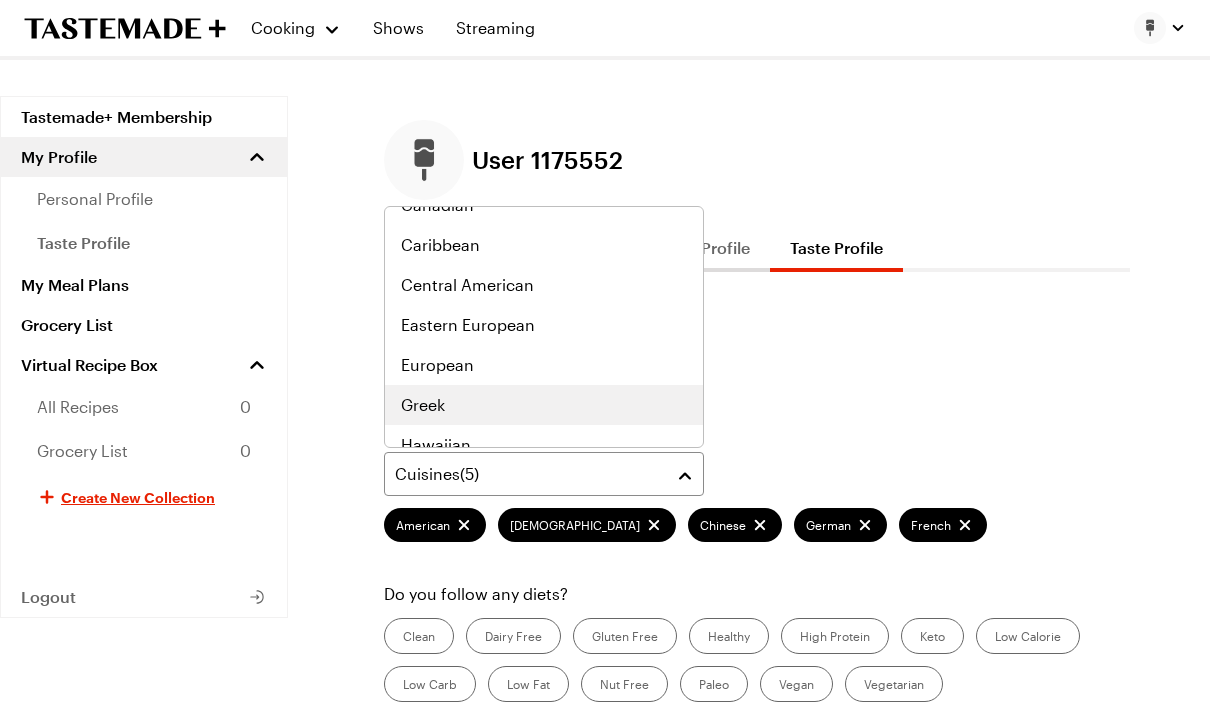 click on "Greek" at bounding box center (423, 405) 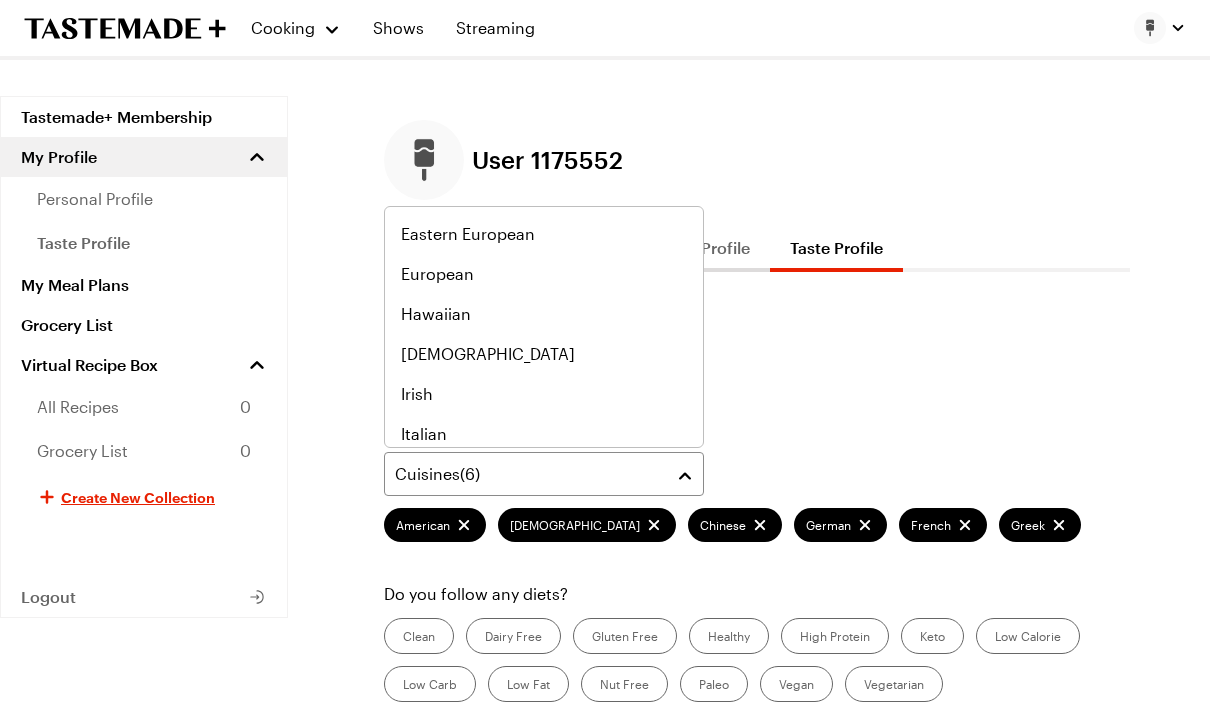 scroll, scrollTop: 516, scrollLeft: 0, axis: vertical 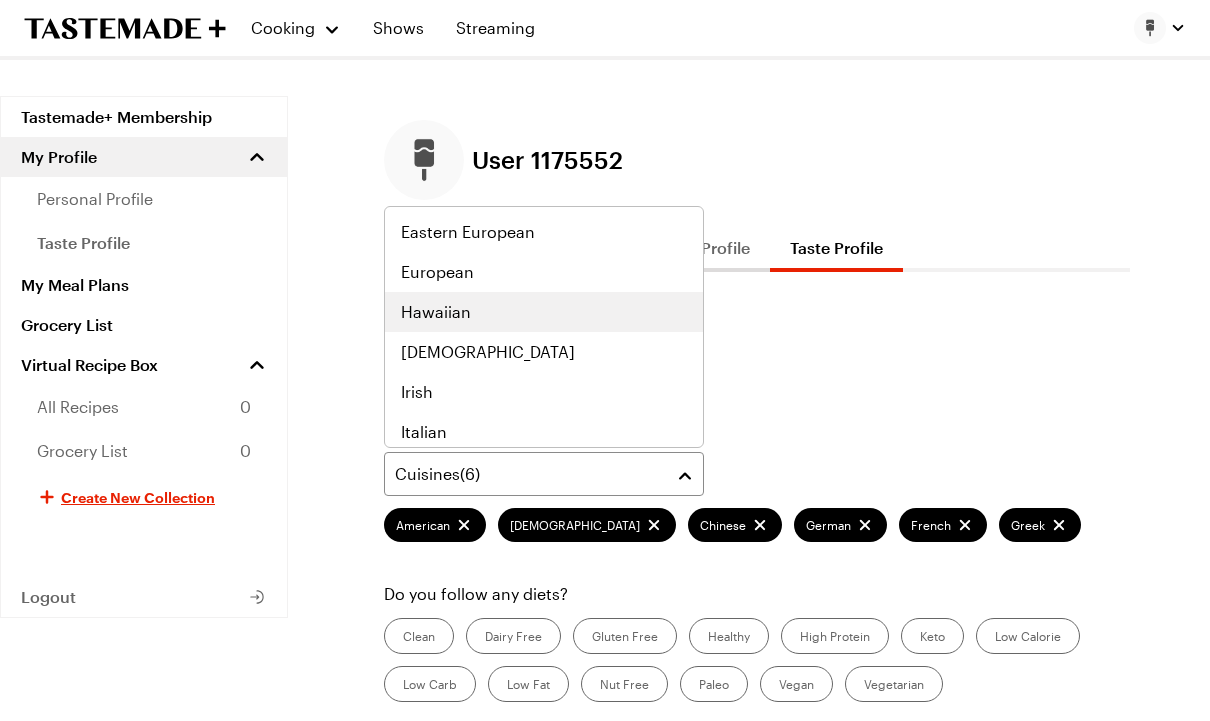 click on "Hawaiian" at bounding box center (436, 312) 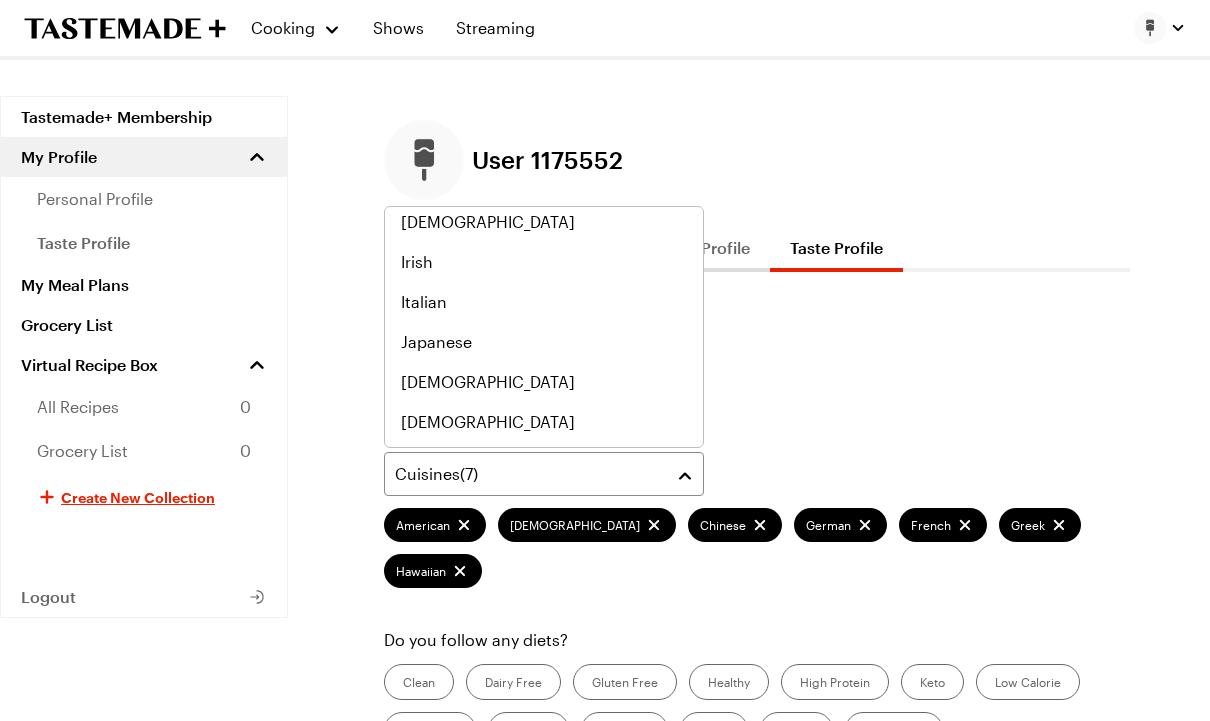 scroll, scrollTop: 652, scrollLeft: 0, axis: vertical 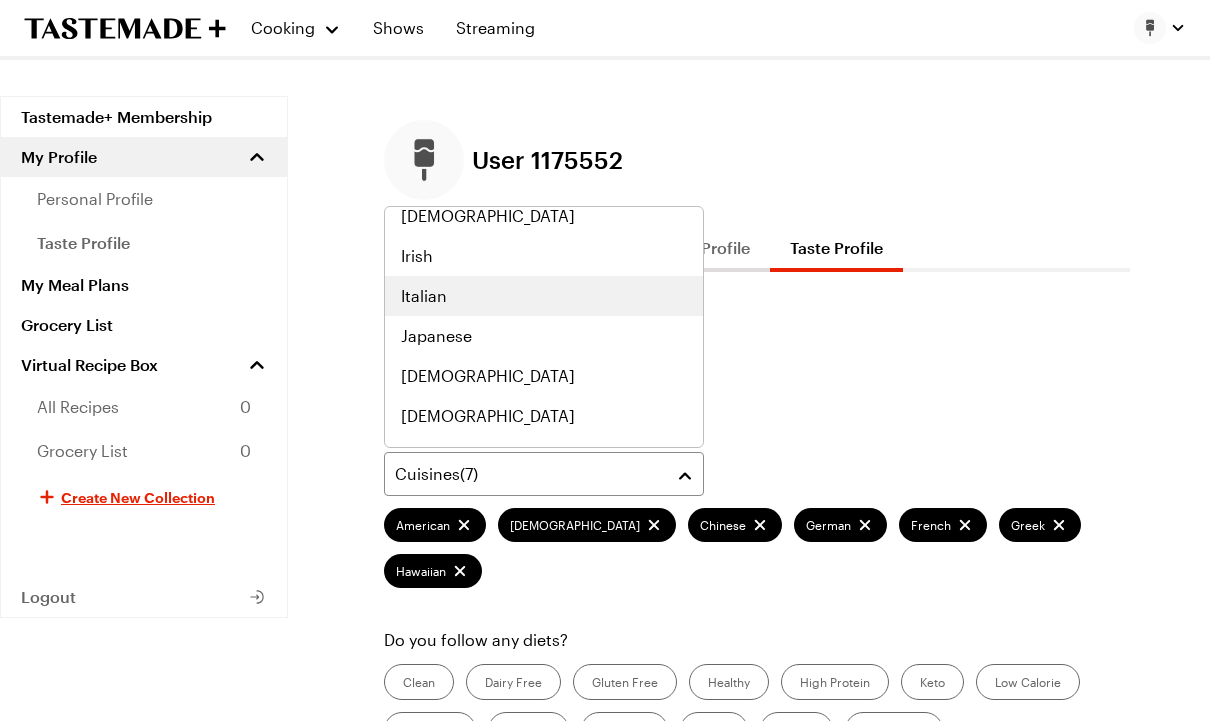 click on "Italian" at bounding box center (424, 296) 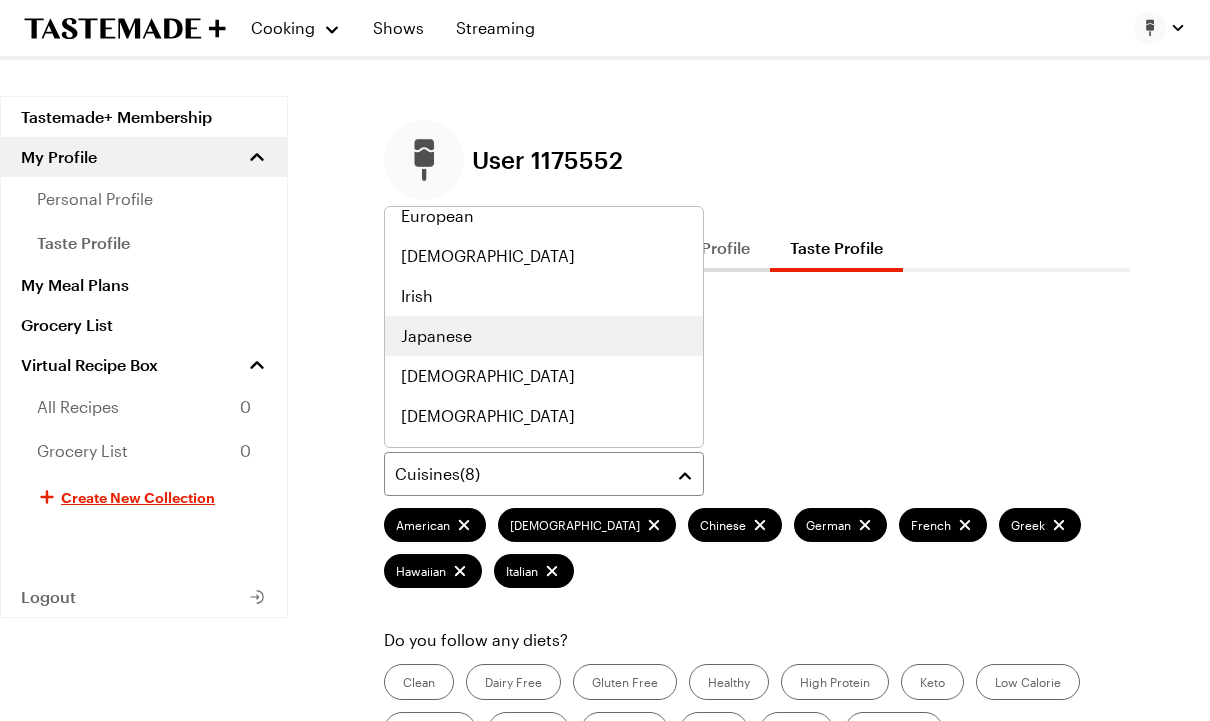 click on "Japanese" at bounding box center (436, 336) 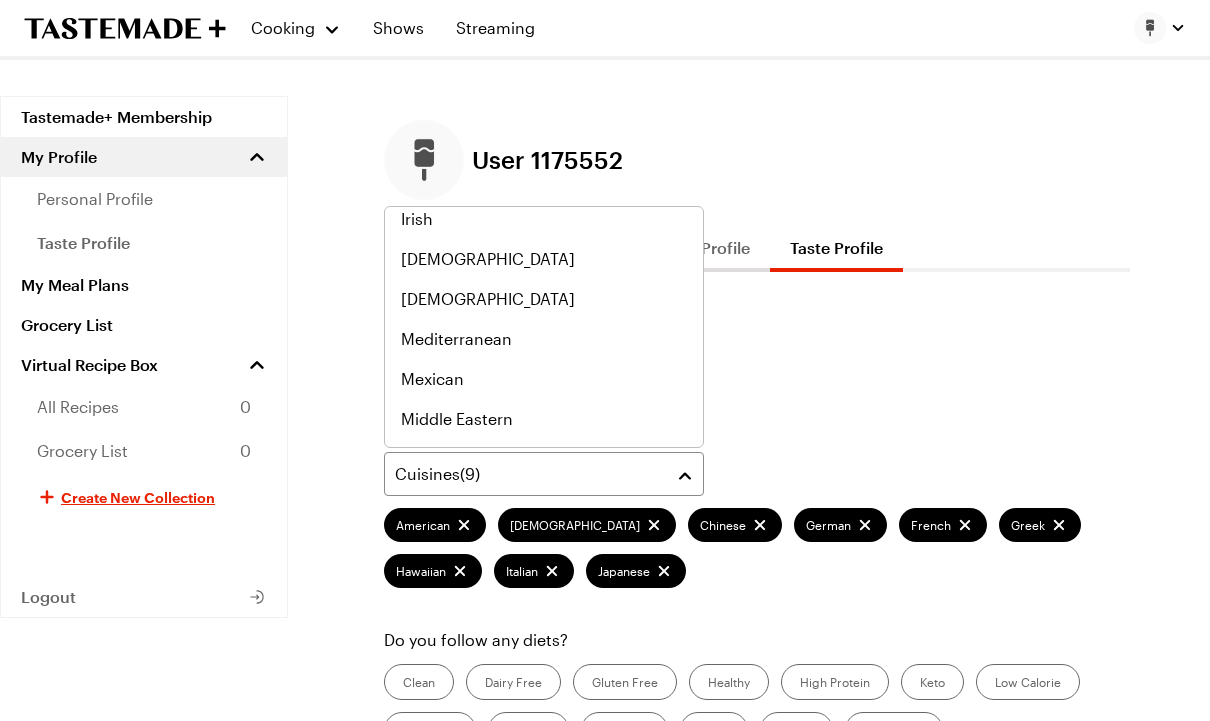scroll, scrollTop: 774, scrollLeft: 0, axis: vertical 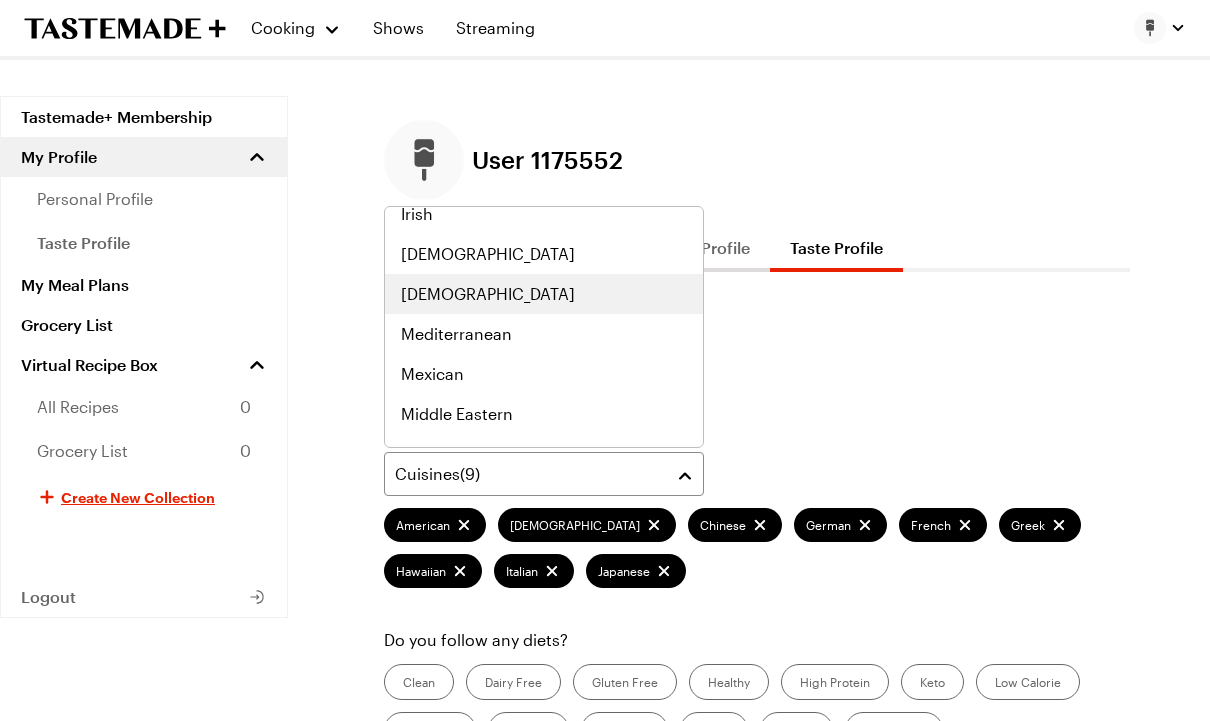click on "[DEMOGRAPHIC_DATA]" at bounding box center (488, 294) 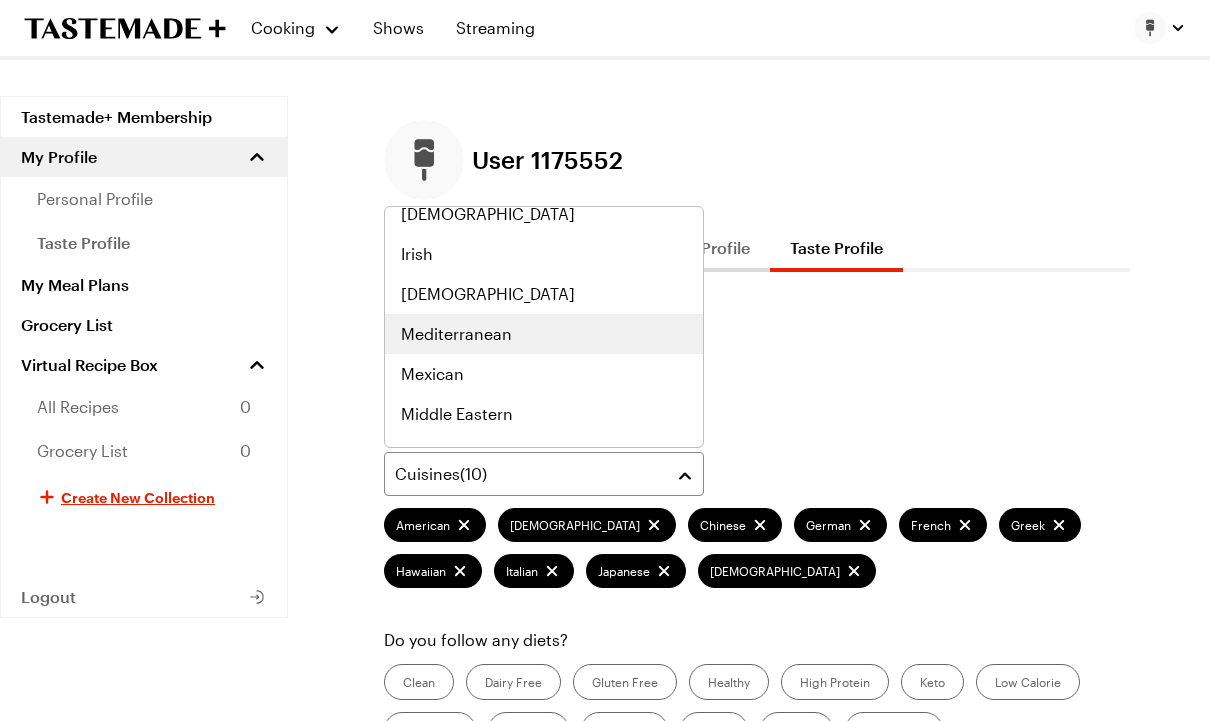 click on "Mediterranean" at bounding box center [456, 334] 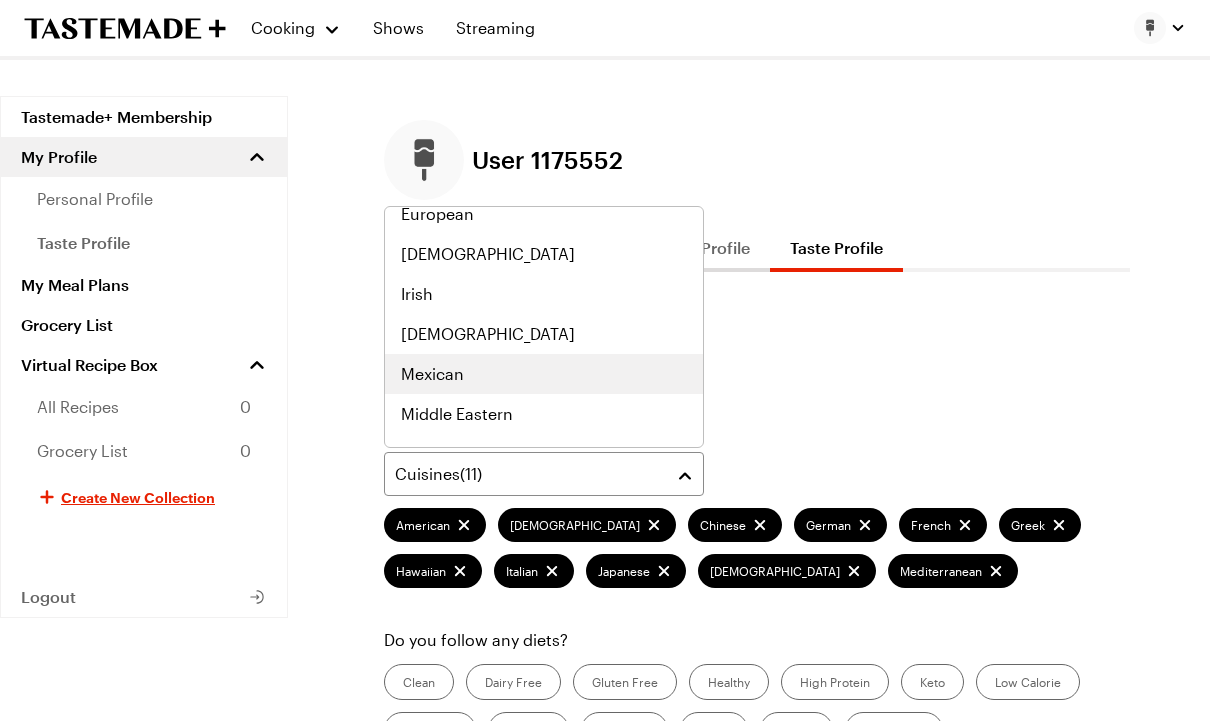 click on "Mexican" at bounding box center (432, 374) 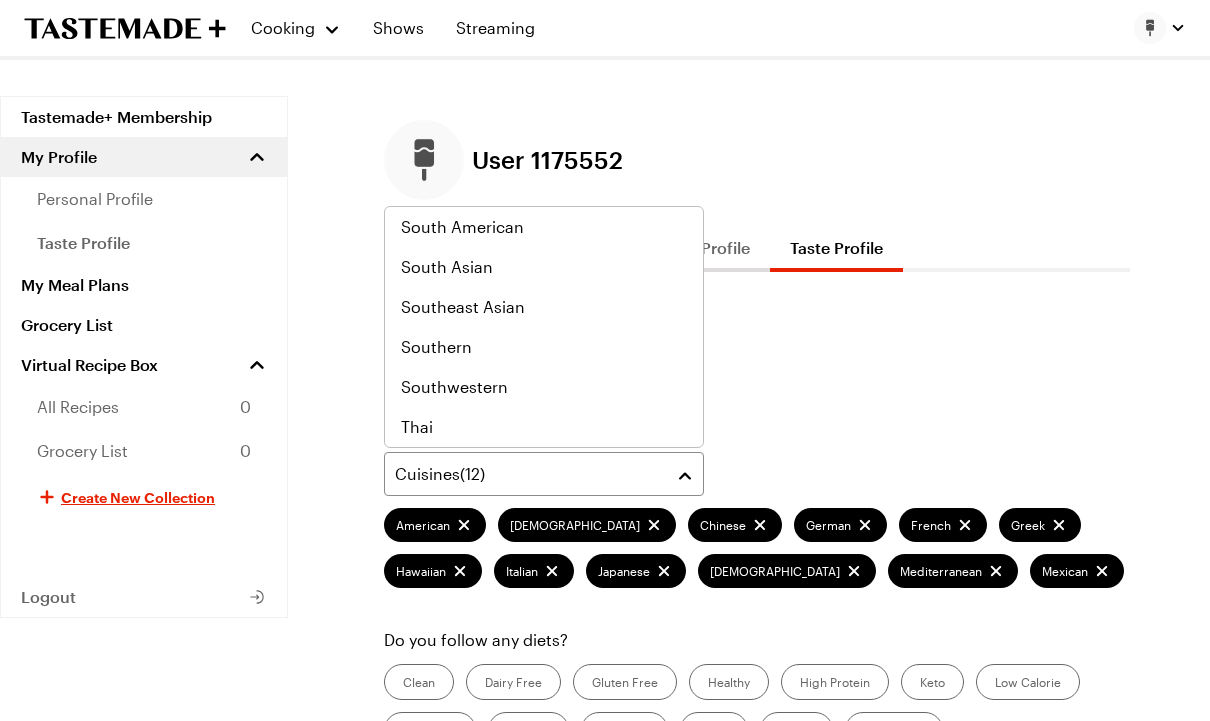 scroll, scrollTop: 1041, scrollLeft: 0, axis: vertical 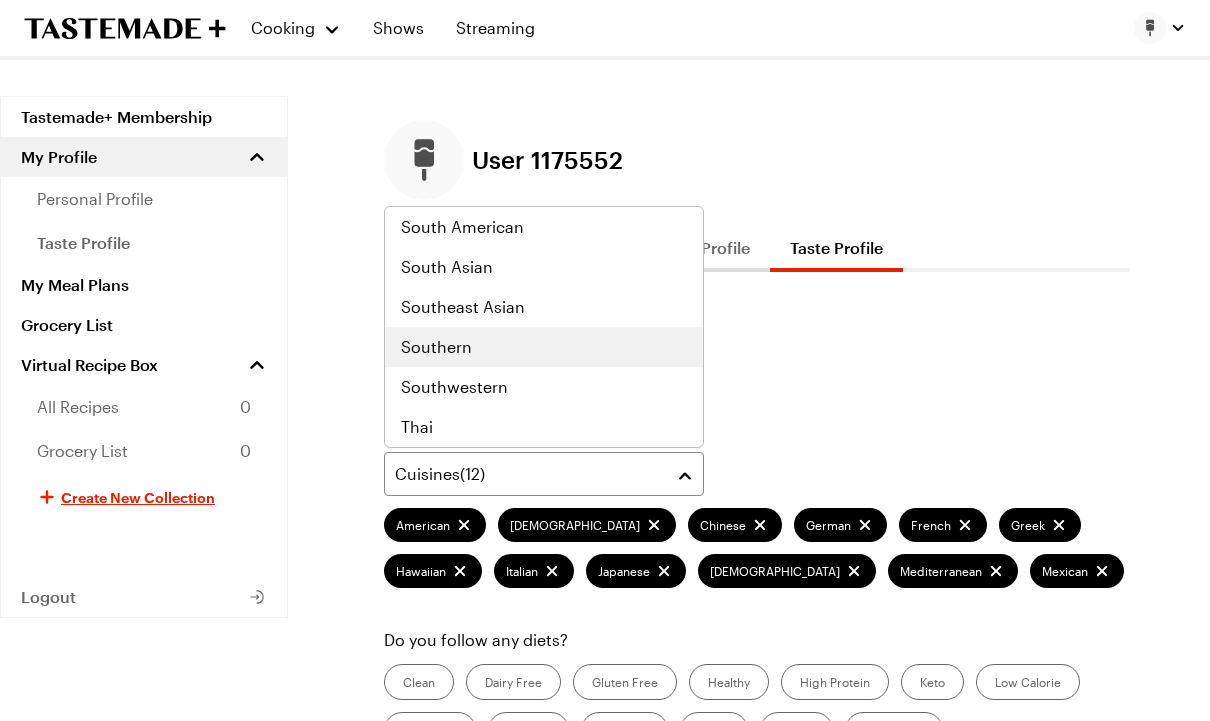 click on "Southern" at bounding box center (436, 347) 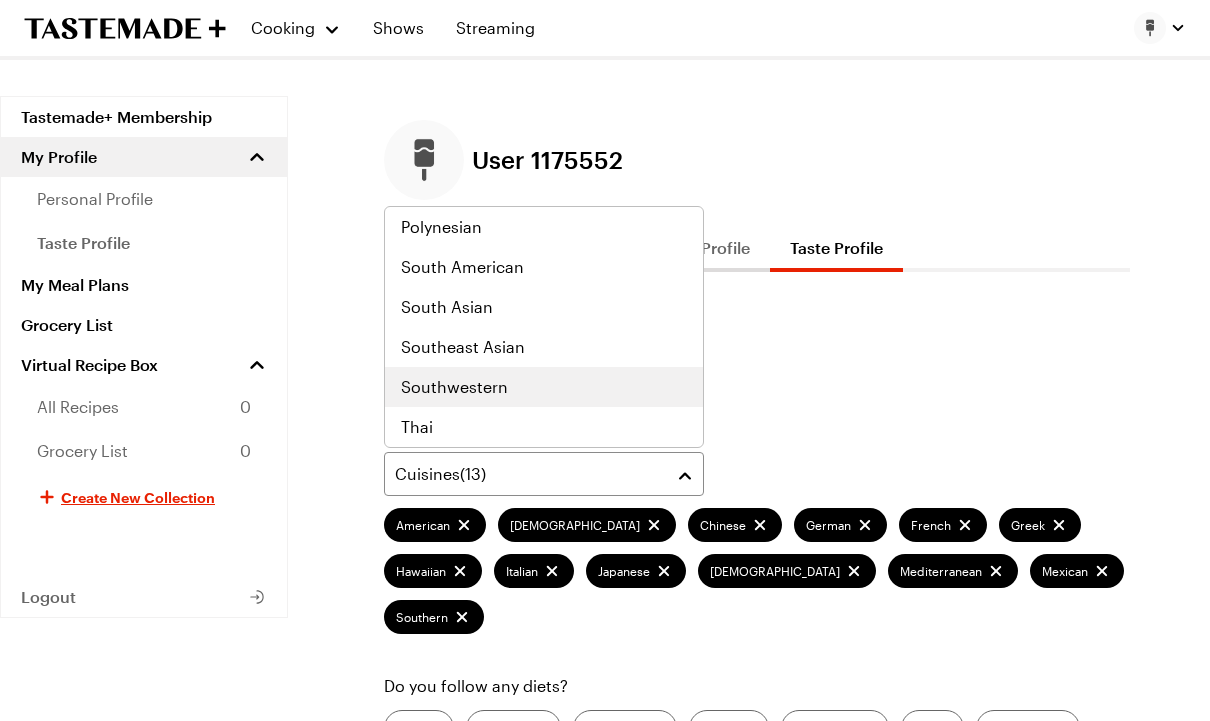 click on "Southwestern" at bounding box center [454, 387] 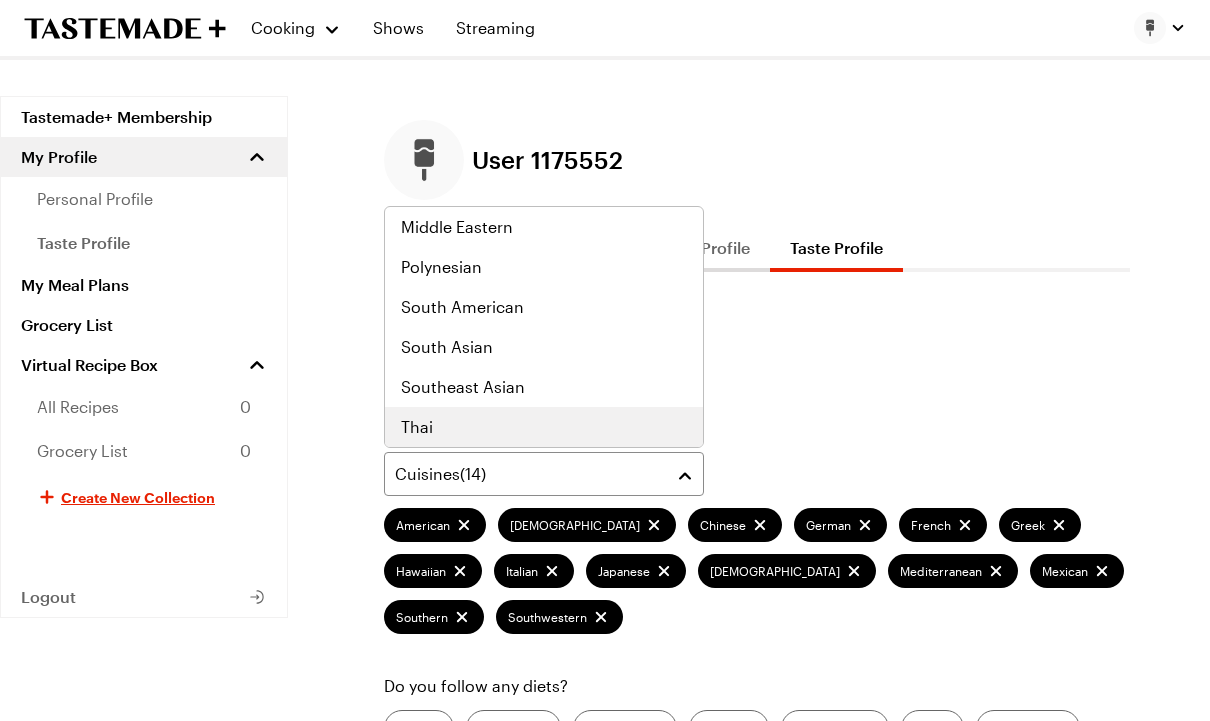 click on "Thai" at bounding box center [417, 427] 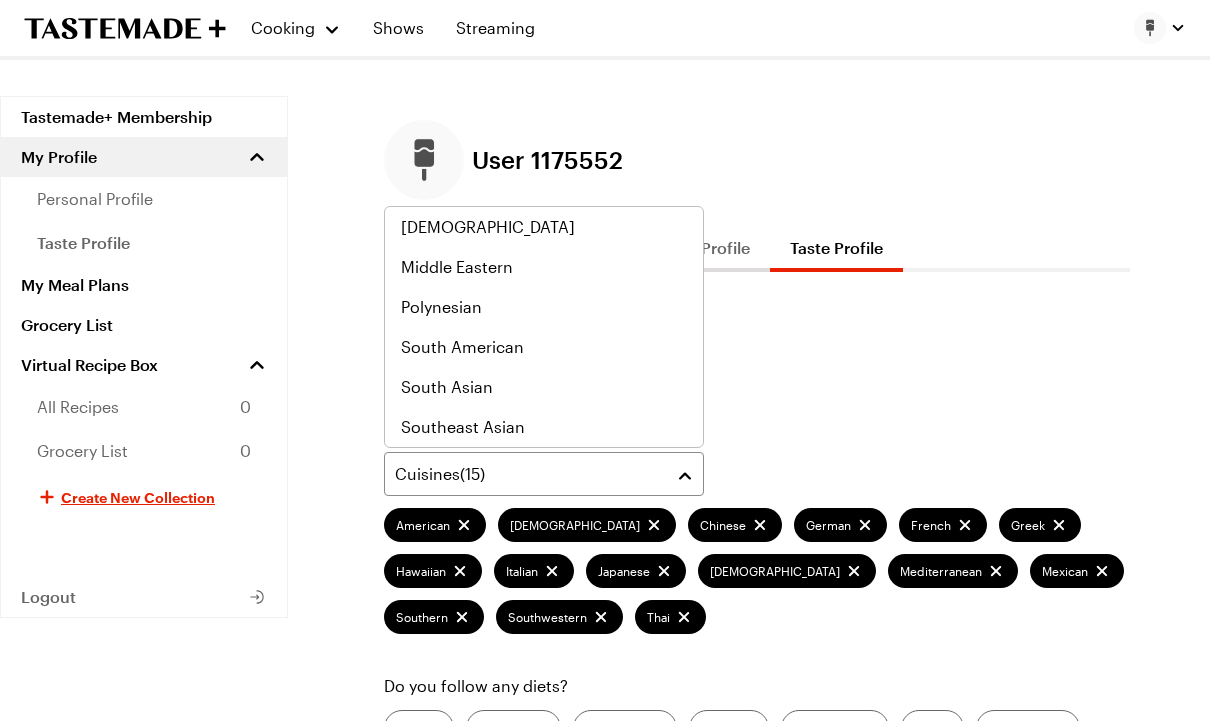 scroll, scrollTop: 1041, scrollLeft: 0, axis: vertical 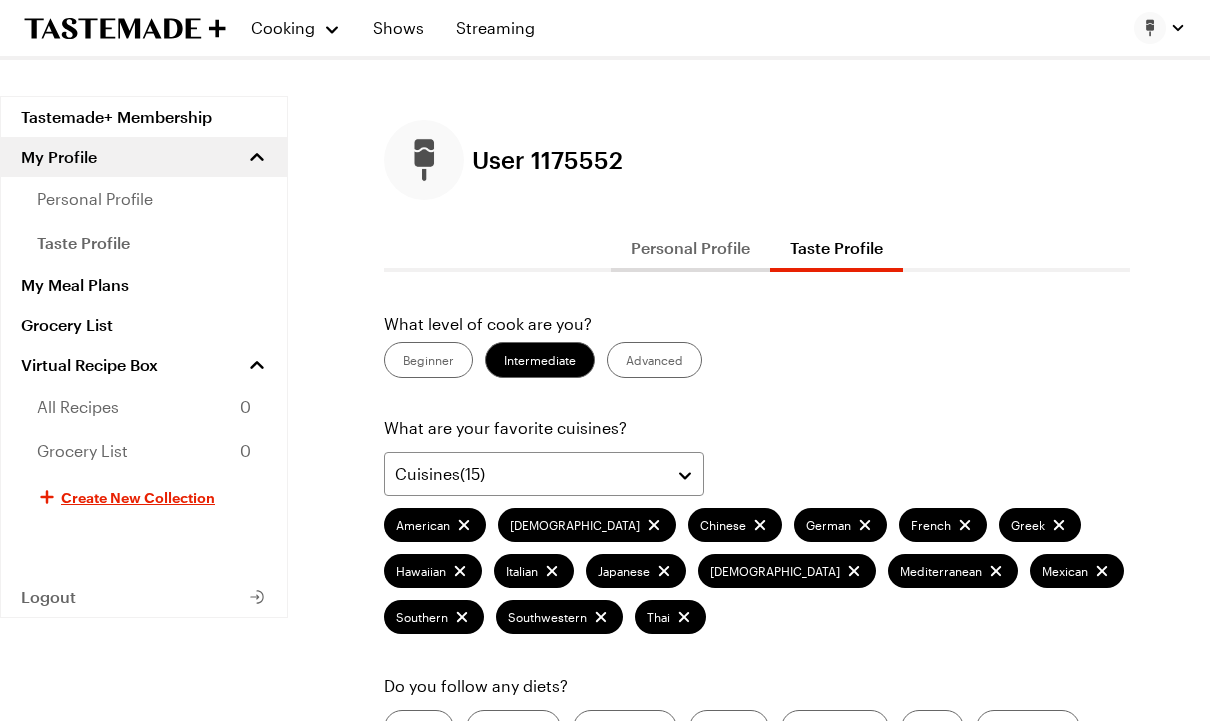 click on "American Asian Chinese German French Greek Hawaiian Italian Japanese Korean Mediterranean Mexican Southern Southwestern Thai" at bounding box center [757, 571] 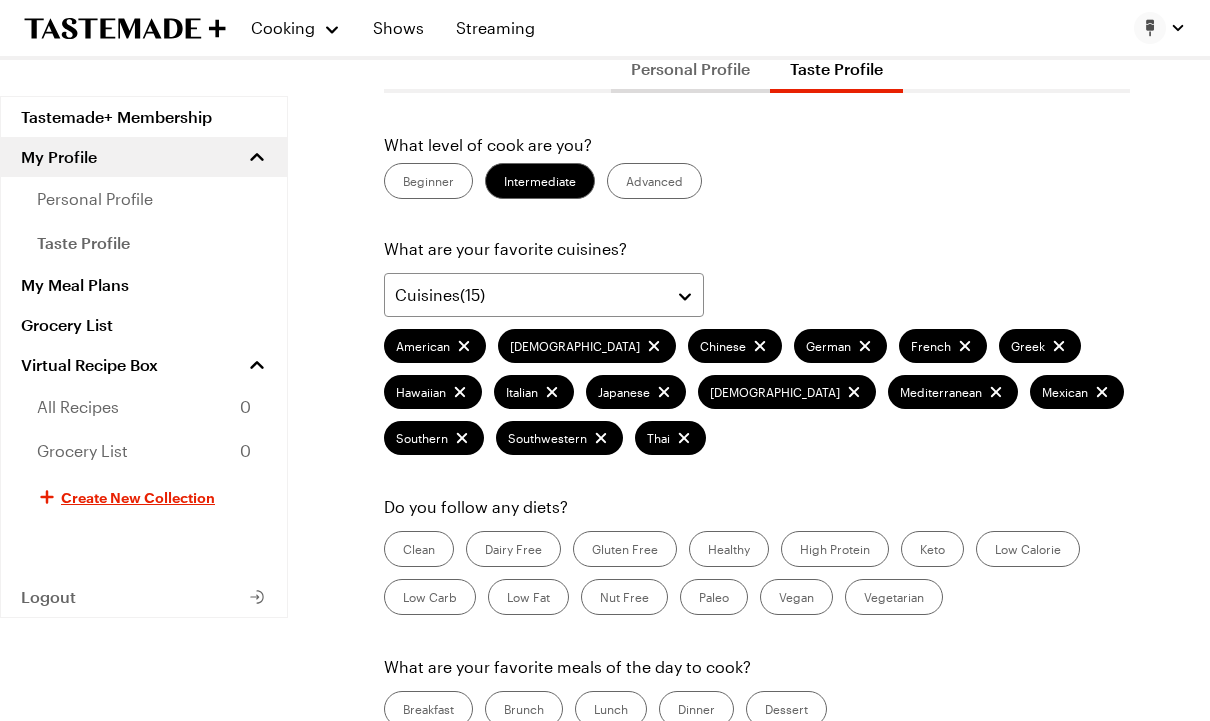 scroll, scrollTop: 181, scrollLeft: 0, axis: vertical 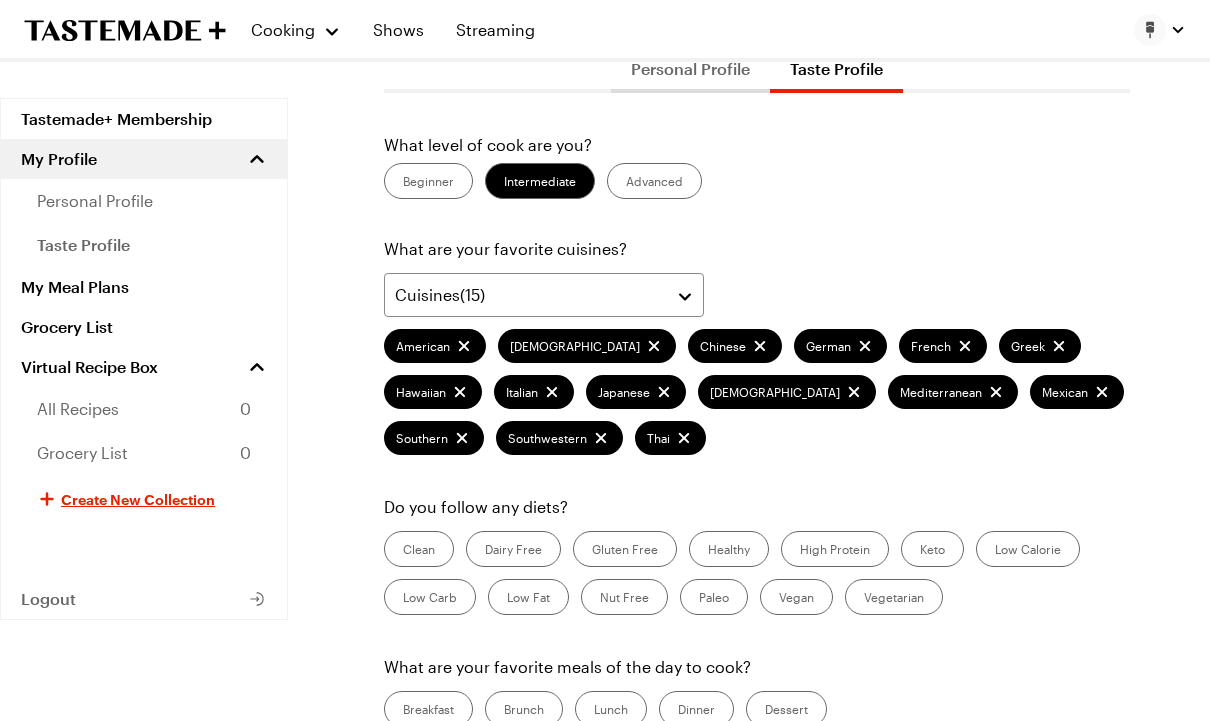 click on "Gluten Free" at bounding box center (625, 547) 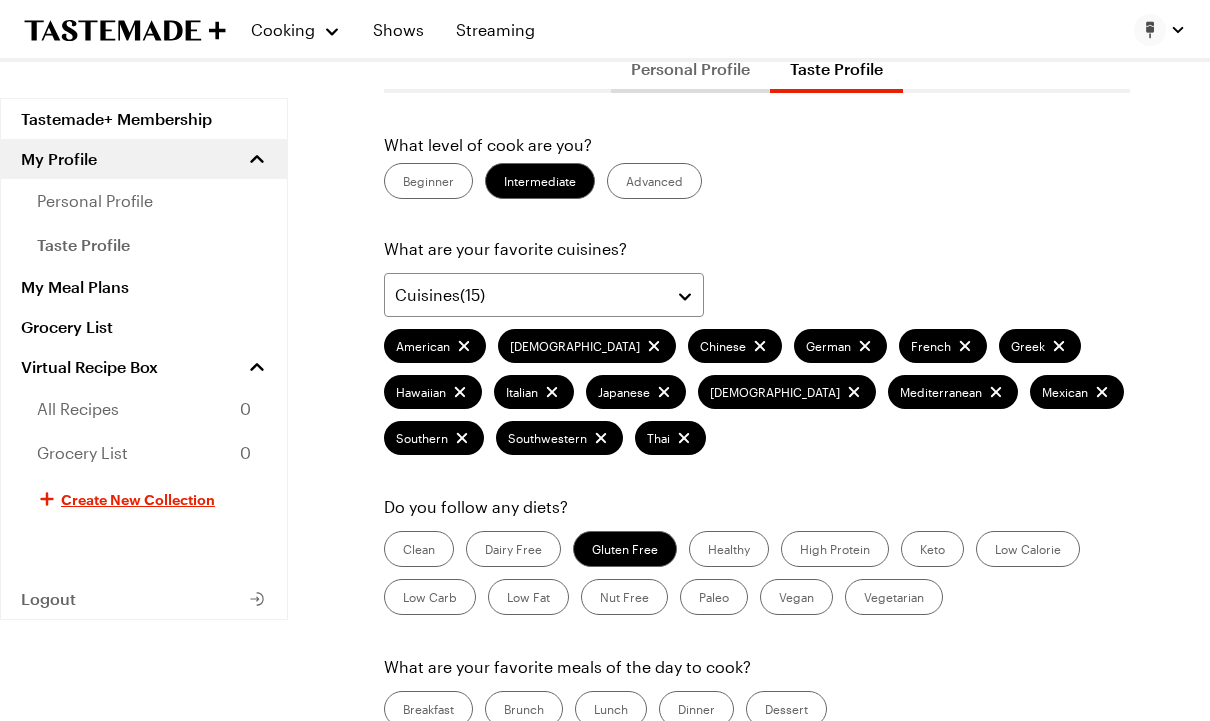click on "Nut Free" at bounding box center [624, 595] 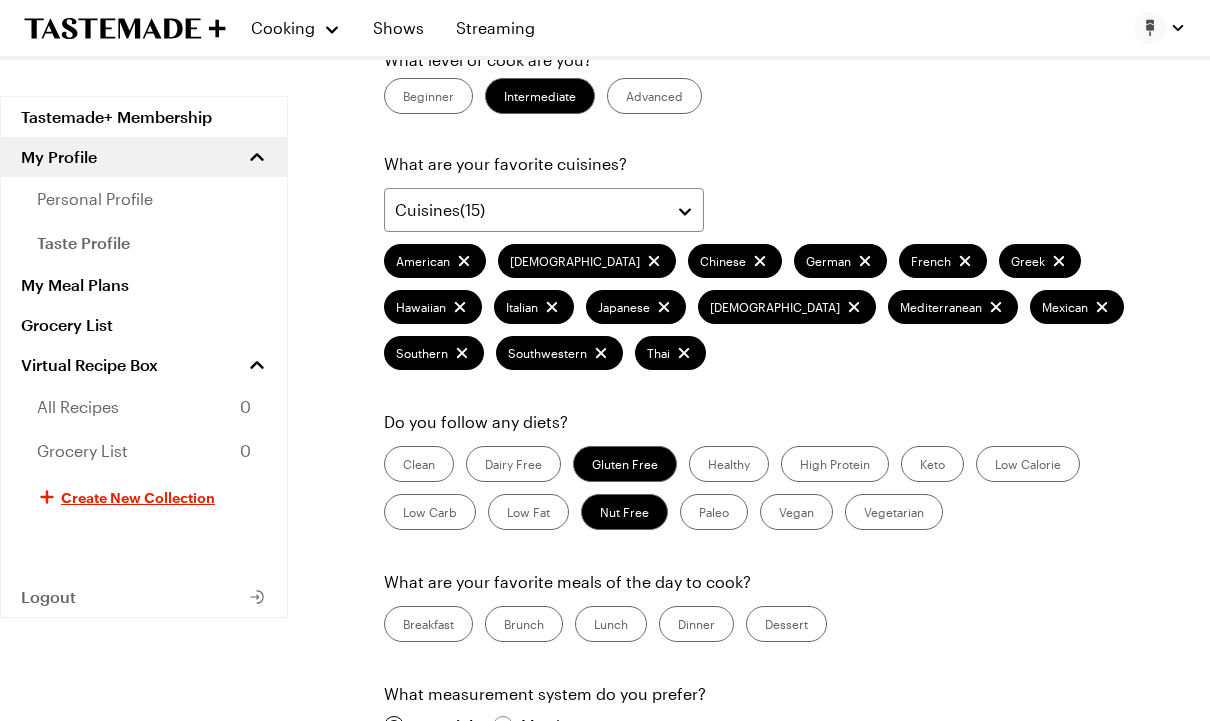 scroll, scrollTop: 263, scrollLeft: 0, axis: vertical 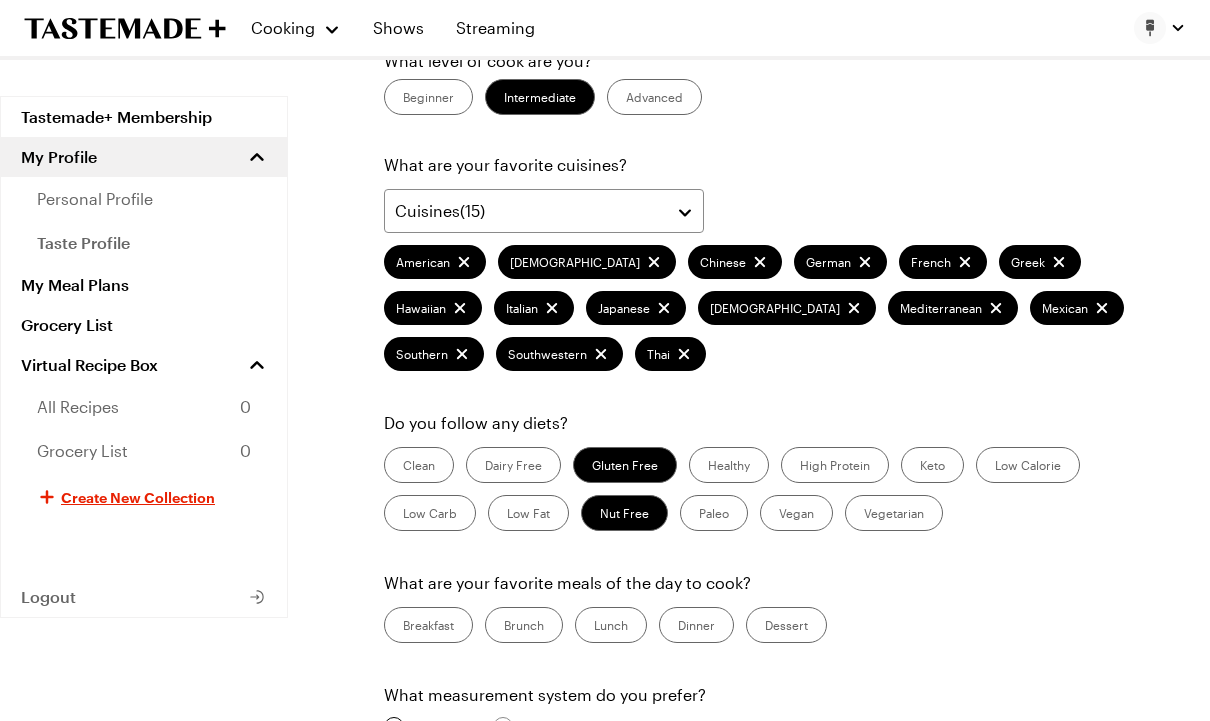 click on "Dinner" at bounding box center [696, 625] 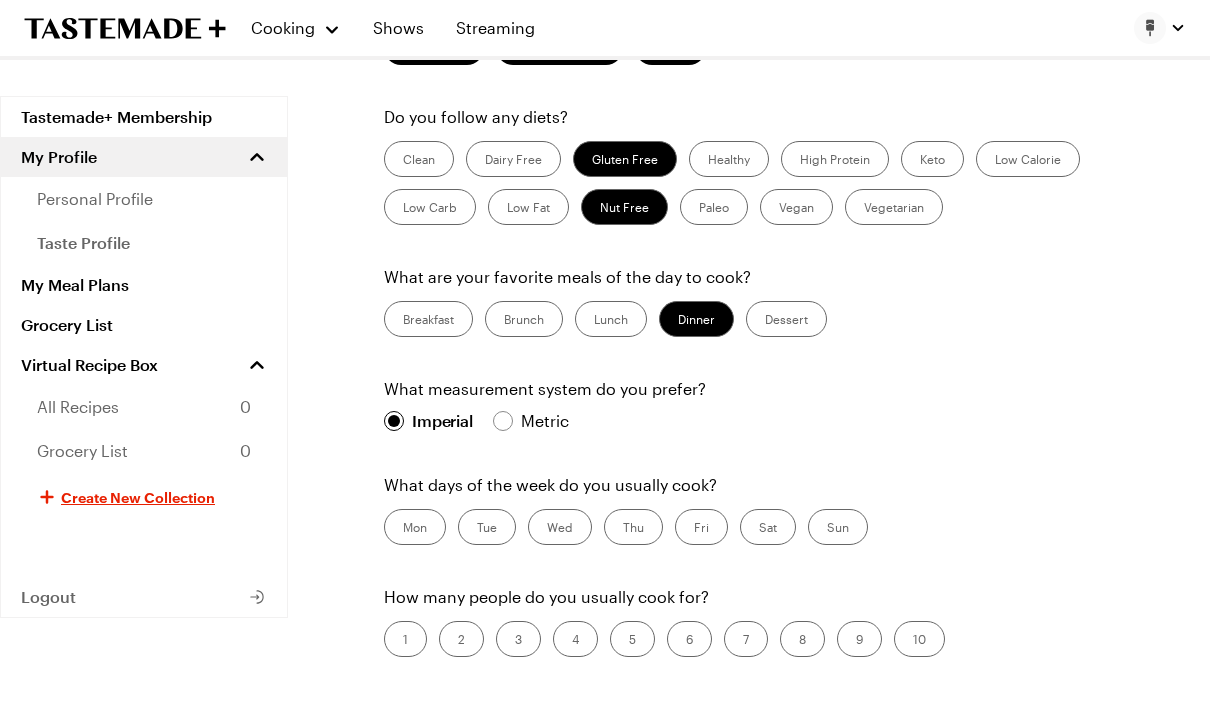 scroll, scrollTop: 573, scrollLeft: 0, axis: vertical 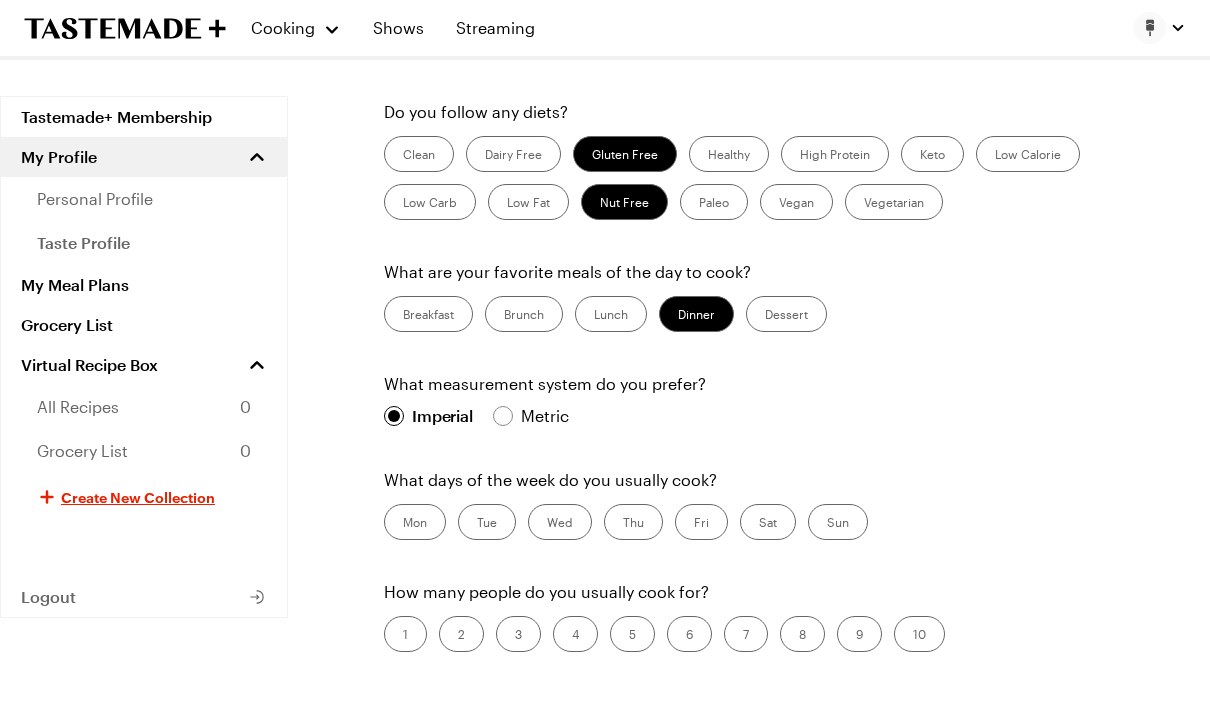 click on "Sun" at bounding box center [838, 523] 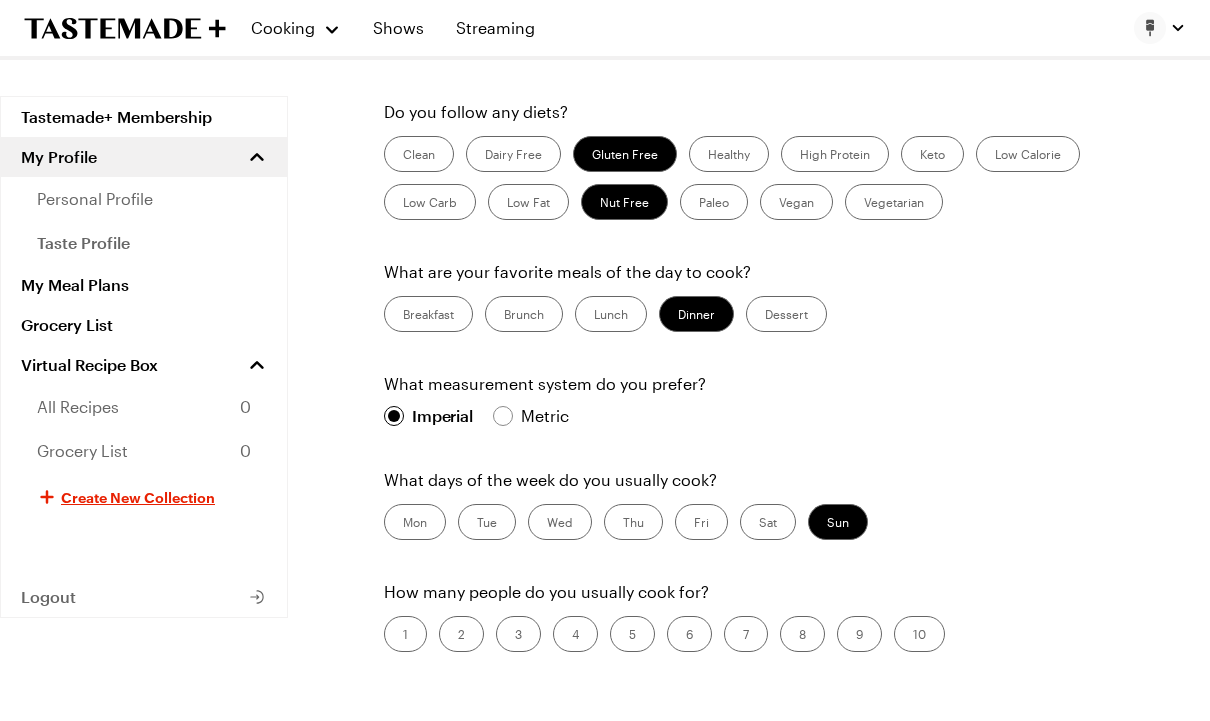 click on "Thu" at bounding box center (633, 523) 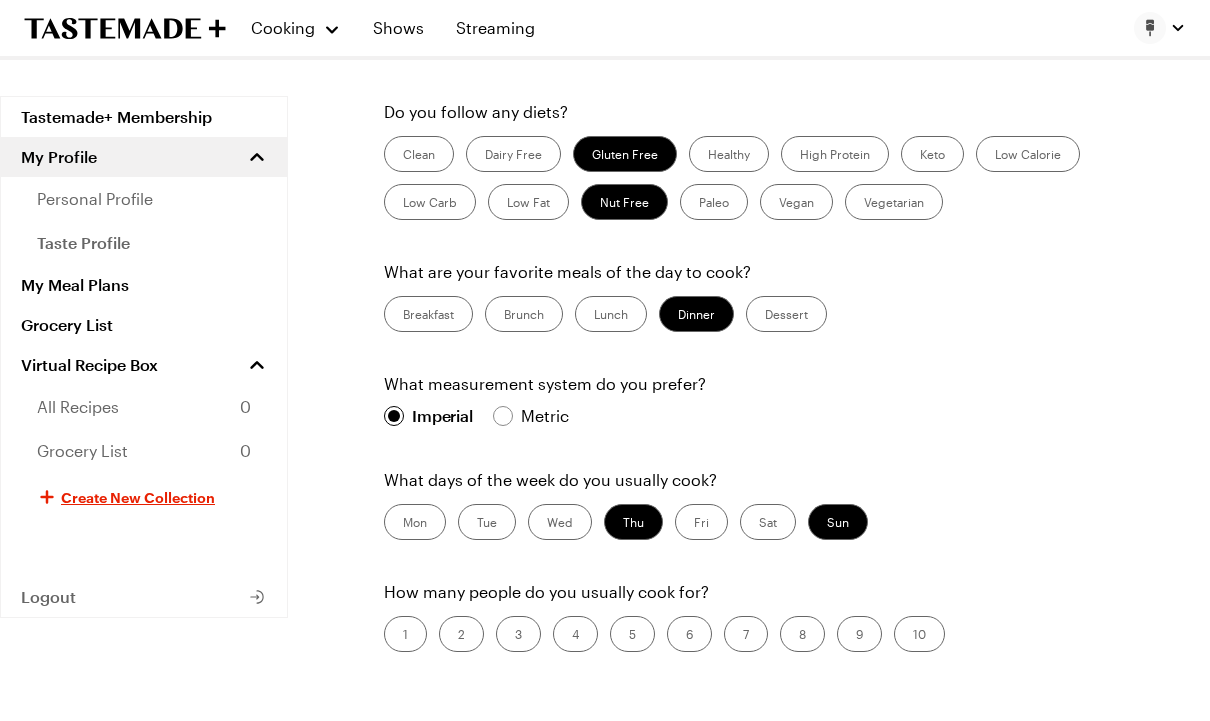 click on "Mon" at bounding box center [415, 523] 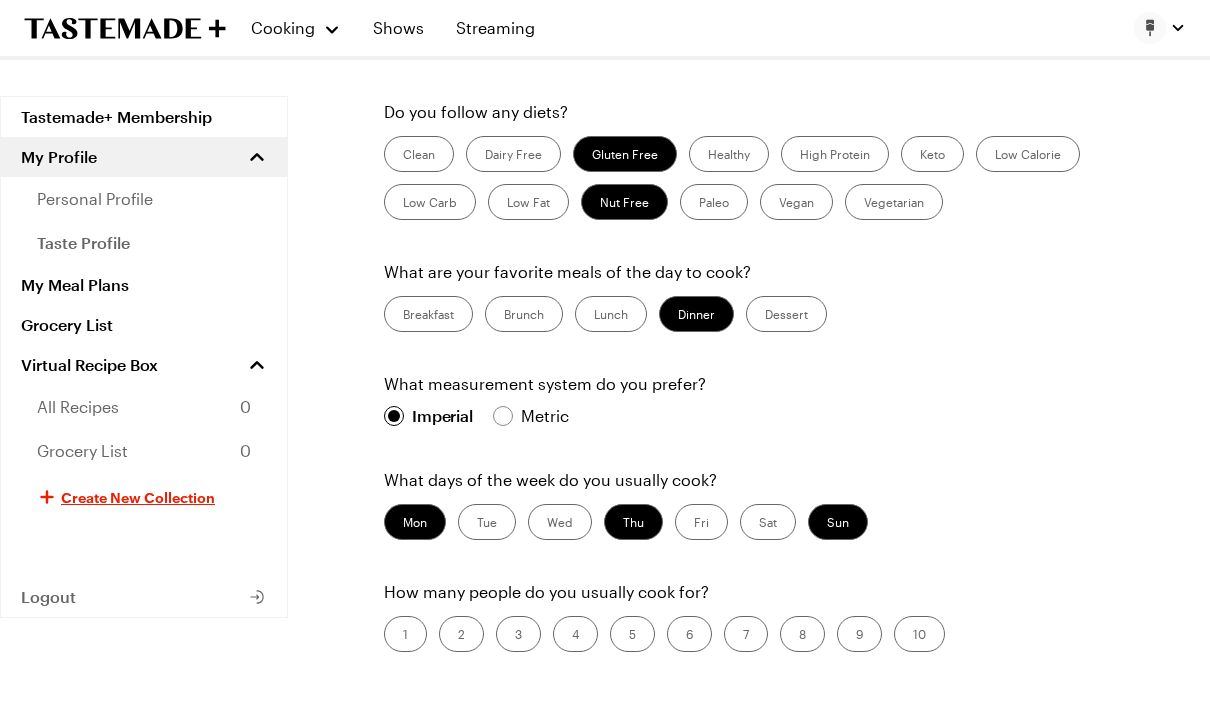 click on "Tue" at bounding box center [487, 523] 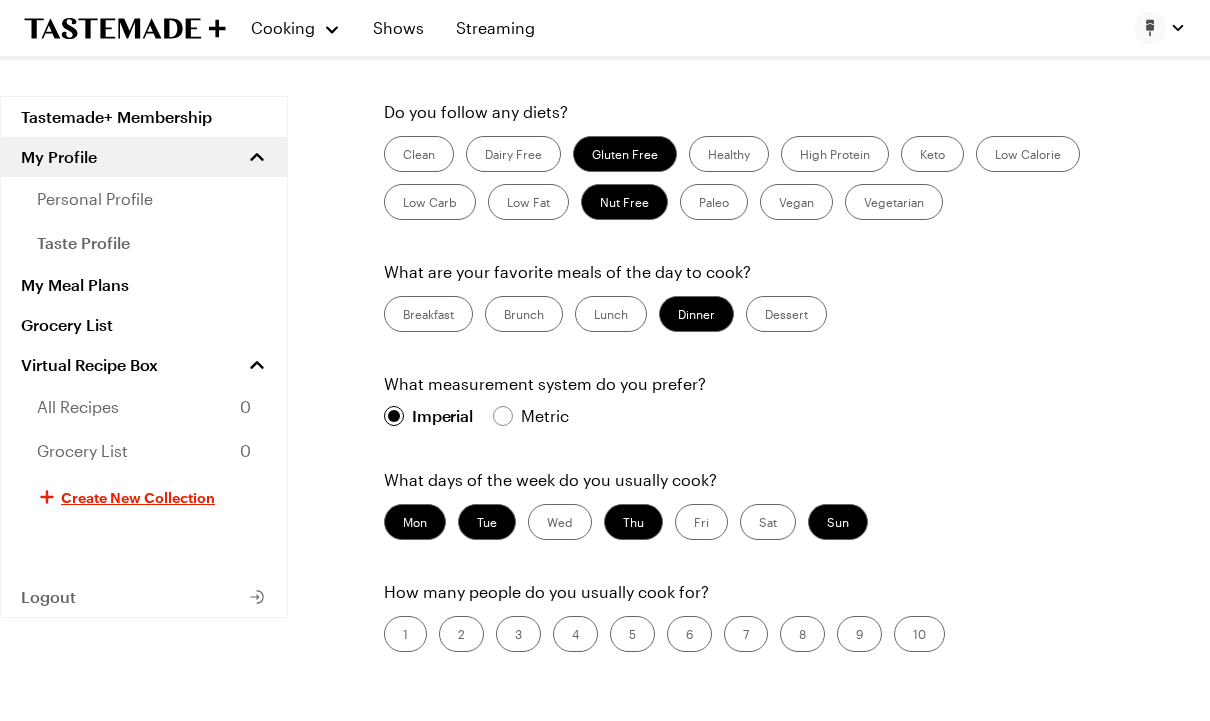 click on "5" at bounding box center [632, 635] 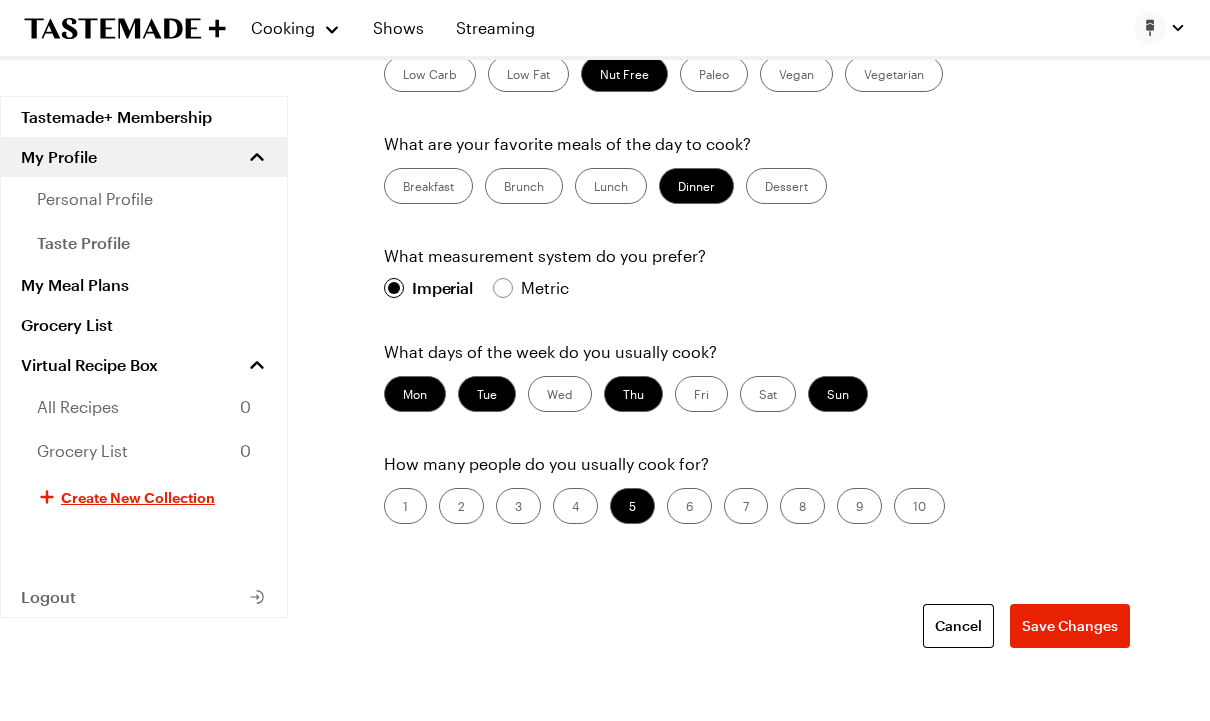 scroll, scrollTop: 723, scrollLeft: 0, axis: vertical 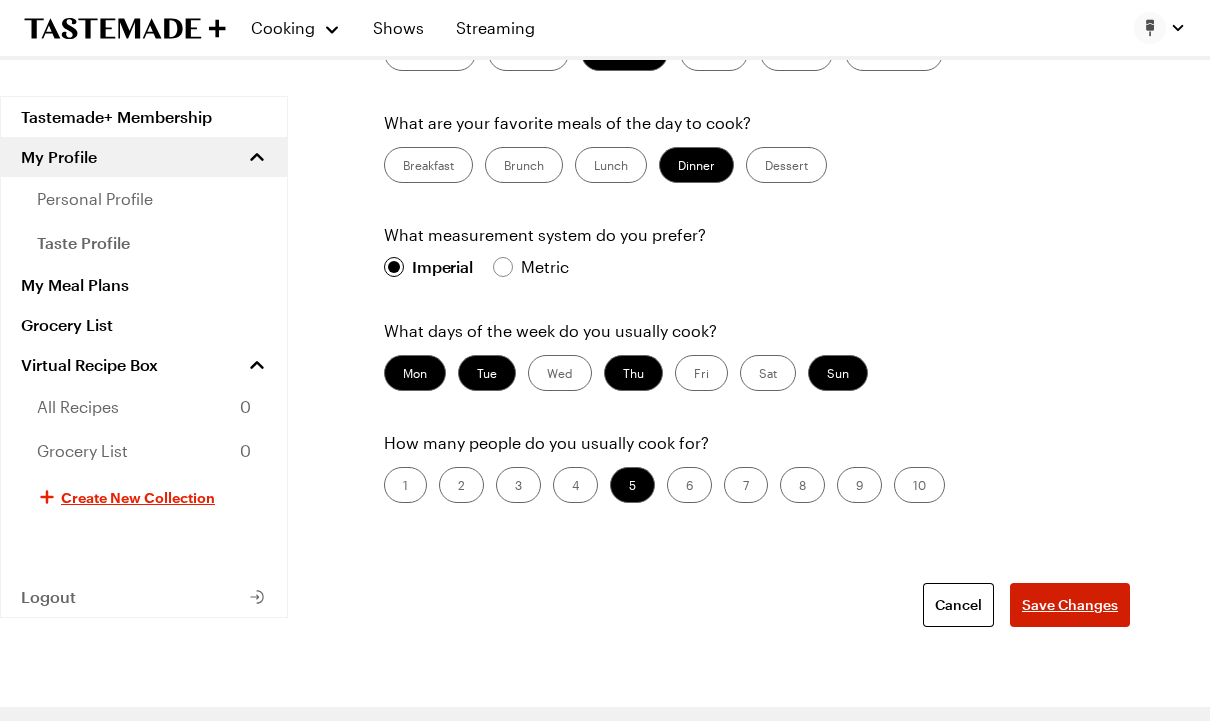 click on "Save Changes" at bounding box center (1070, 605) 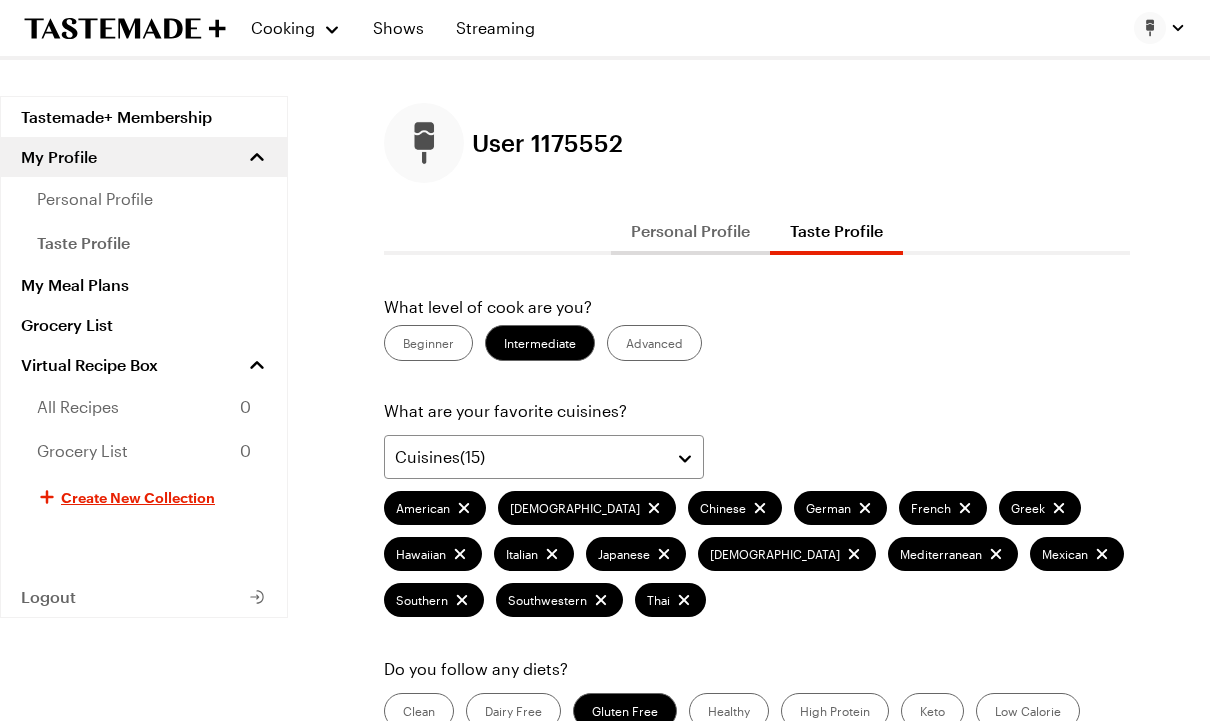 scroll, scrollTop: 0, scrollLeft: 0, axis: both 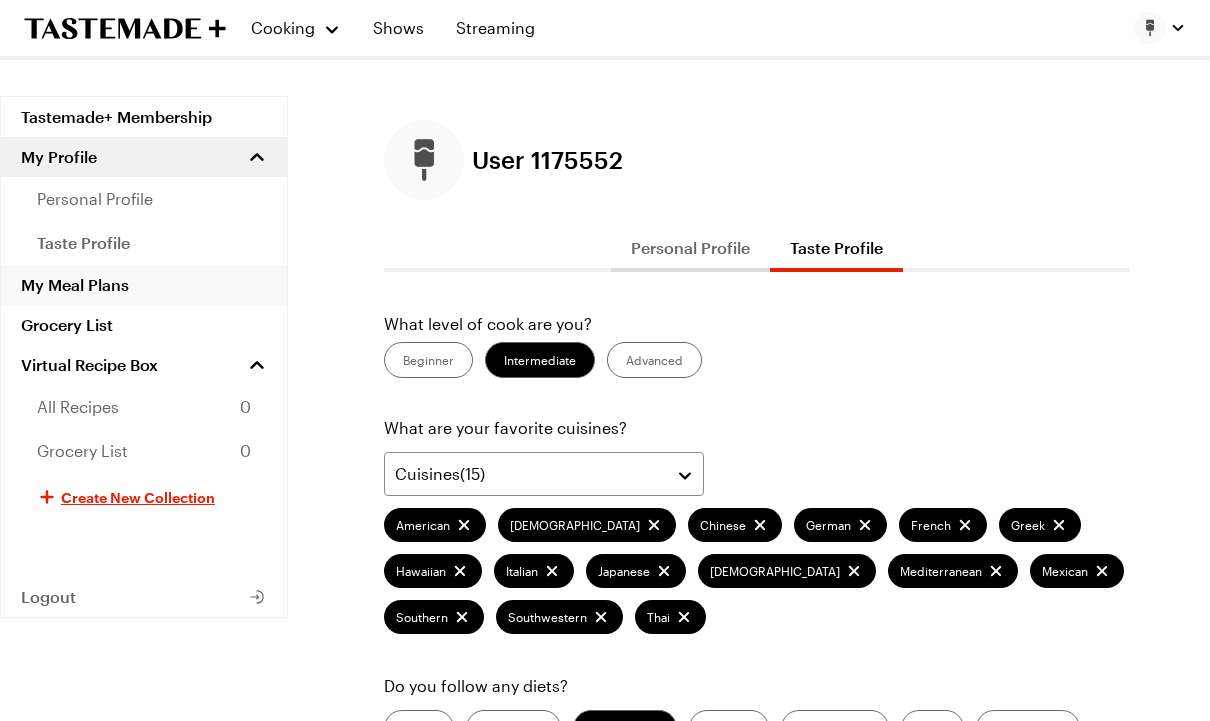click on "My Meal Plans" at bounding box center (144, 285) 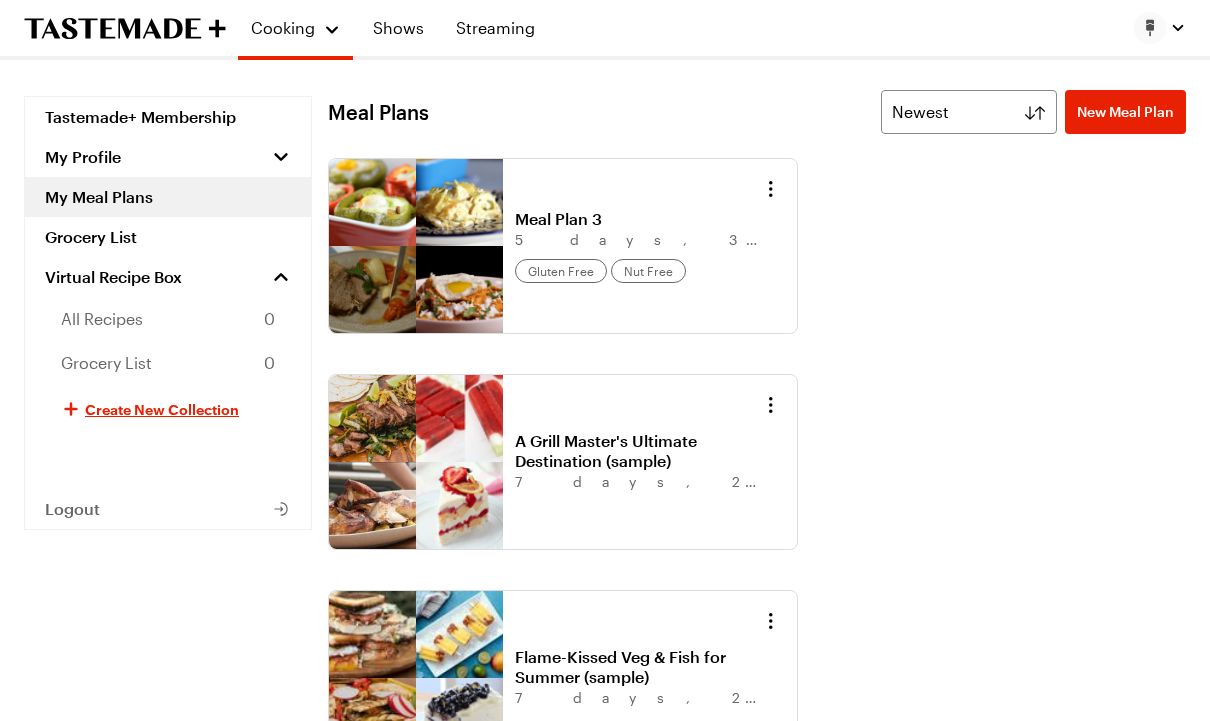 scroll, scrollTop: 0, scrollLeft: 0, axis: both 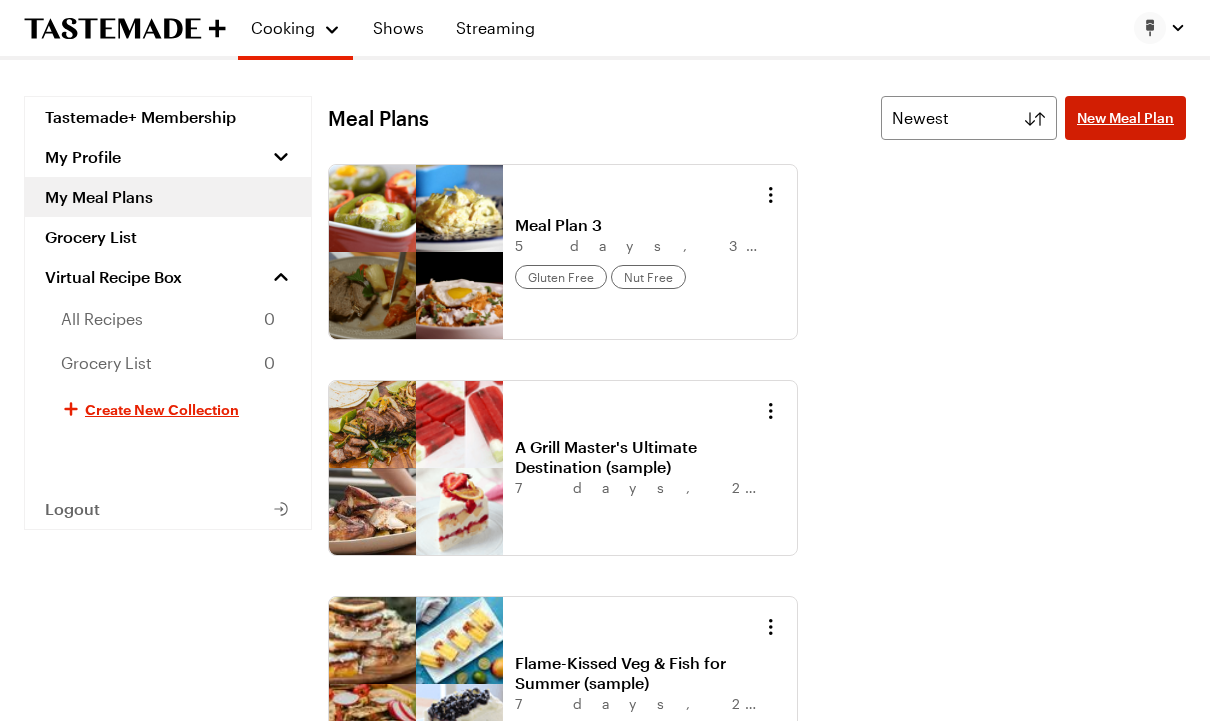 click on "New Meal Plan" at bounding box center (1125, 118) 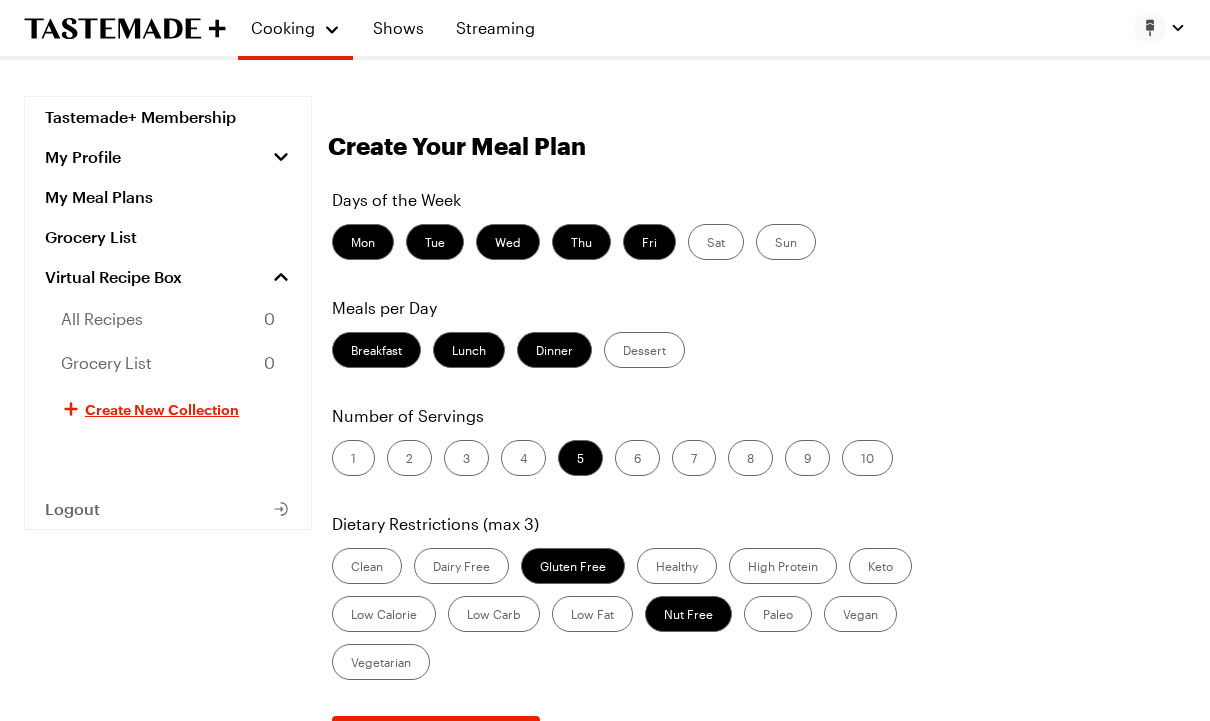 click on "Sun" at bounding box center [786, 242] 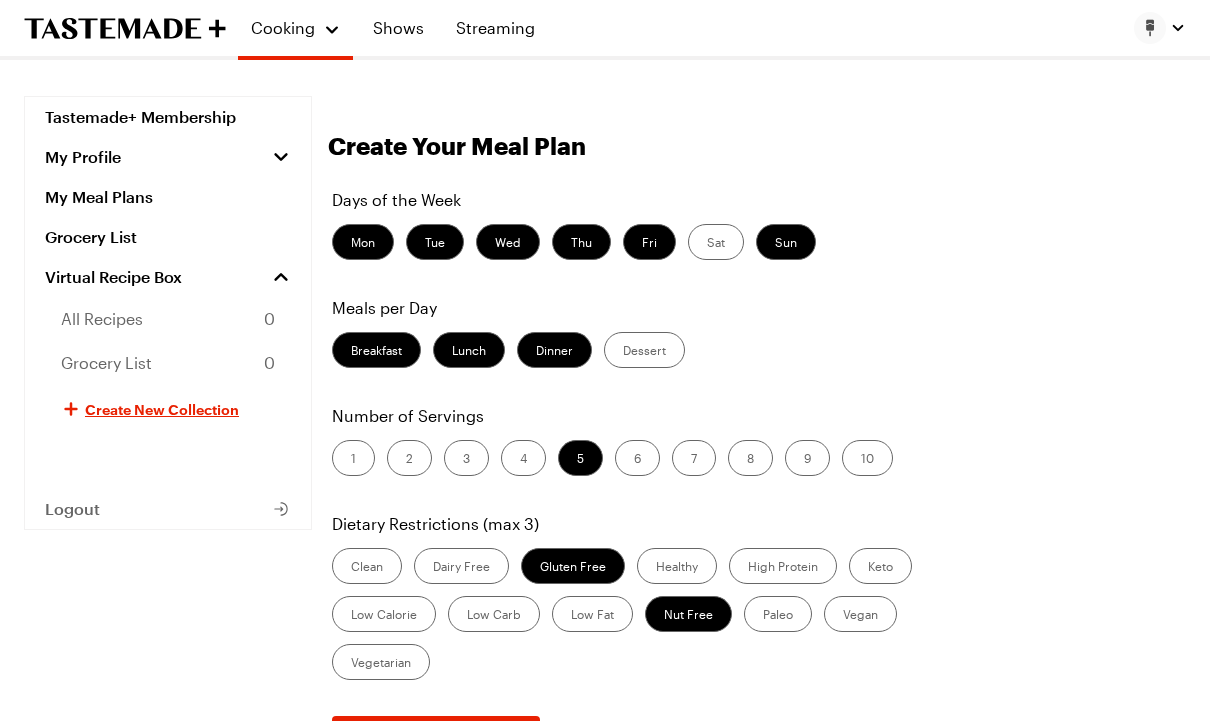 click on "Fri" at bounding box center [649, 242] 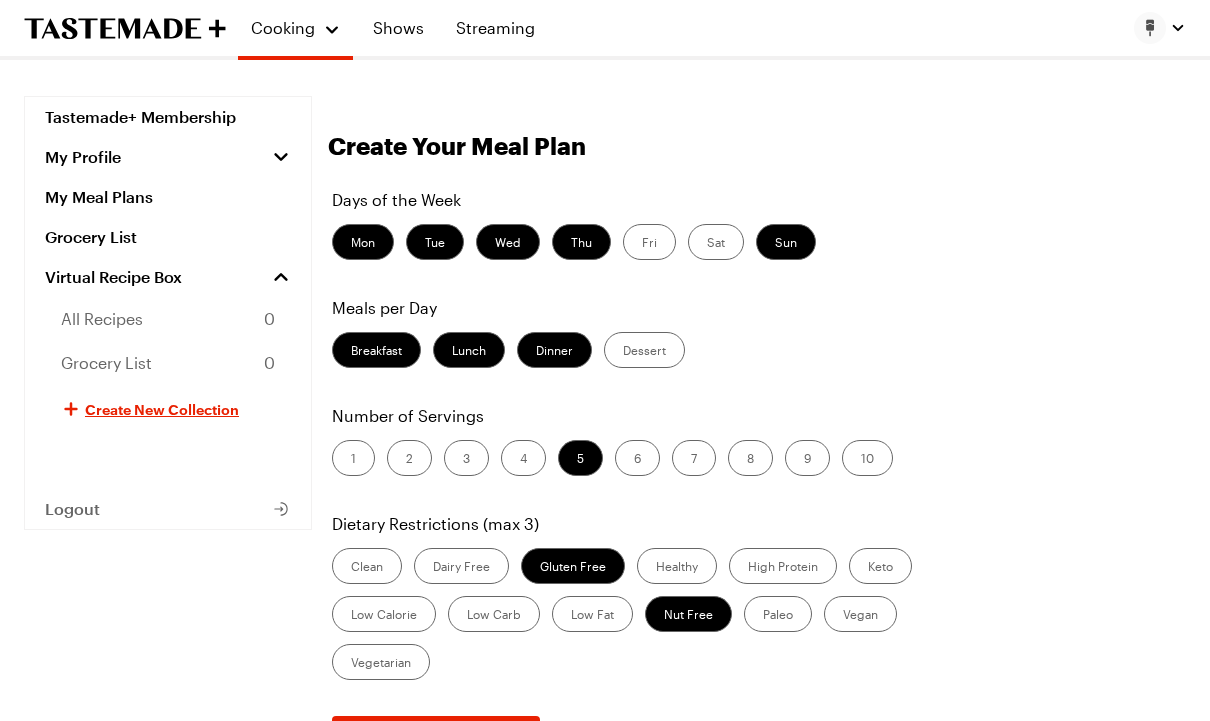 click on "Wed" at bounding box center (508, 242) 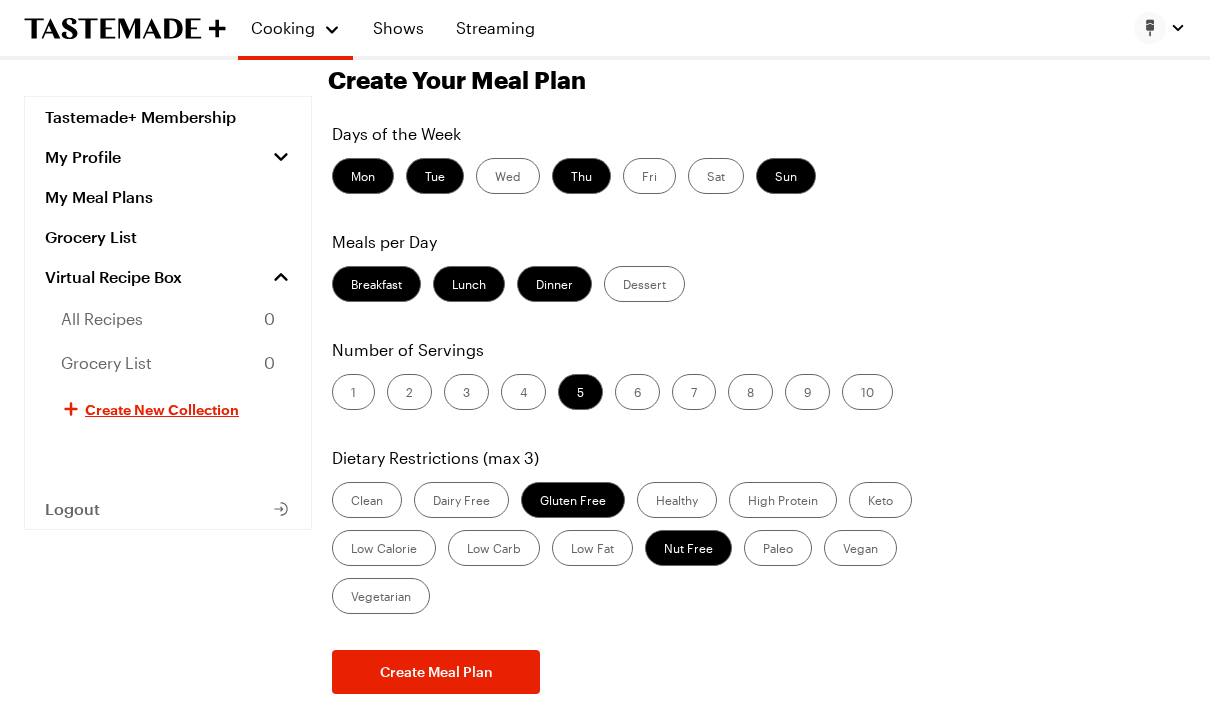 scroll, scrollTop: 63, scrollLeft: 0, axis: vertical 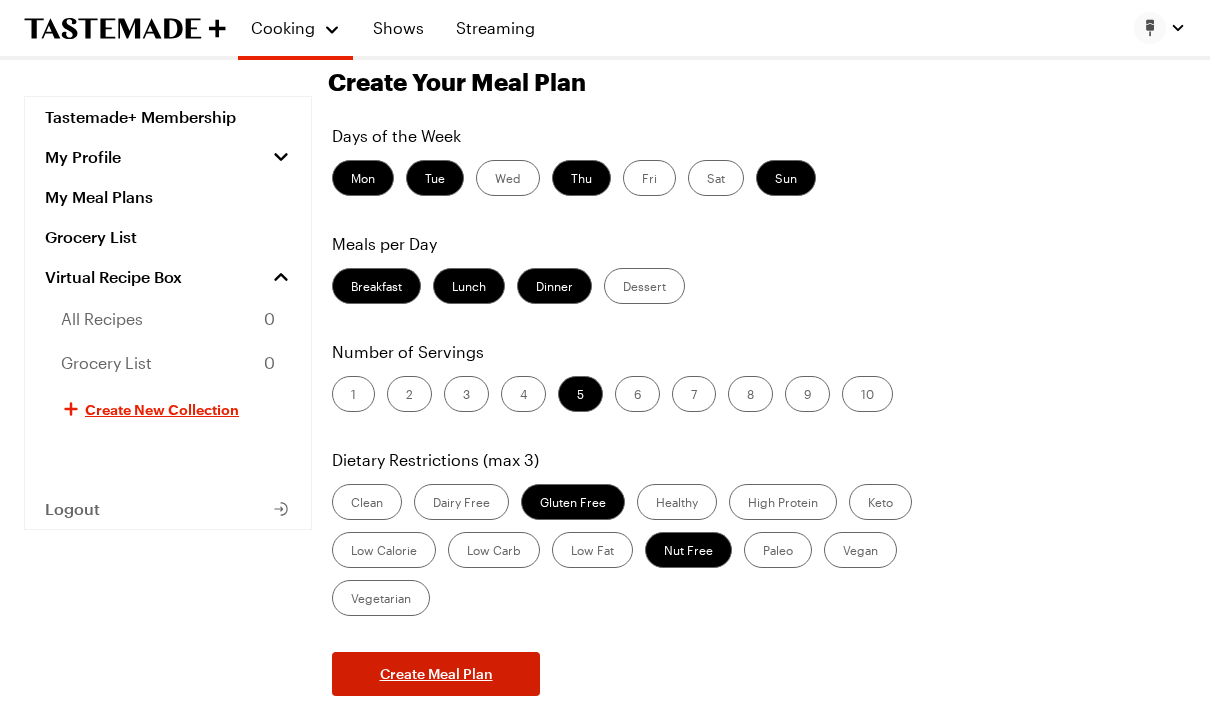 click on "Create Meal Plan" at bounding box center [436, 675] 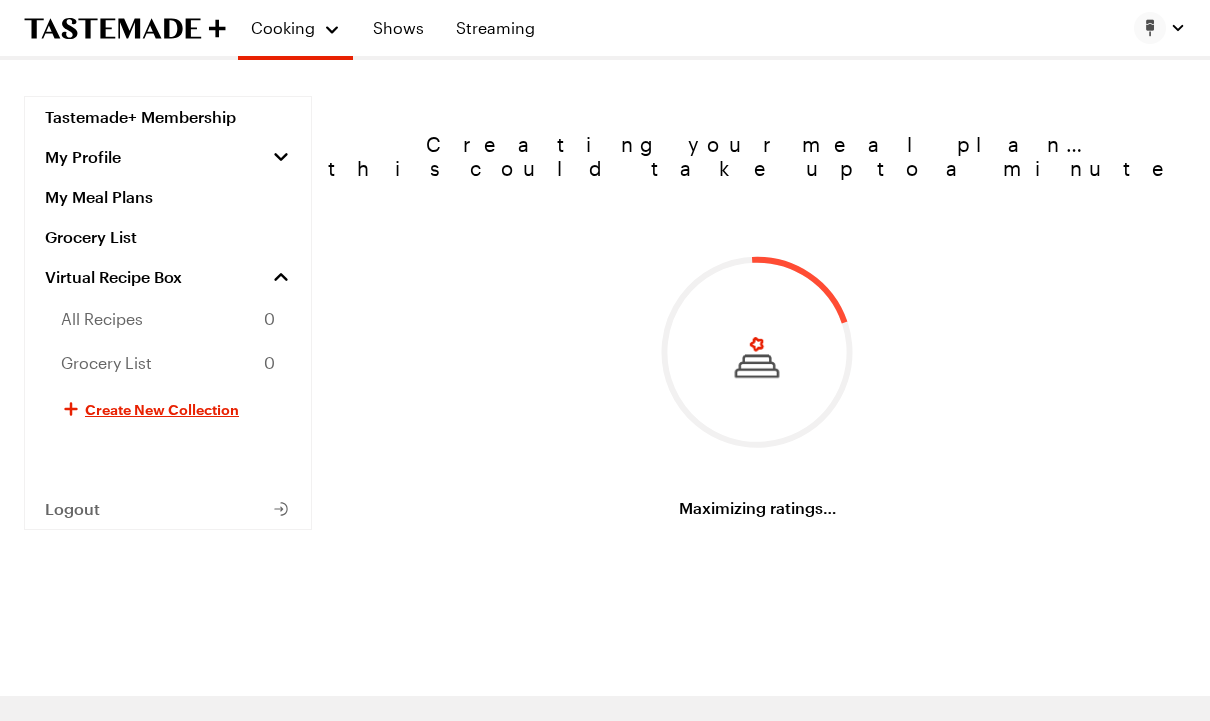 scroll, scrollTop: 67, scrollLeft: 0, axis: vertical 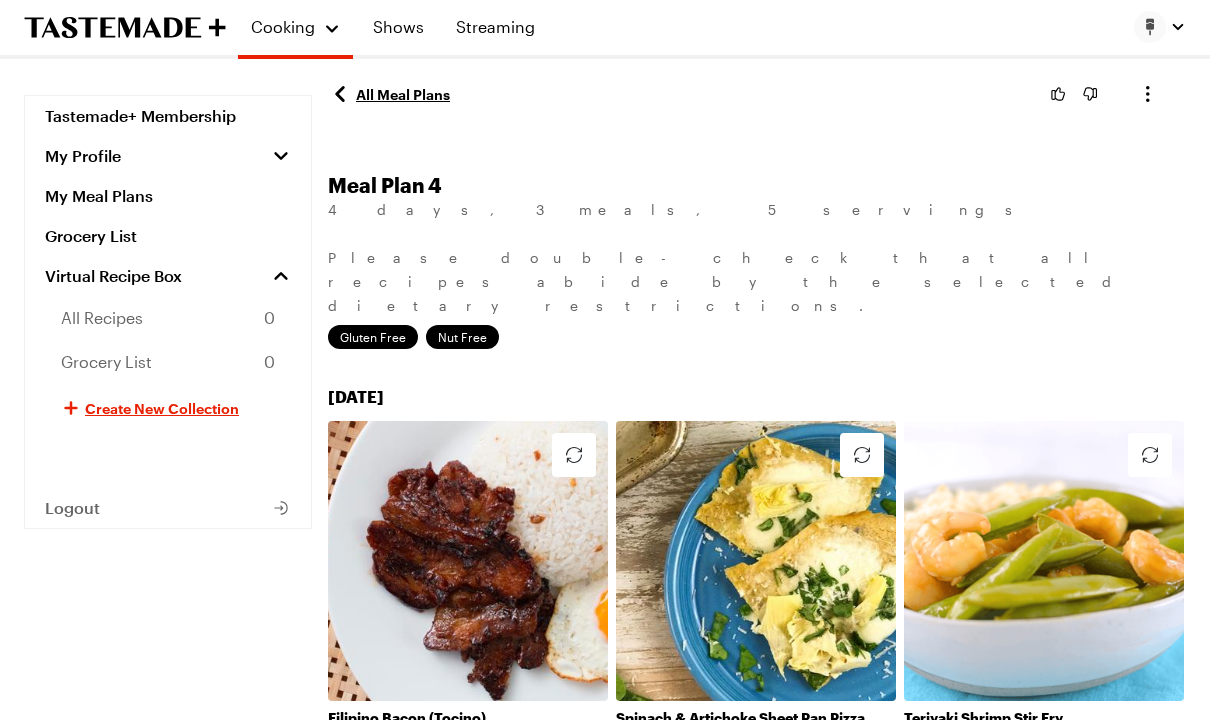 click on "All Meal Plans" at bounding box center (389, 95) 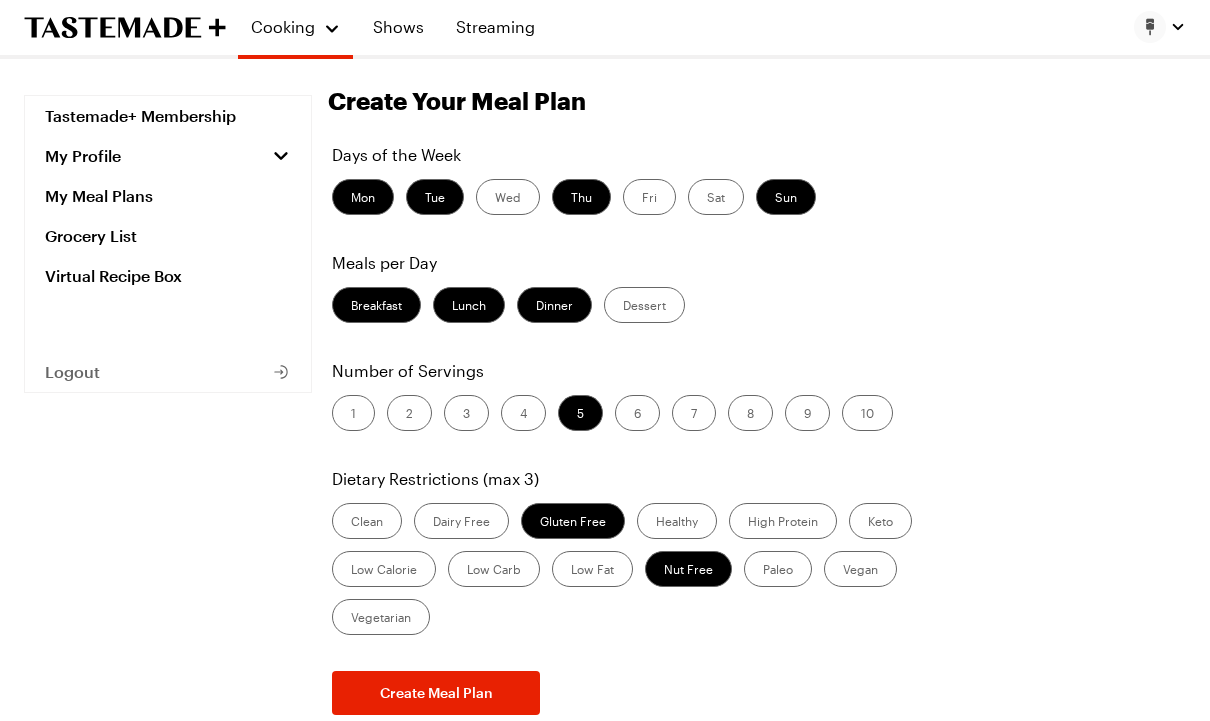 scroll, scrollTop: 64, scrollLeft: 0, axis: vertical 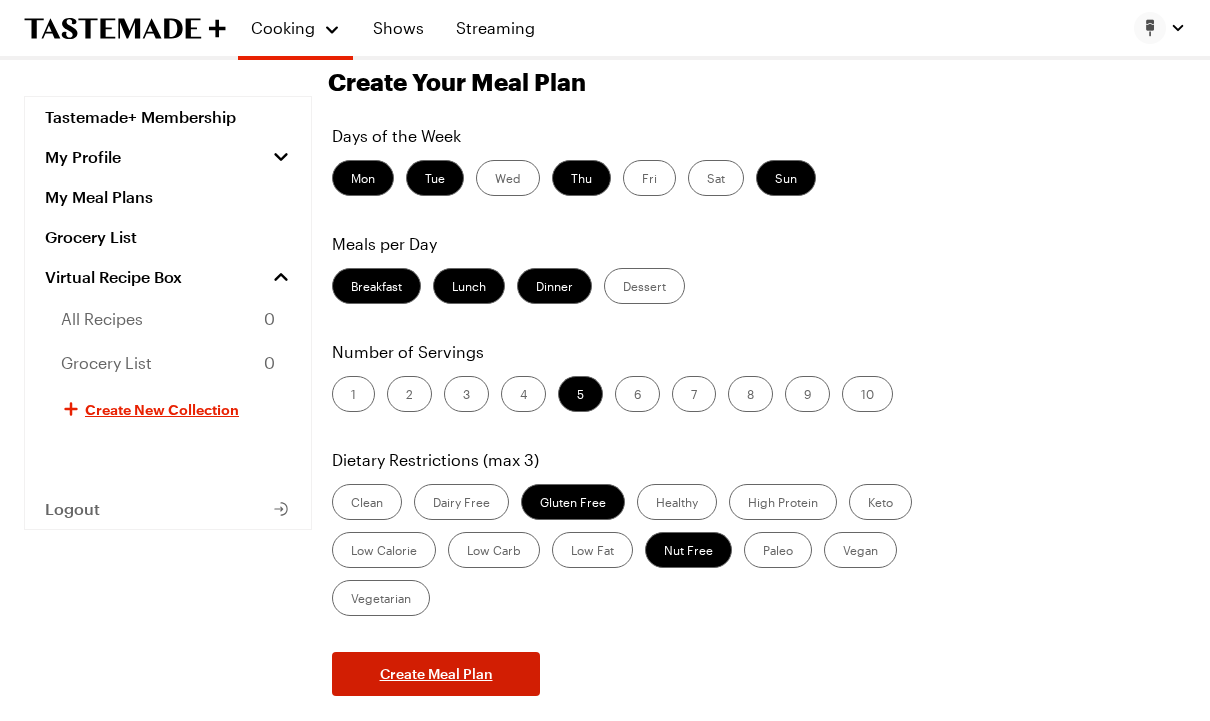 click on "Create Meal Plan" at bounding box center [436, 674] 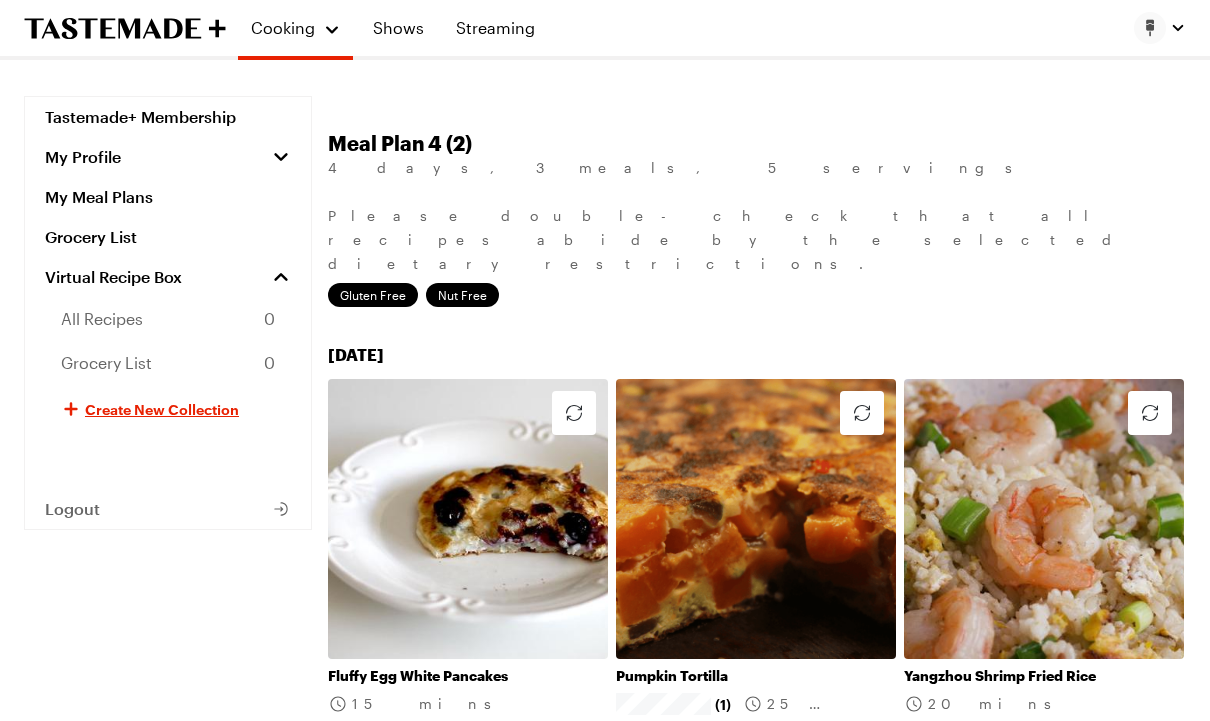scroll, scrollTop: 0, scrollLeft: 0, axis: both 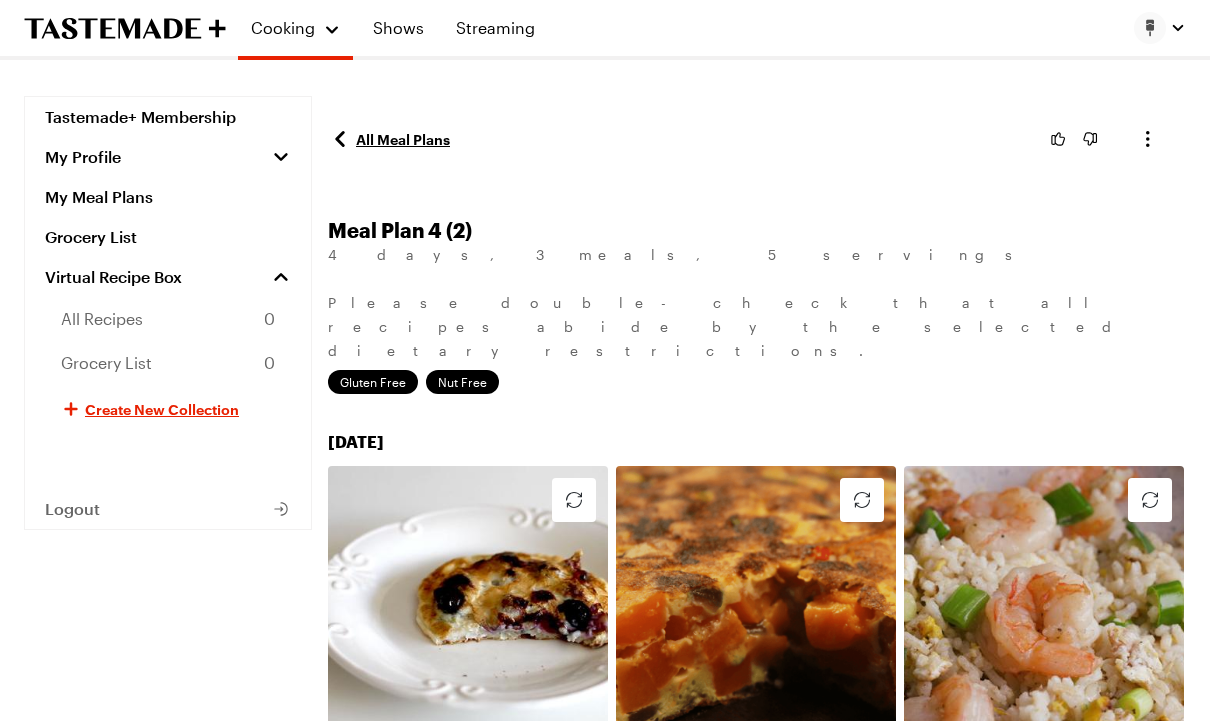click on "All Meal Plans" at bounding box center [389, 139] 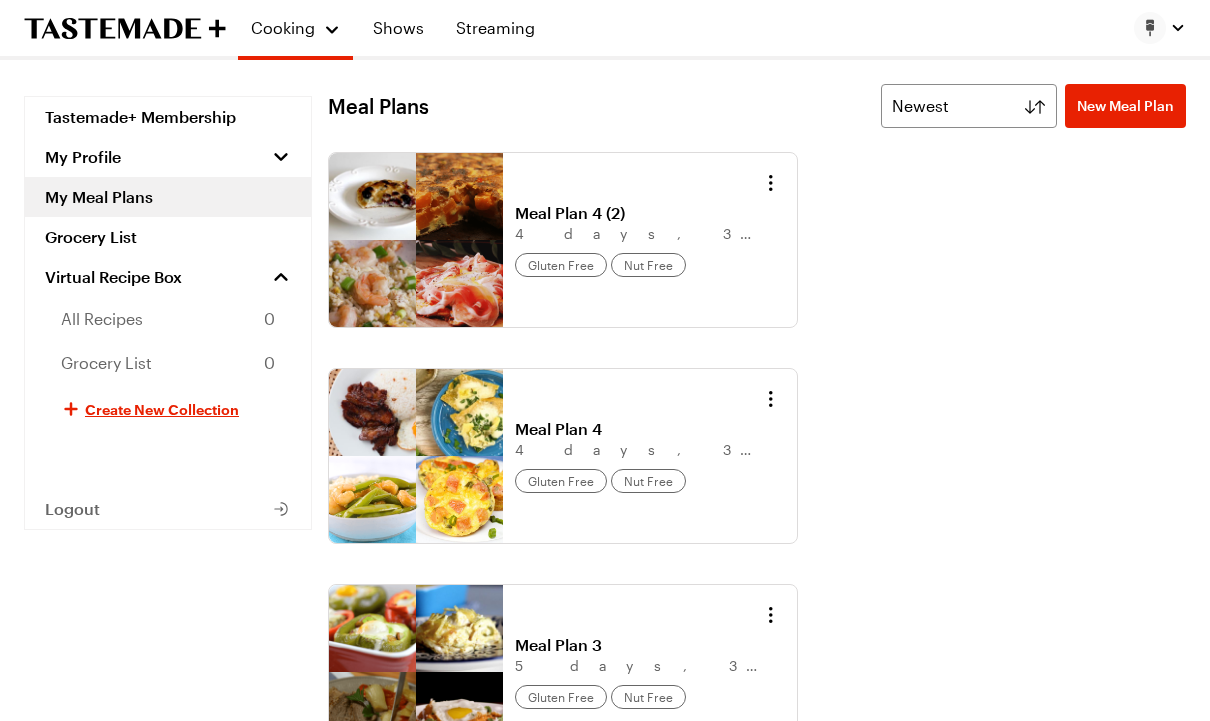 scroll, scrollTop: 0, scrollLeft: 0, axis: both 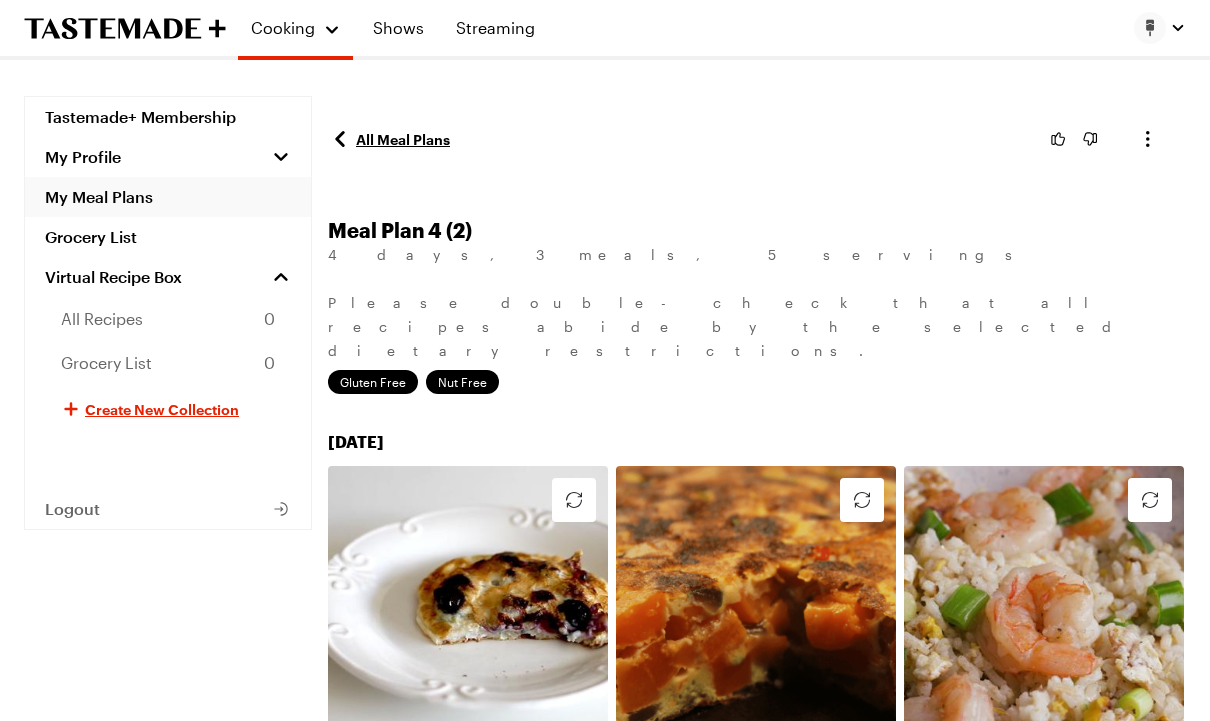click on "My Meal Plans" at bounding box center (168, 197) 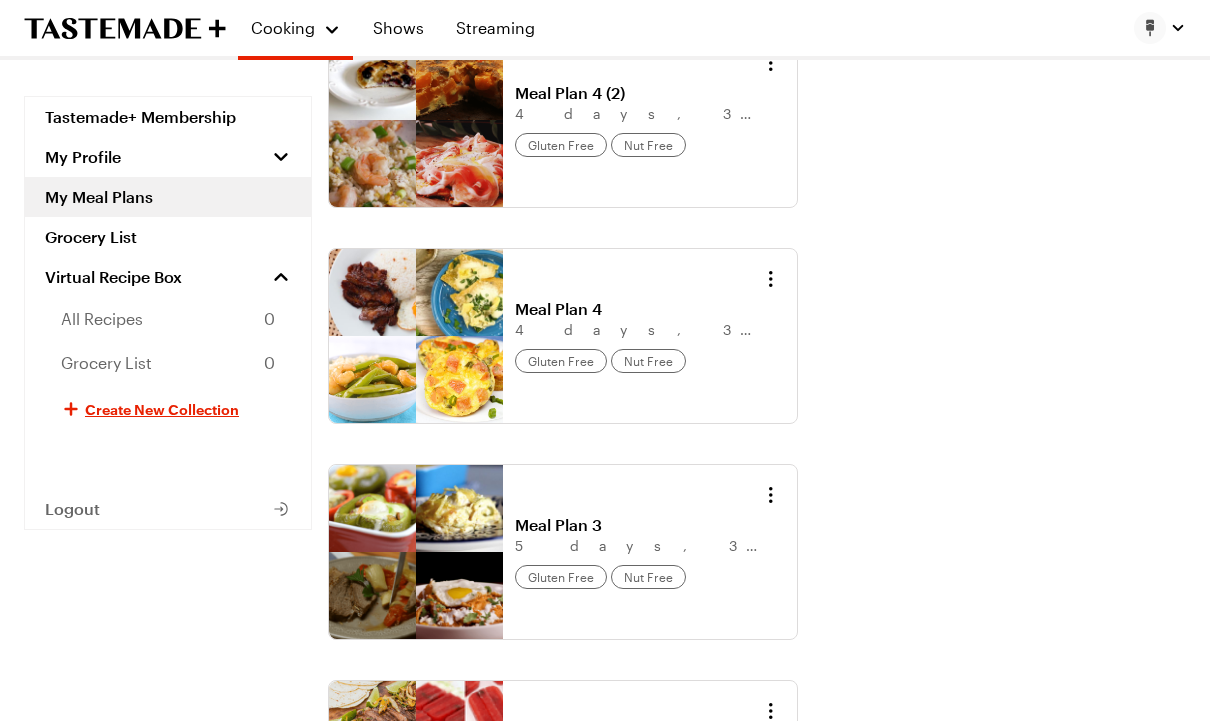 scroll, scrollTop: 0, scrollLeft: 0, axis: both 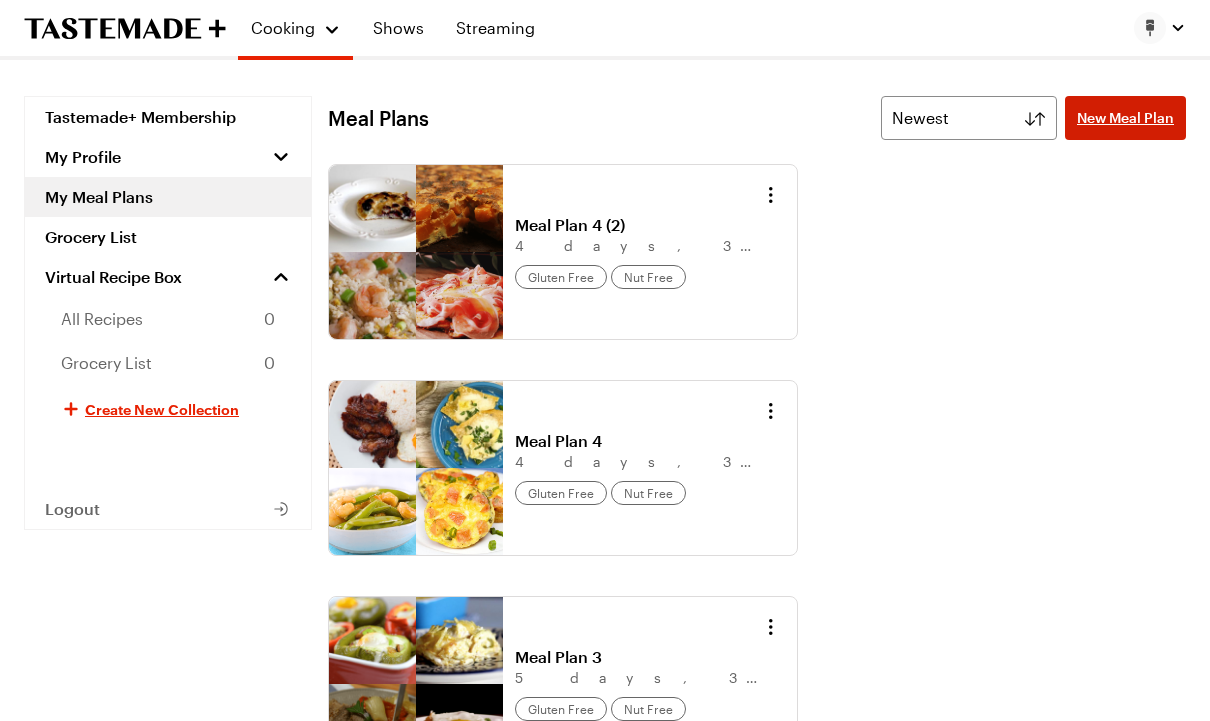 click on "New Meal Plan" at bounding box center [1125, 118] 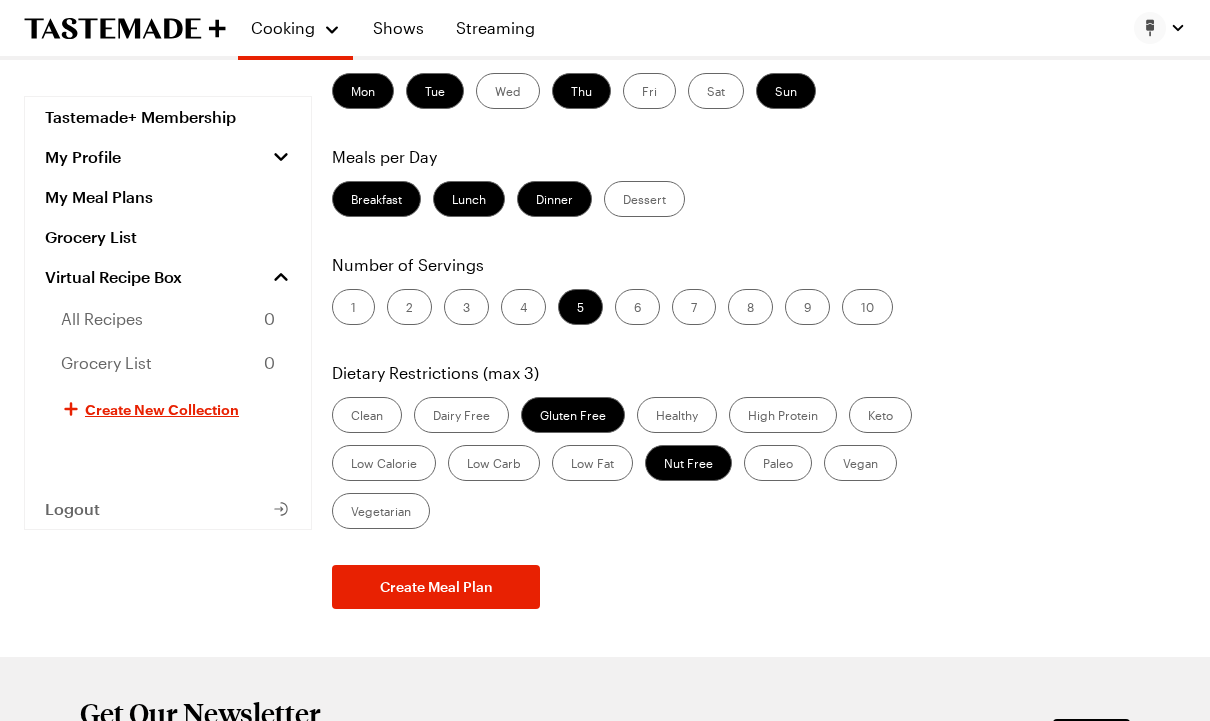 scroll, scrollTop: 150, scrollLeft: 0, axis: vertical 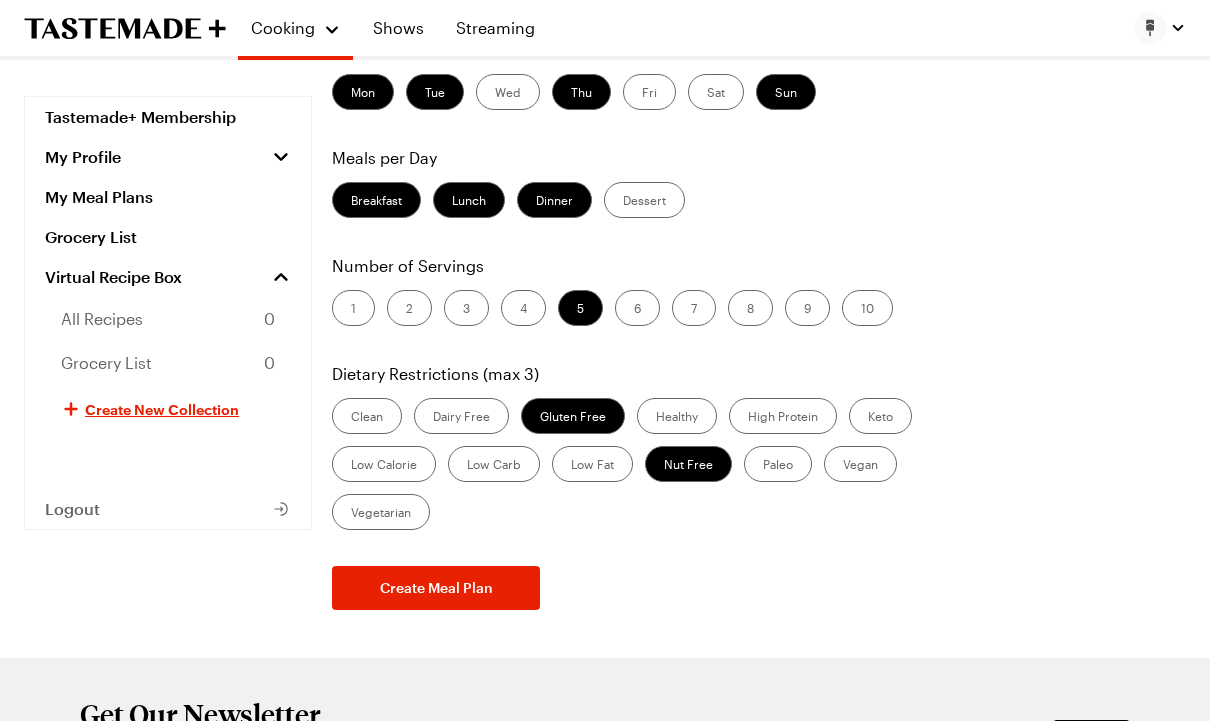 click on "Lunch" at bounding box center (469, 200) 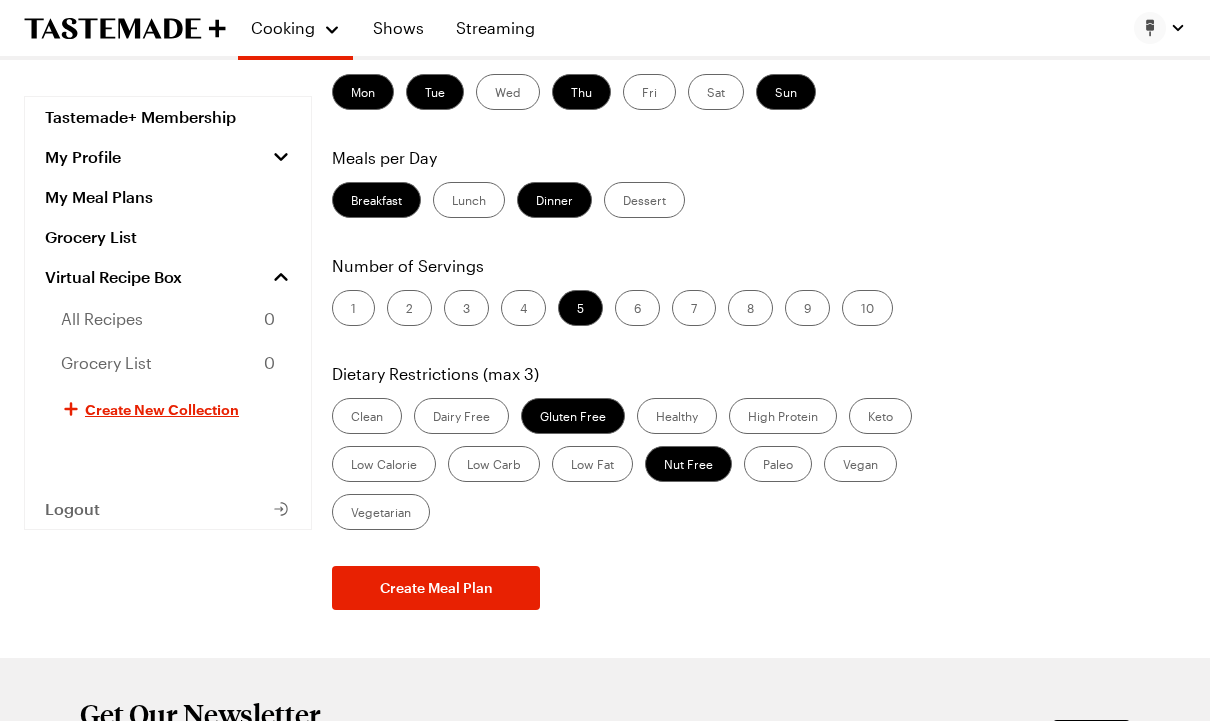 click on "Breakfast" at bounding box center [376, 200] 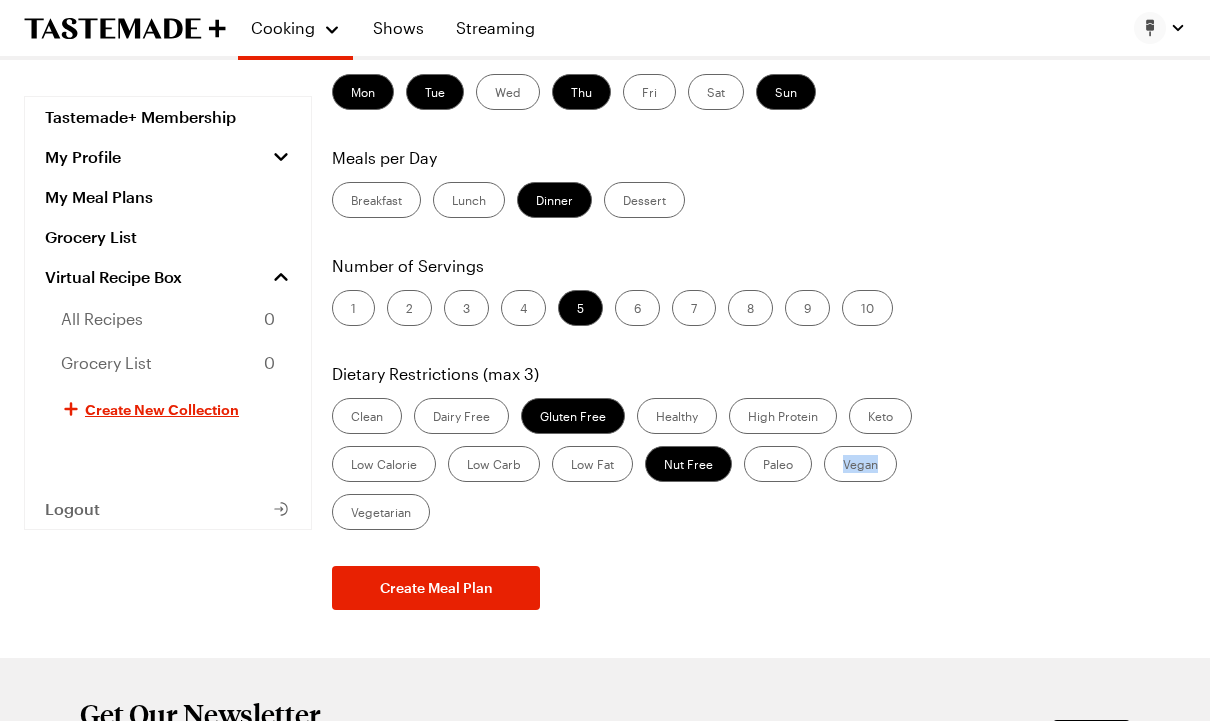click on "Days of the Week Mon Tue Wed Thu Fri Sat Sun Meals per Day Breakfast Lunch Dinner Dessert Number of Servings 1 2 3 4 5 6 7 8 9 10 Dietary Restrictions (max 3) Clean Dairy Free Gluten Free Healthy High Protein Keto Low Calorie Low Carb Low Fat Nut Free Paleo Vegan Vegetarian Create Meal Plan" at bounding box center [757, 324] 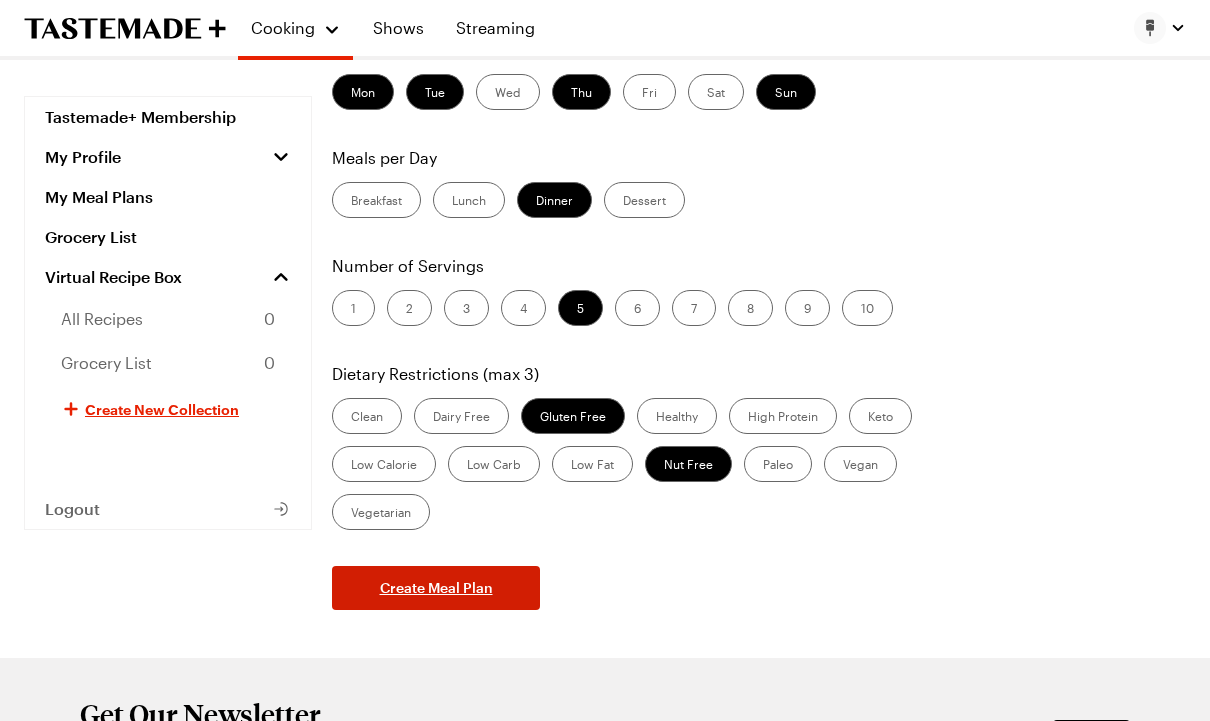 click on "Create Meal Plan" at bounding box center [436, 588] 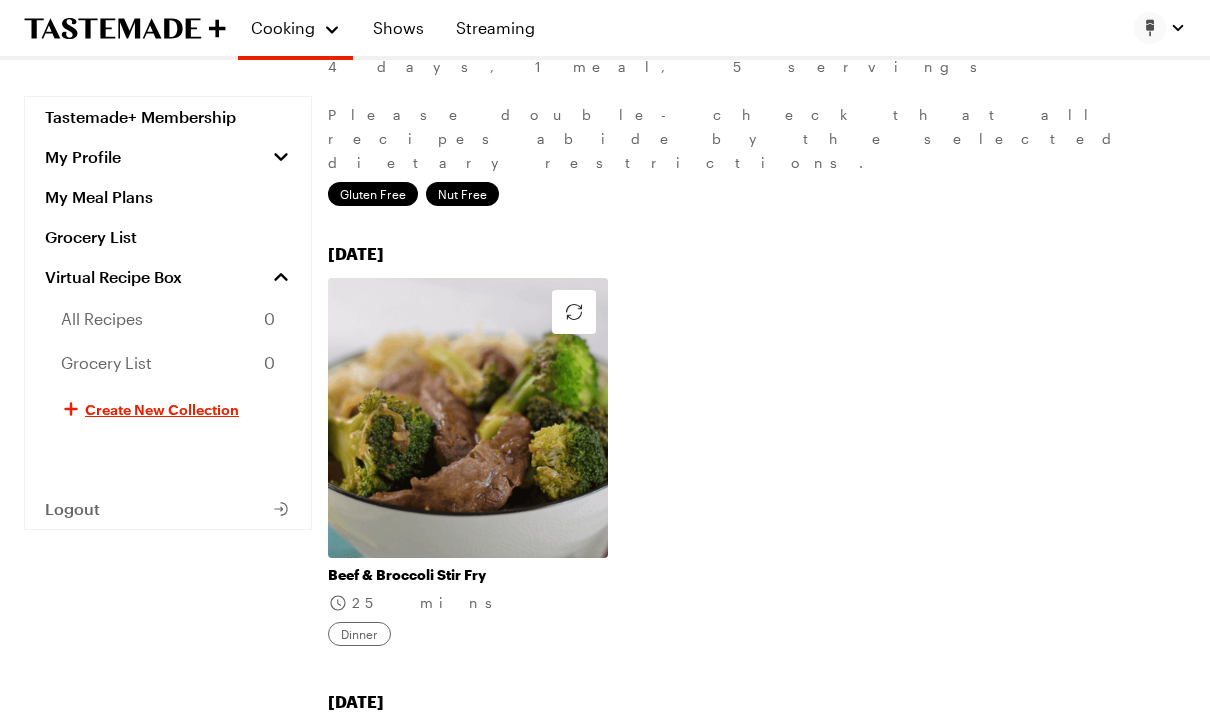 scroll, scrollTop: 0, scrollLeft: 0, axis: both 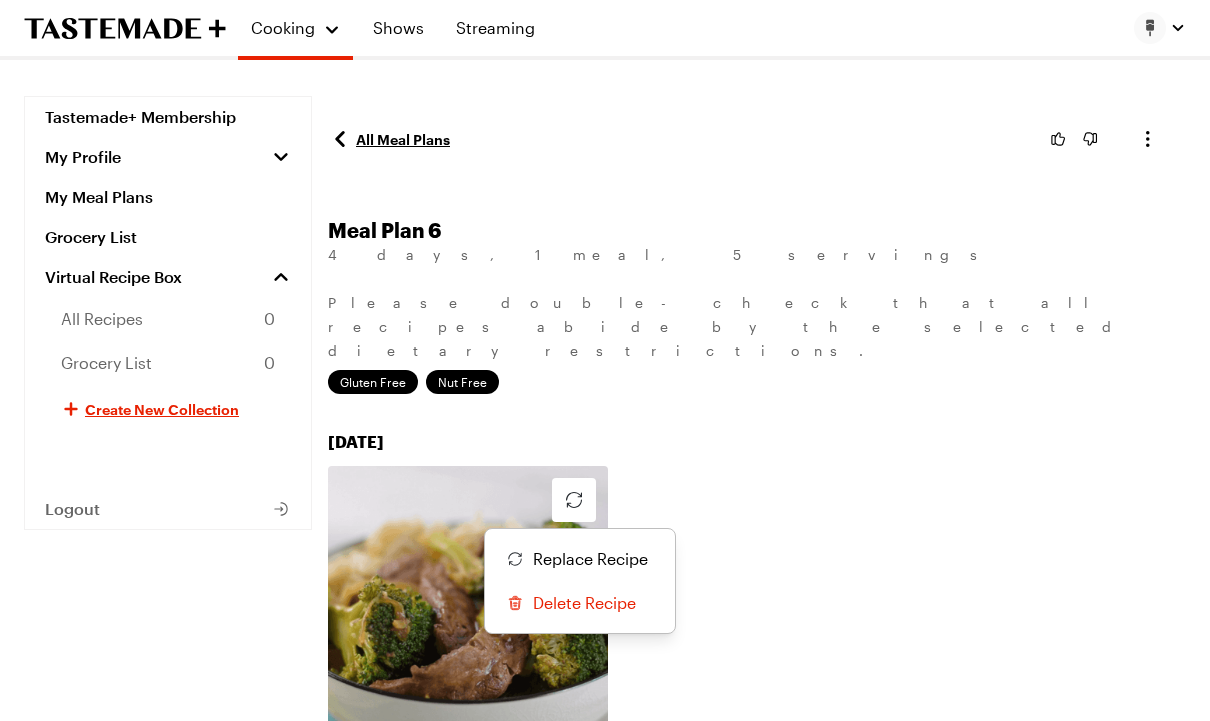 click on "Replace Recipe" at bounding box center (590, 559) 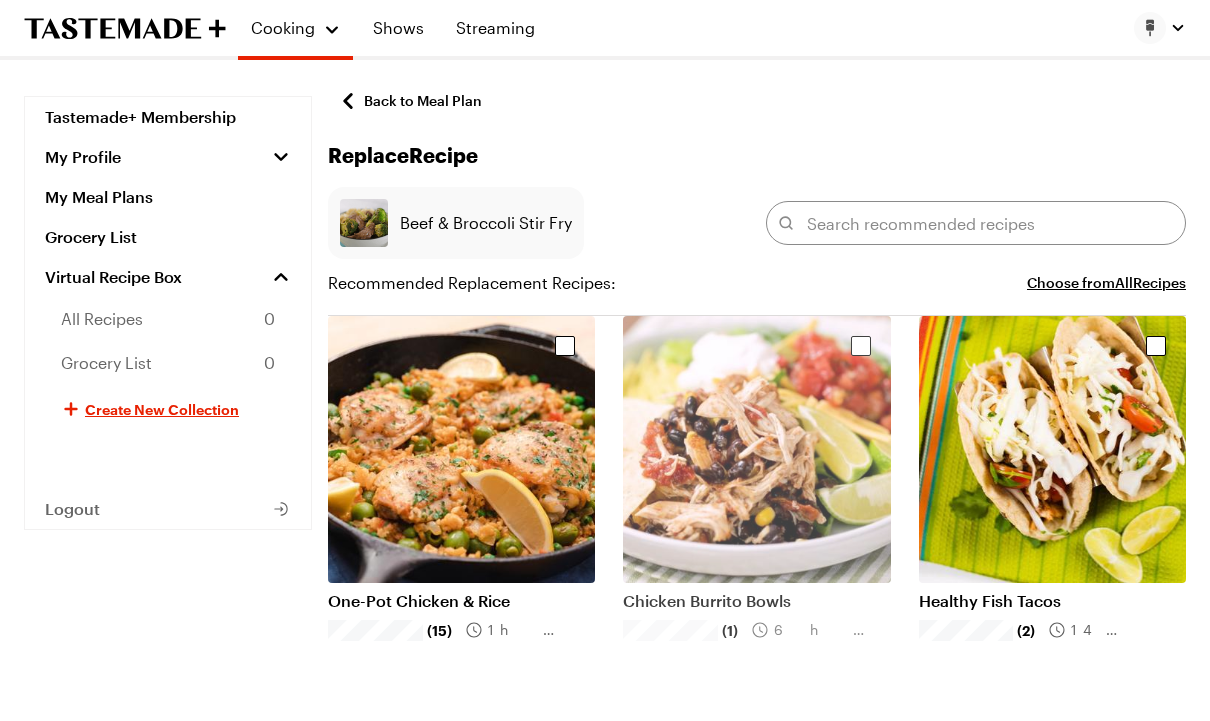 scroll, scrollTop: 33, scrollLeft: 0, axis: vertical 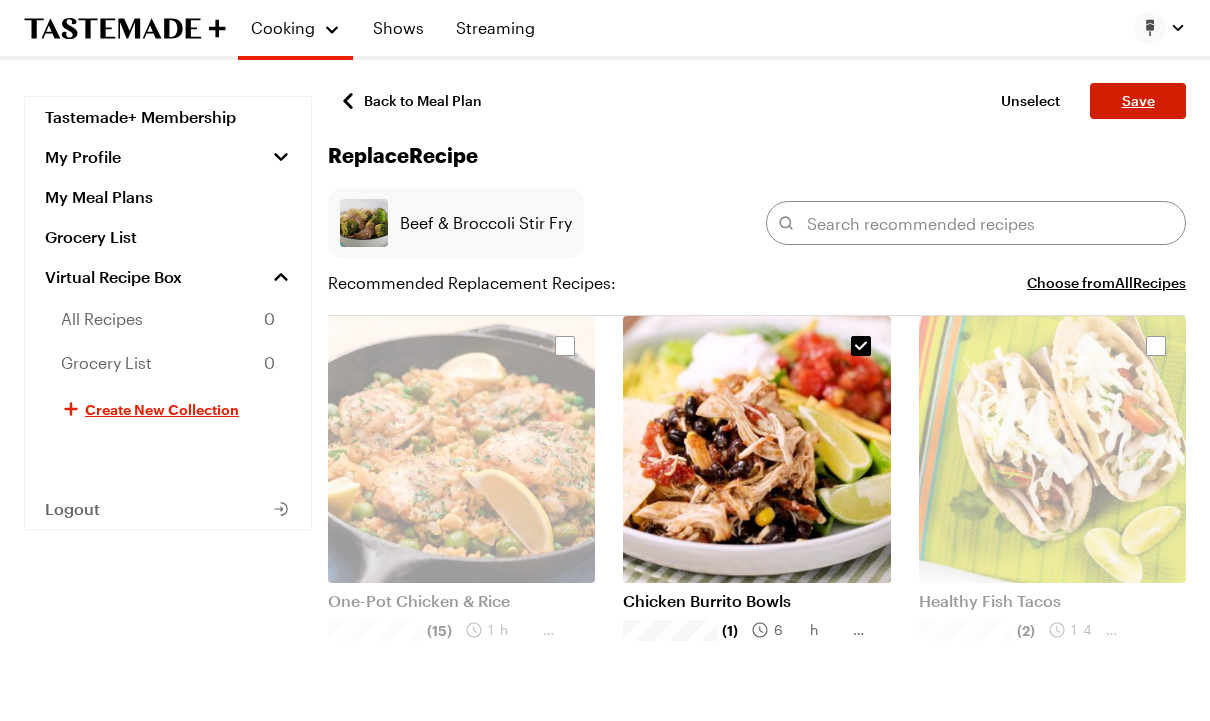click on "Save" at bounding box center [1138, 101] 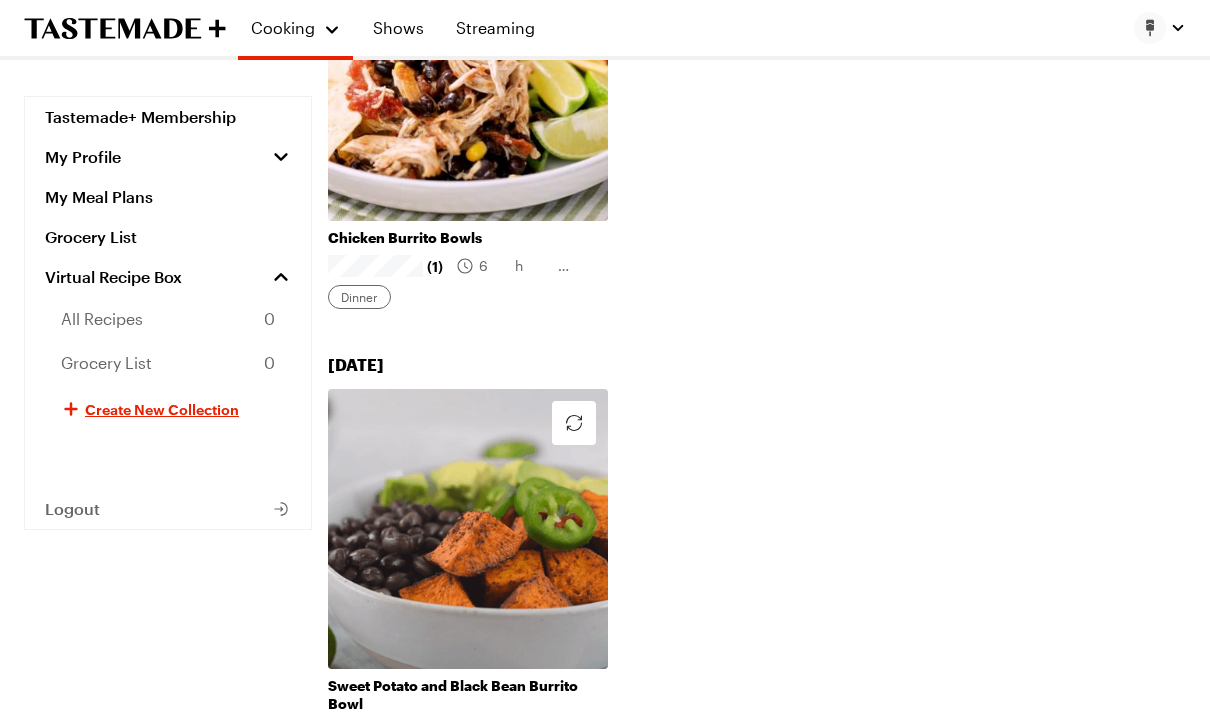 scroll, scrollTop: 525, scrollLeft: 0, axis: vertical 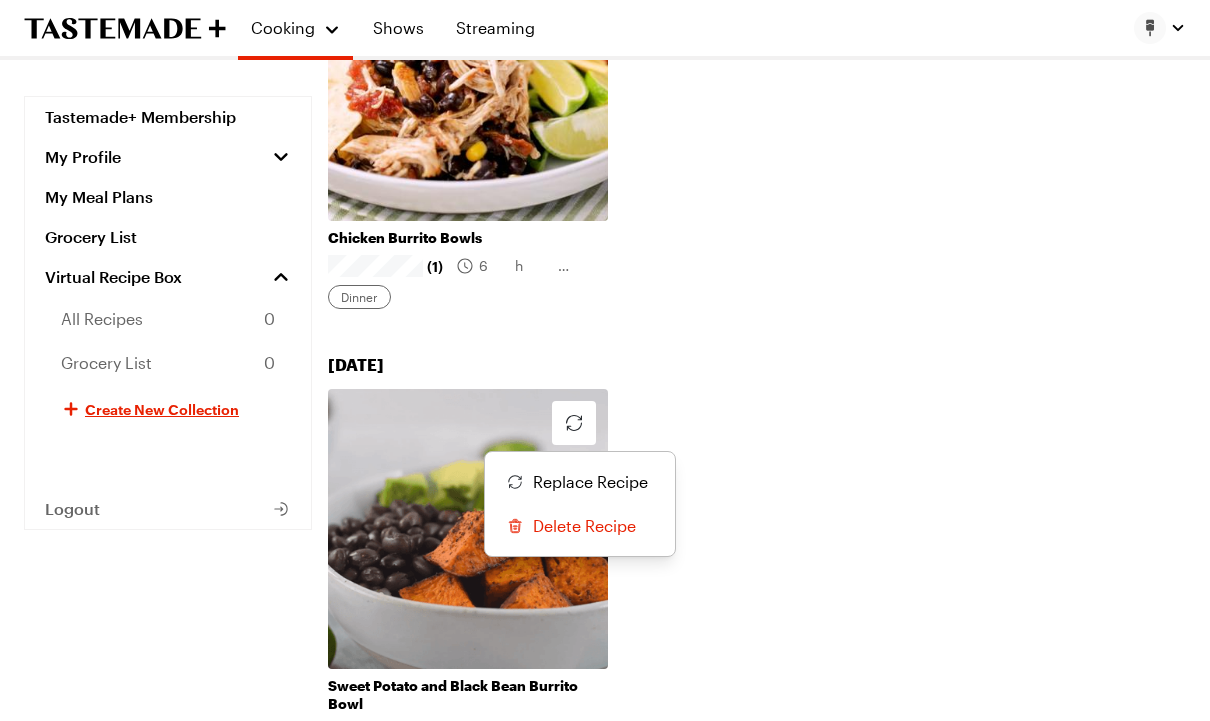 click on "Replace Recipe" at bounding box center [590, 482] 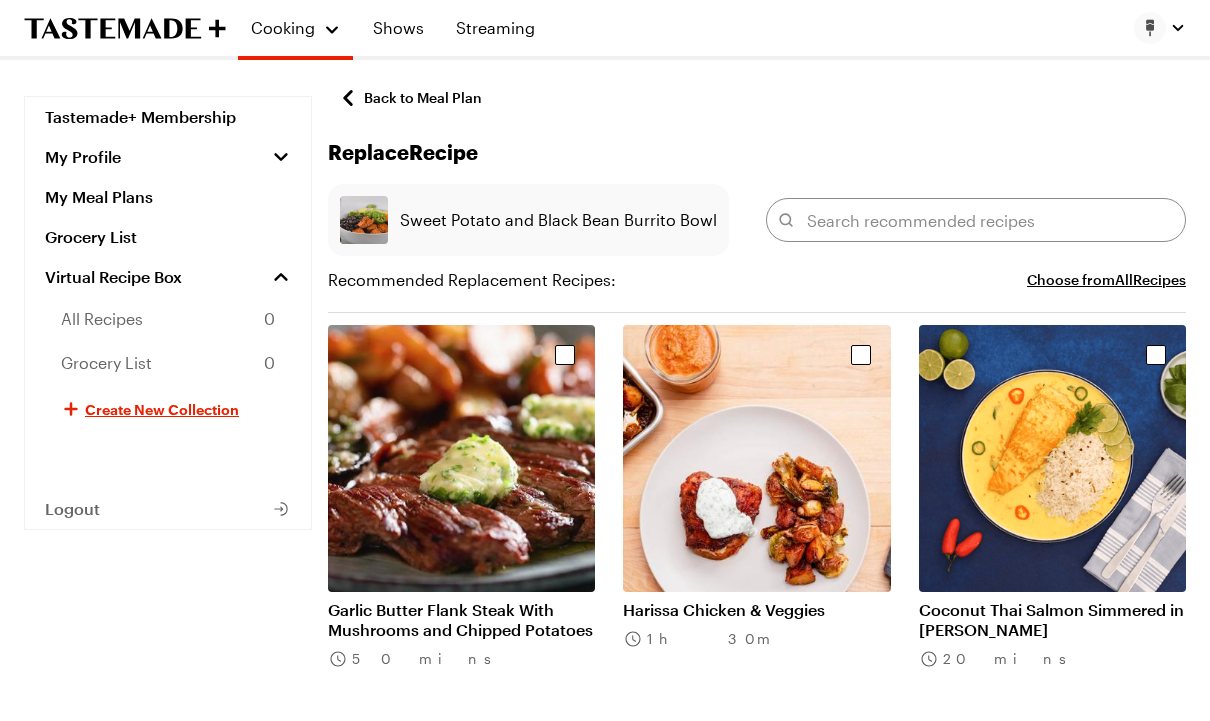 scroll, scrollTop: 3395, scrollLeft: 0, axis: vertical 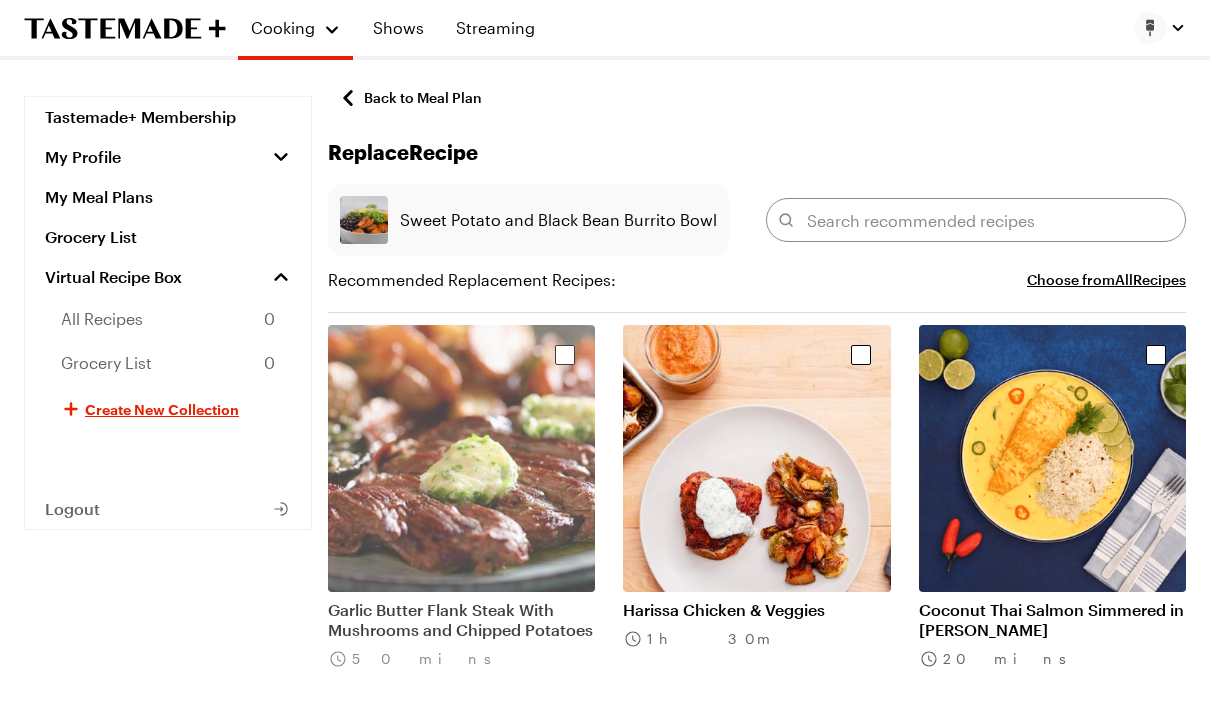 click at bounding box center [461, 458] 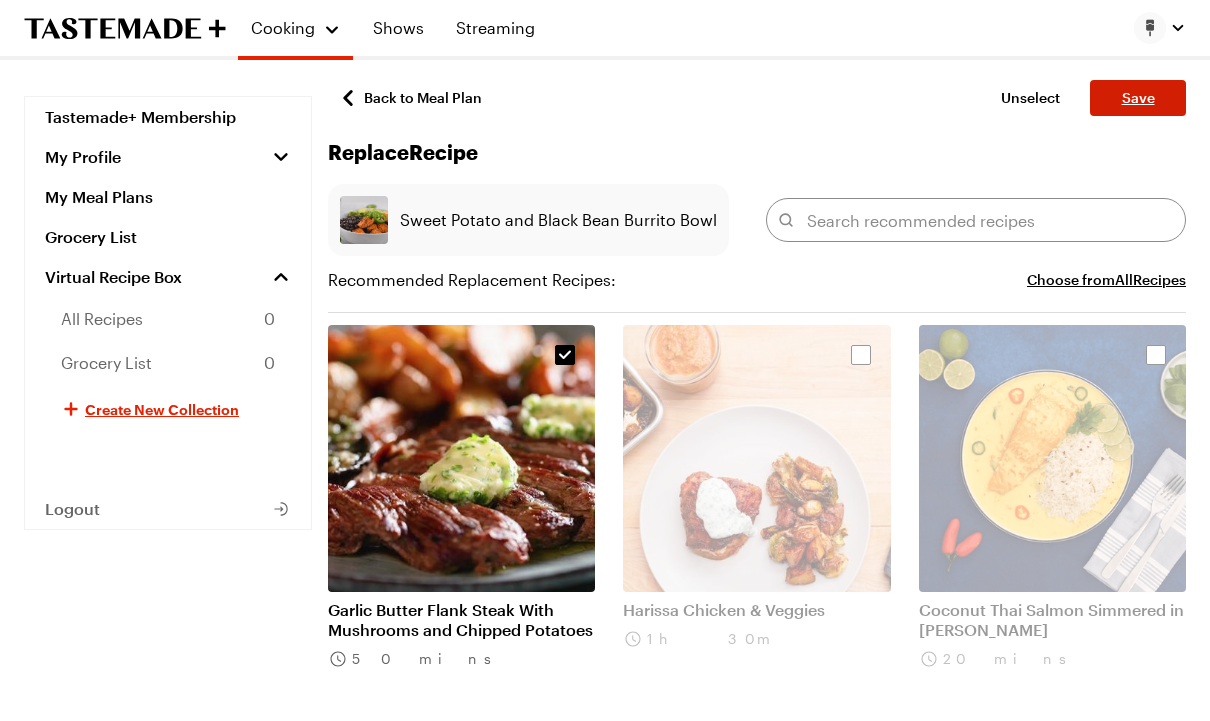 click on "Save" at bounding box center [1138, 98] 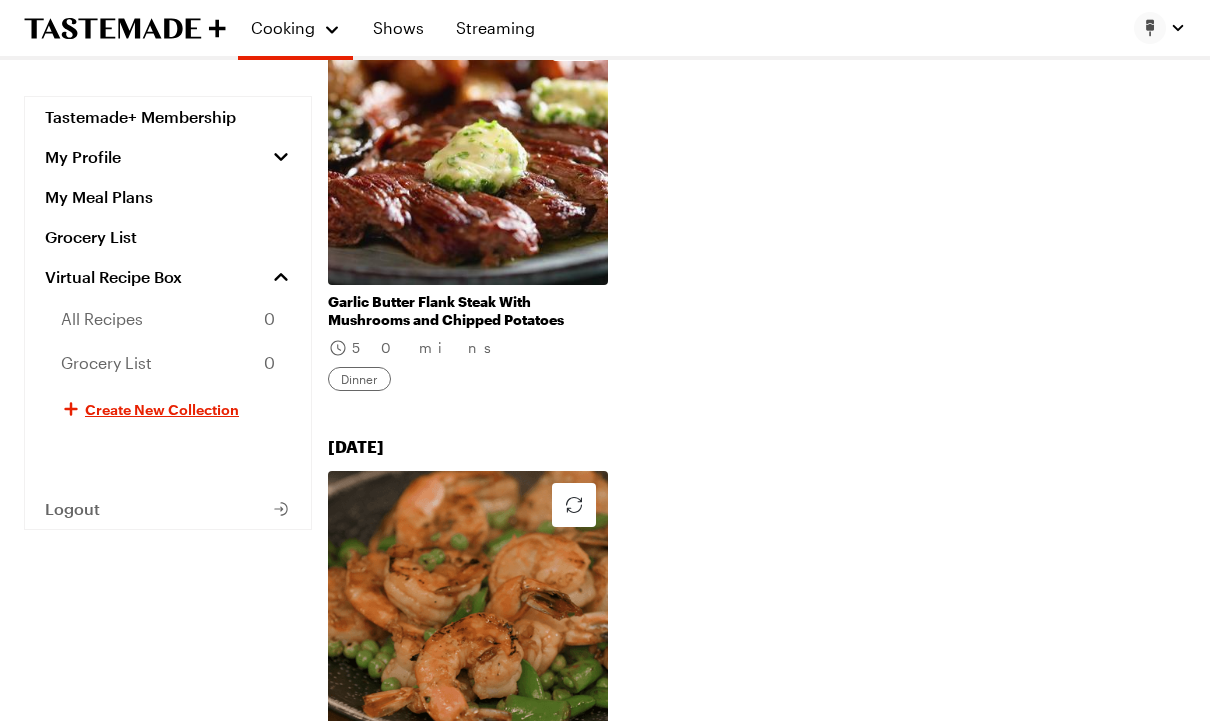 scroll, scrollTop: 909, scrollLeft: 0, axis: vertical 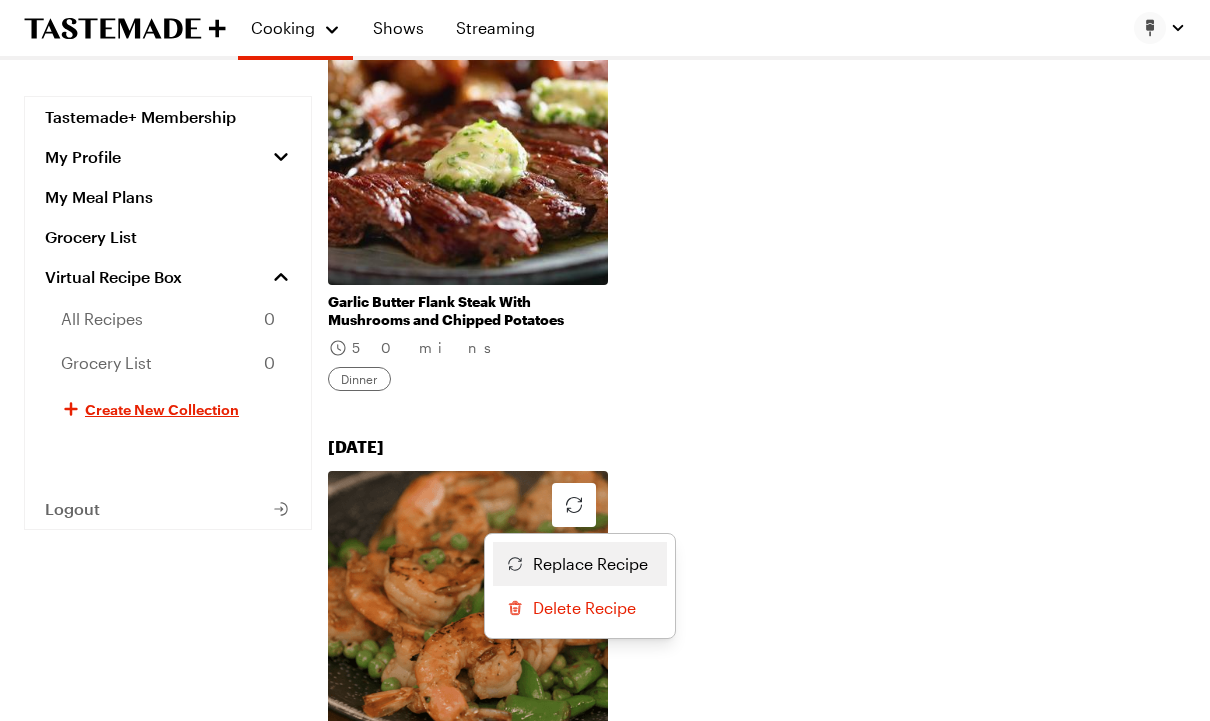click on "Replace Recipe" at bounding box center (590, 564) 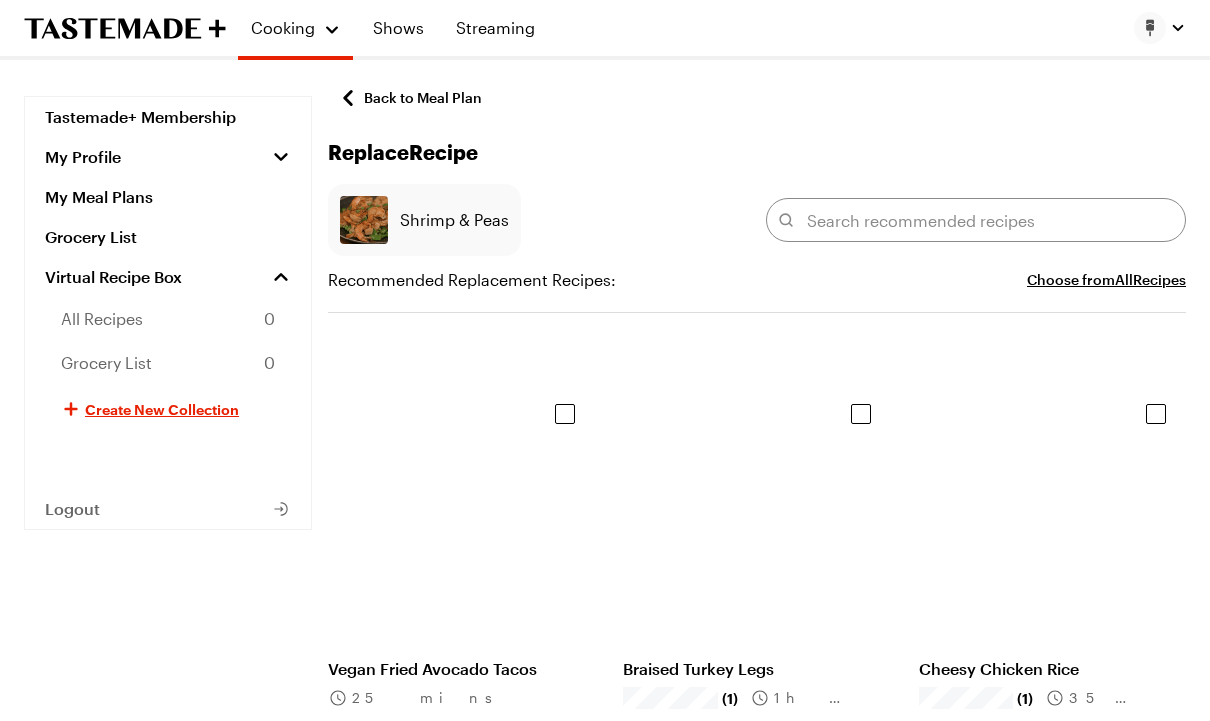 scroll, scrollTop: 22718, scrollLeft: 0, axis: vertical 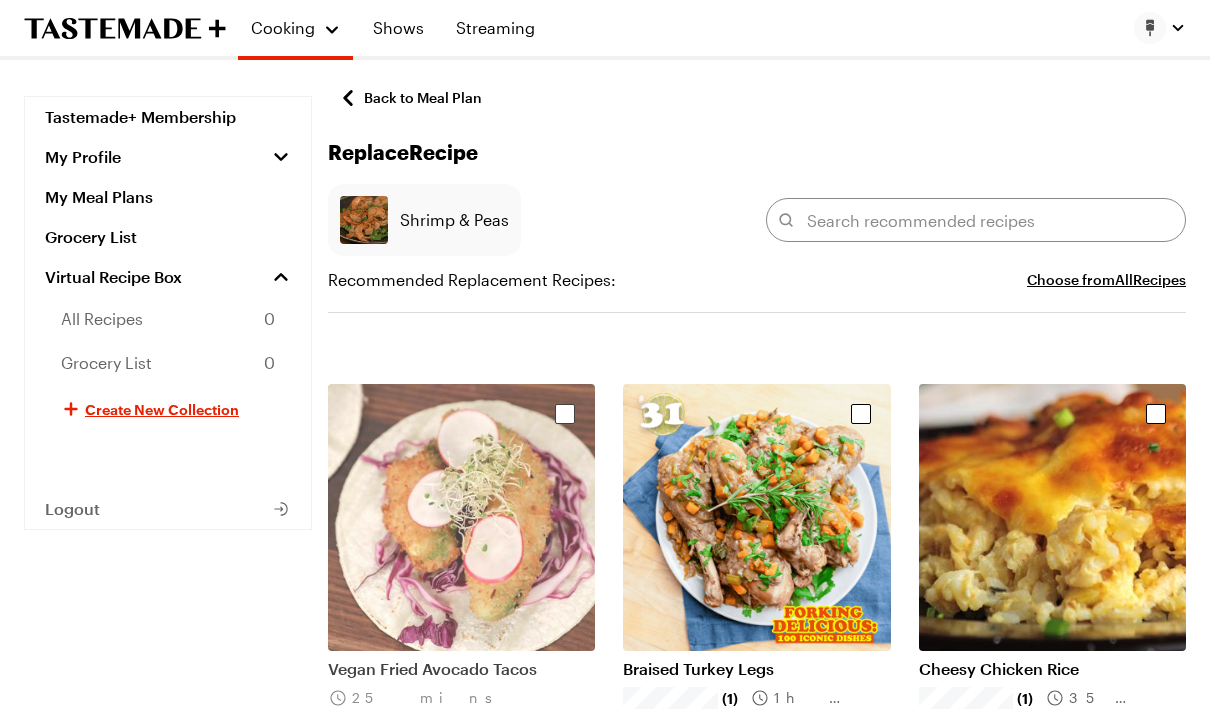 click at bounding box center (461, 517) 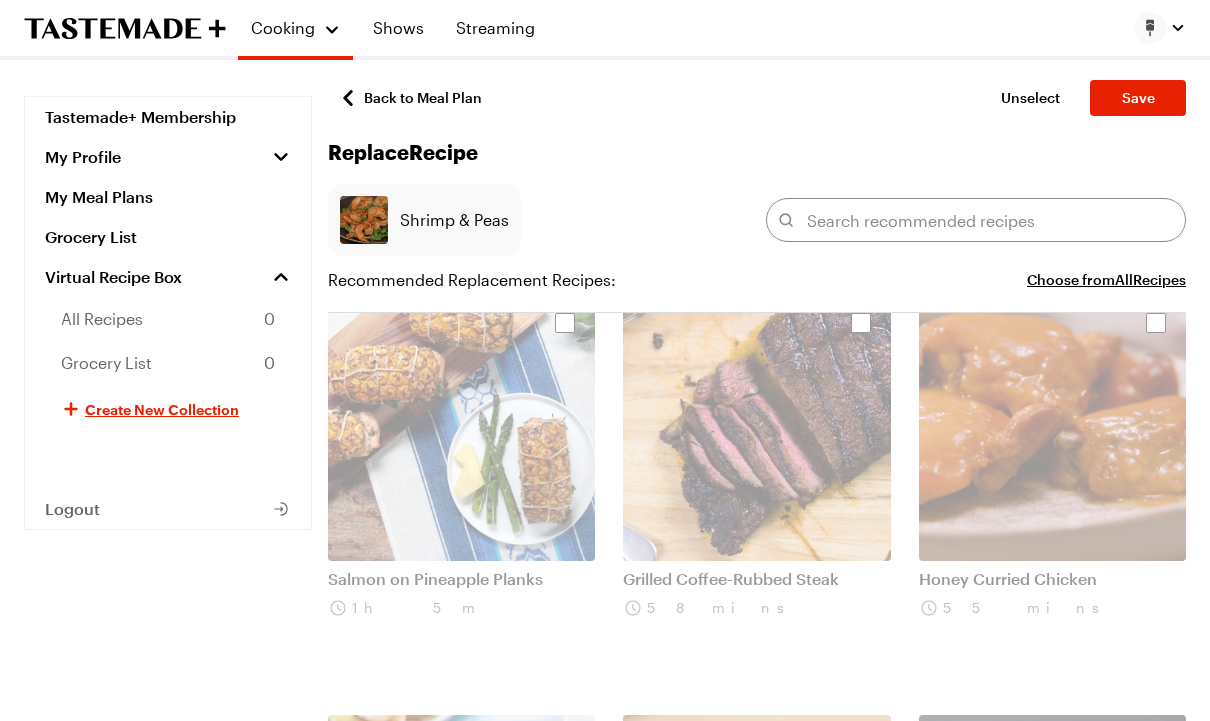 scroll, scrollTop: 23651, scrollLeft: 0, axis: vertical 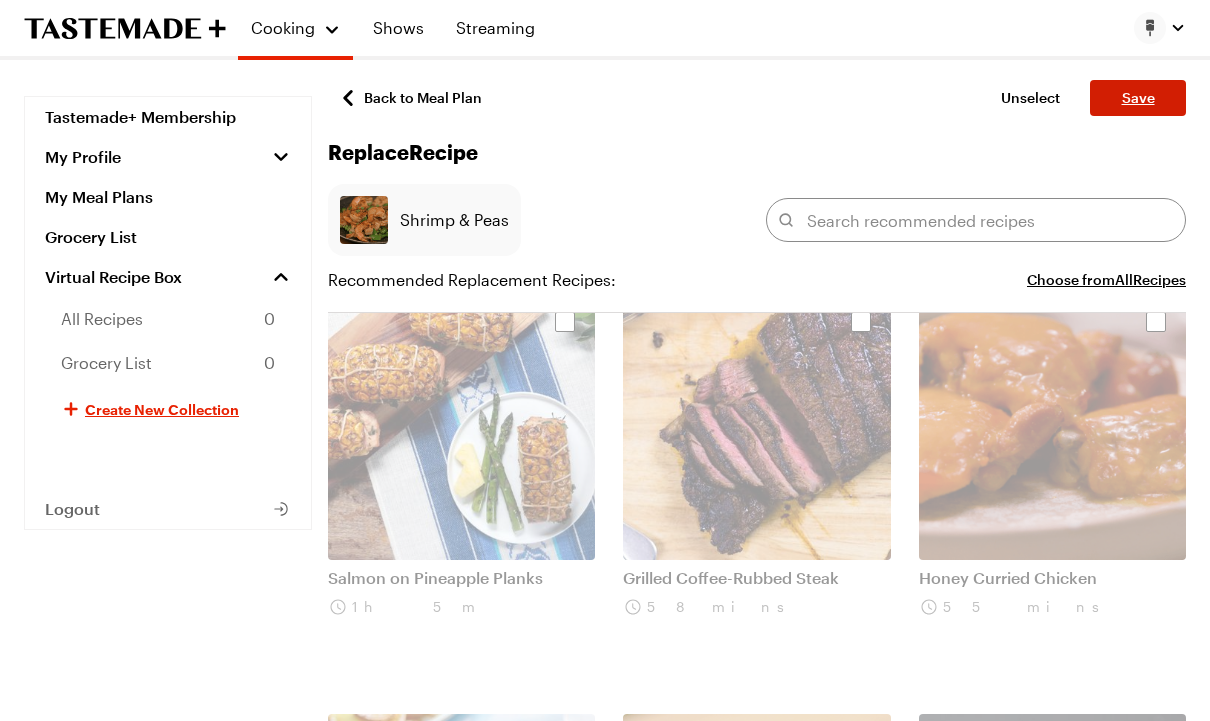 click on "Save" at bounding box center (1138, 98) 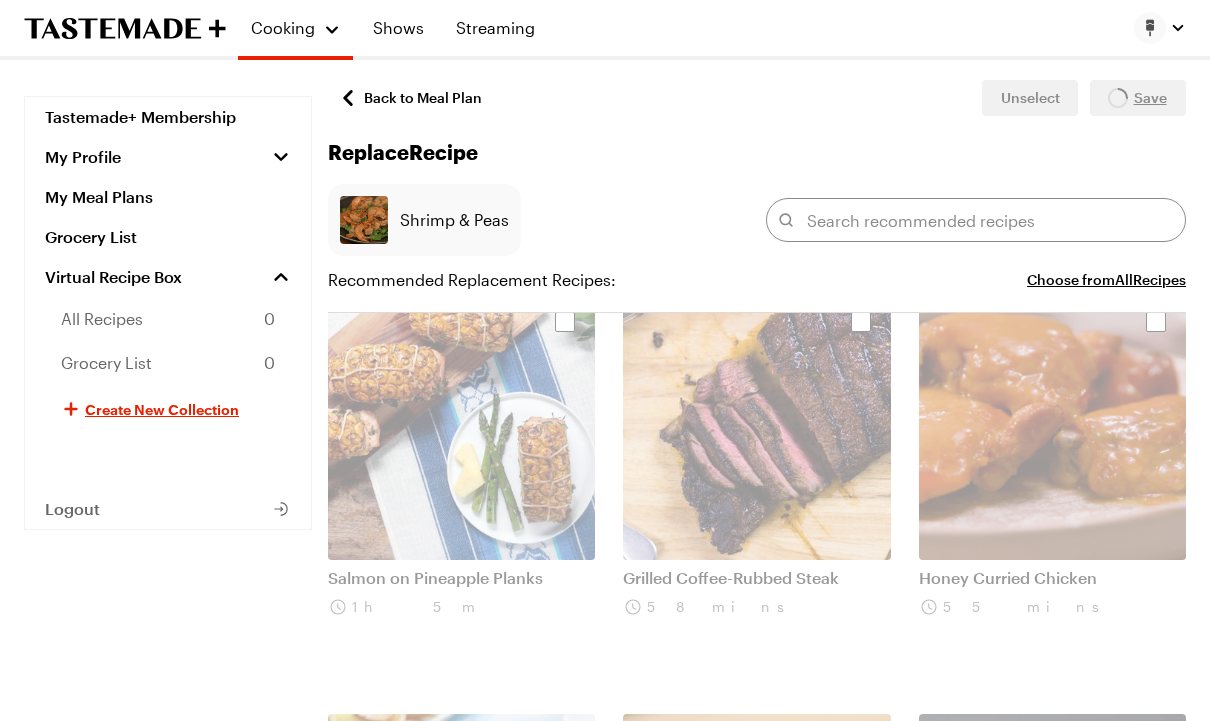 scroll, scrollTop: 23652, scrollLeft: 0, axis: vertical 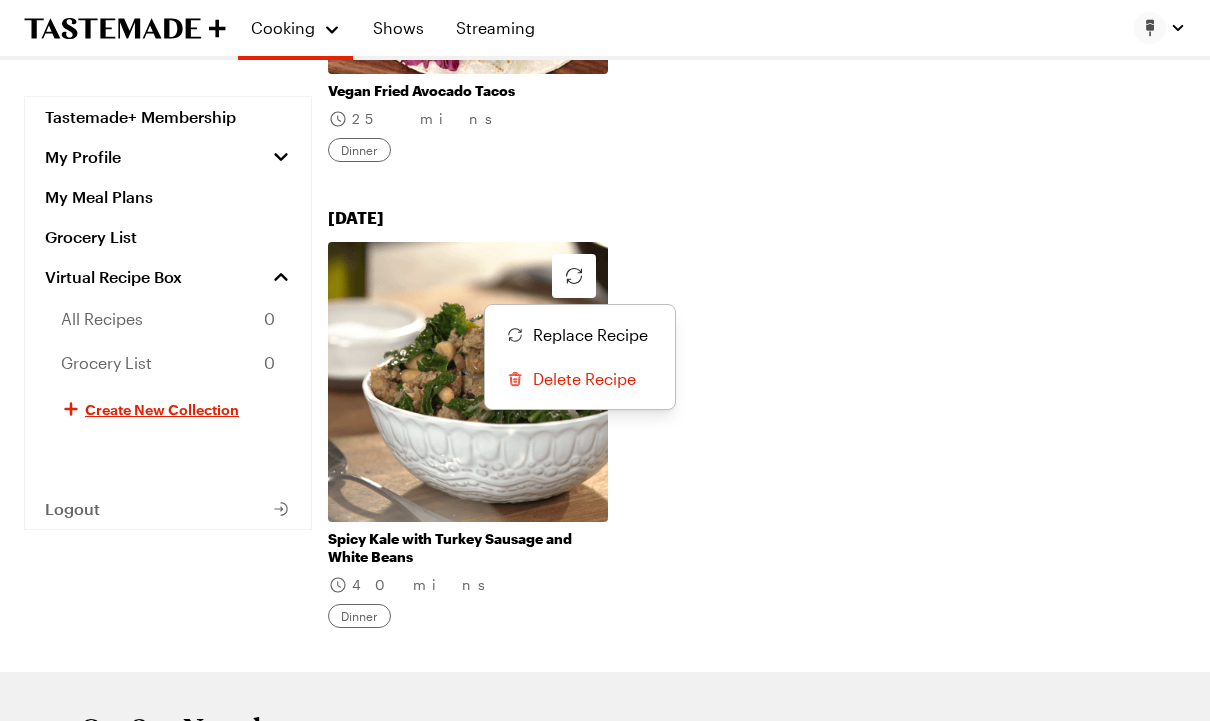 click on "Replace Recipe" at bounding box center [590, 335] 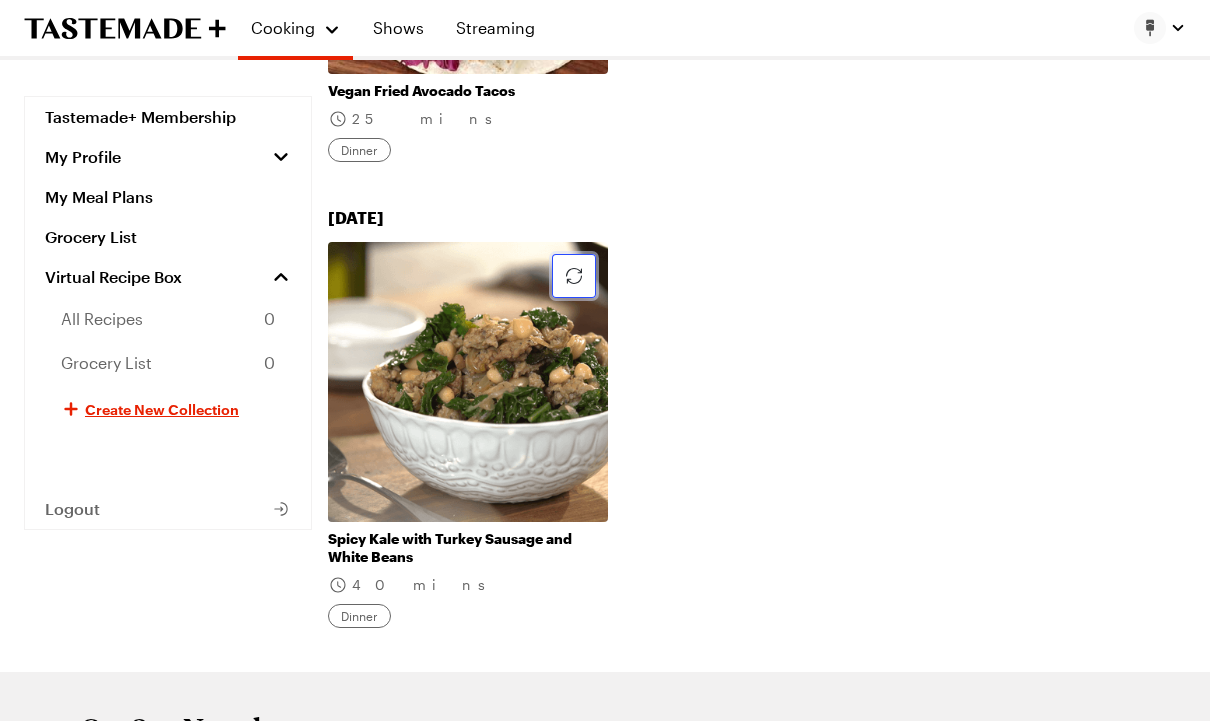 scroll, scrollTop: 0, scrollLeft: 0, axis: both 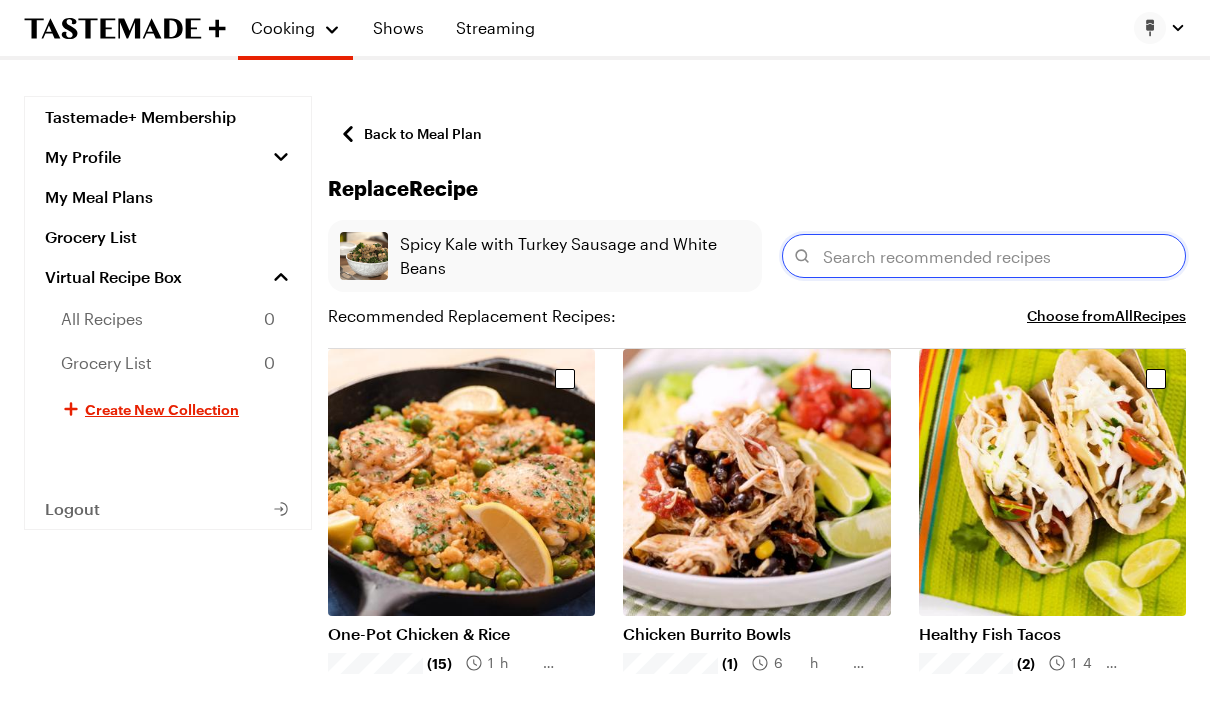 click at bounding box center (984, 256) 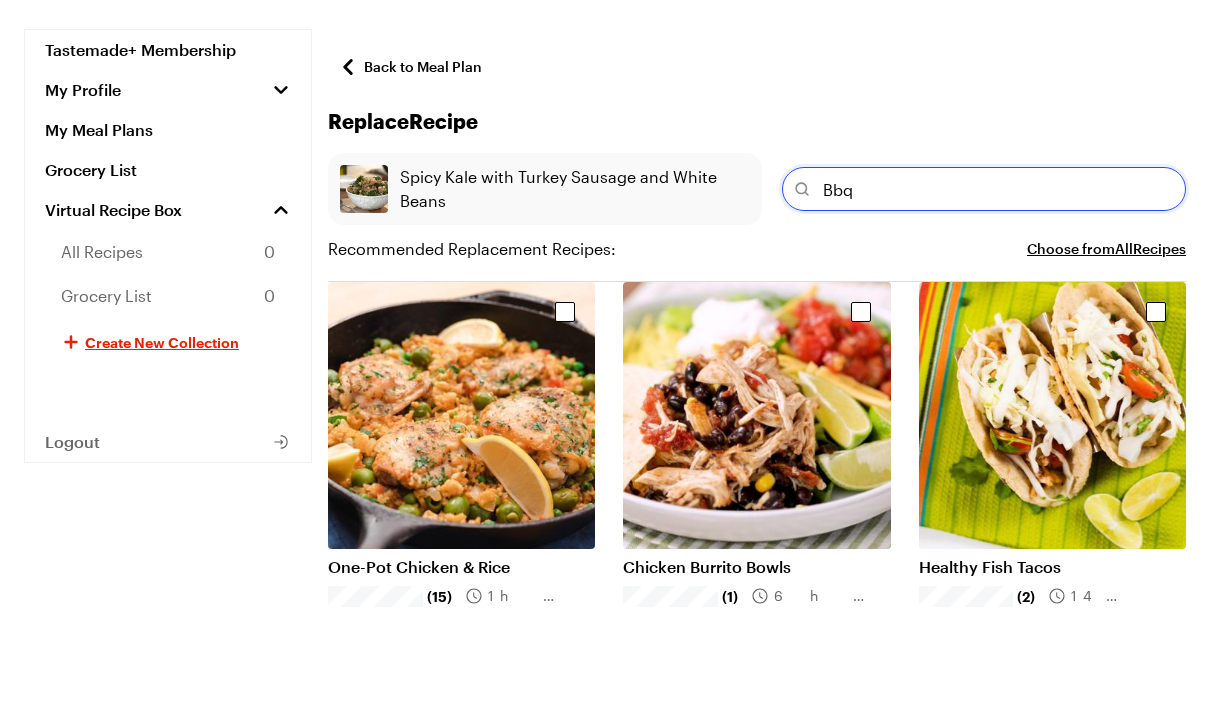 type on "Bbq" 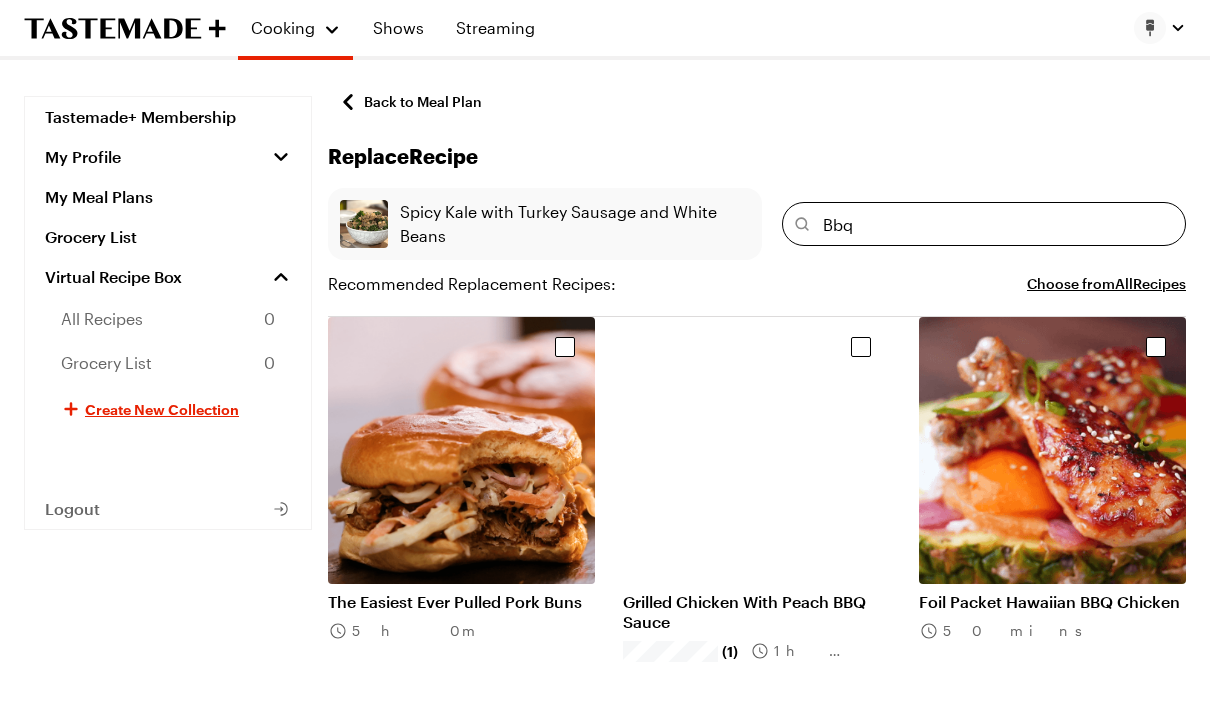 scroll, scrollTop: 30, scrollLeft: 0, axis: vertical 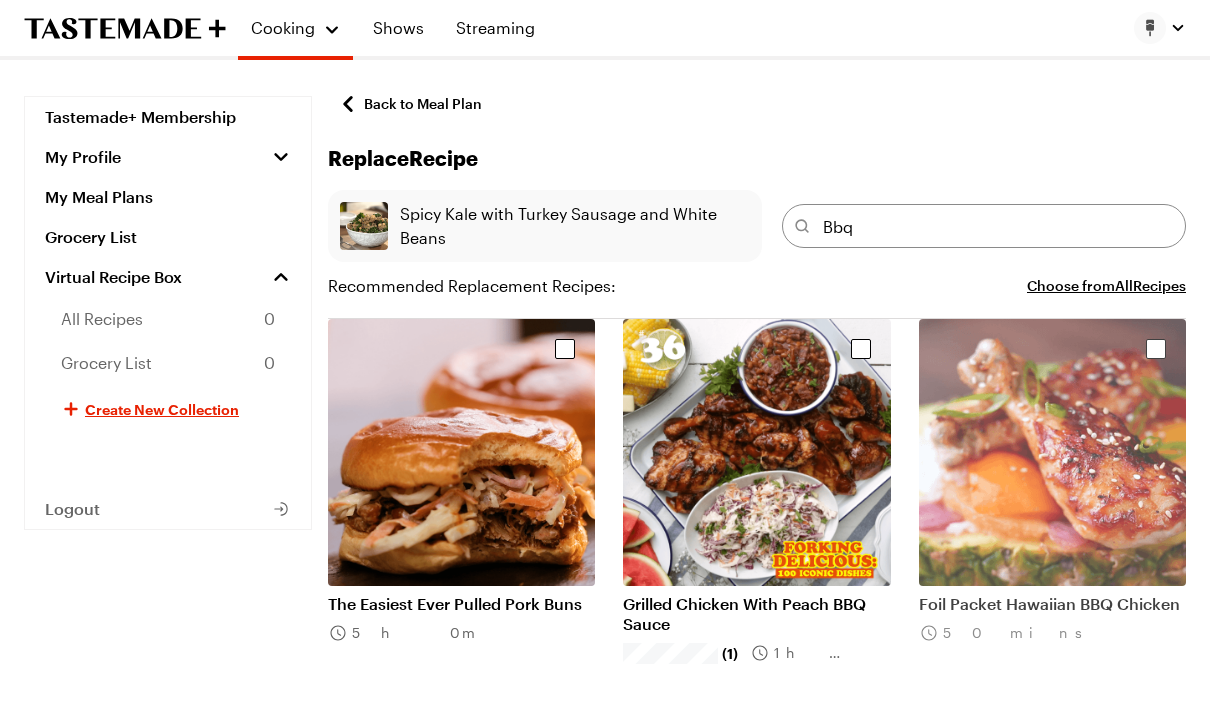 click at bounding box center (1052, 452) 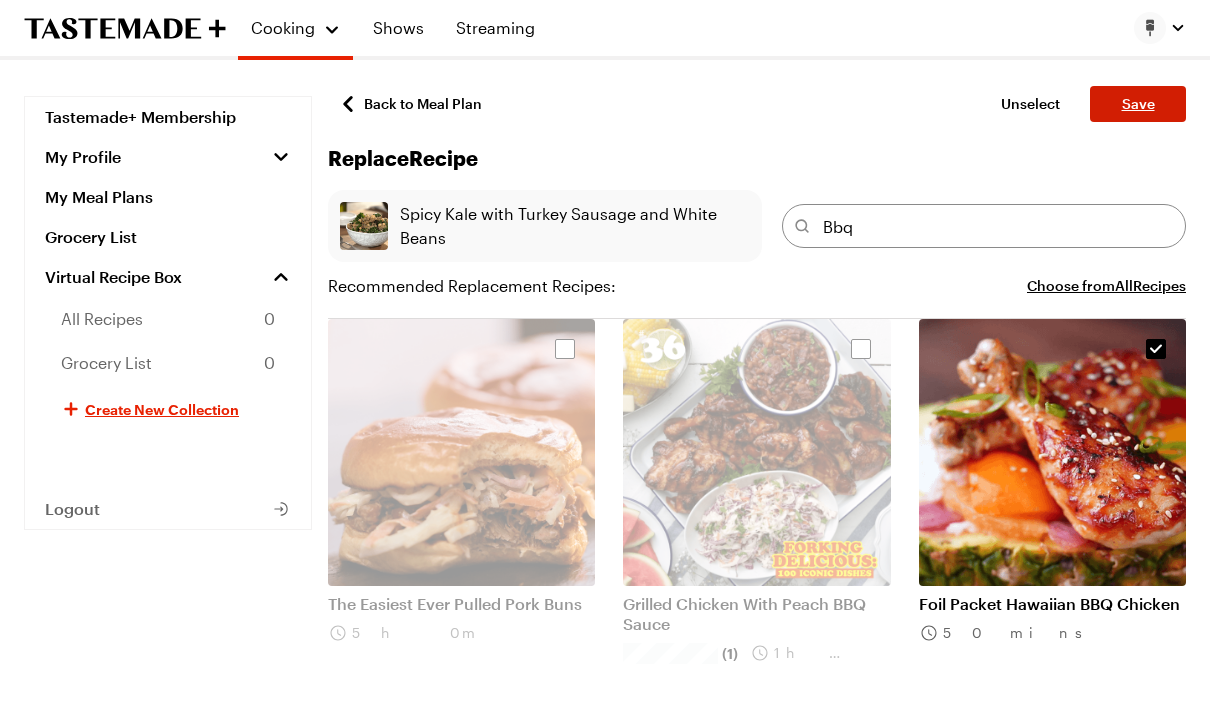 click on "Save" at bounding box center (1138, 104) 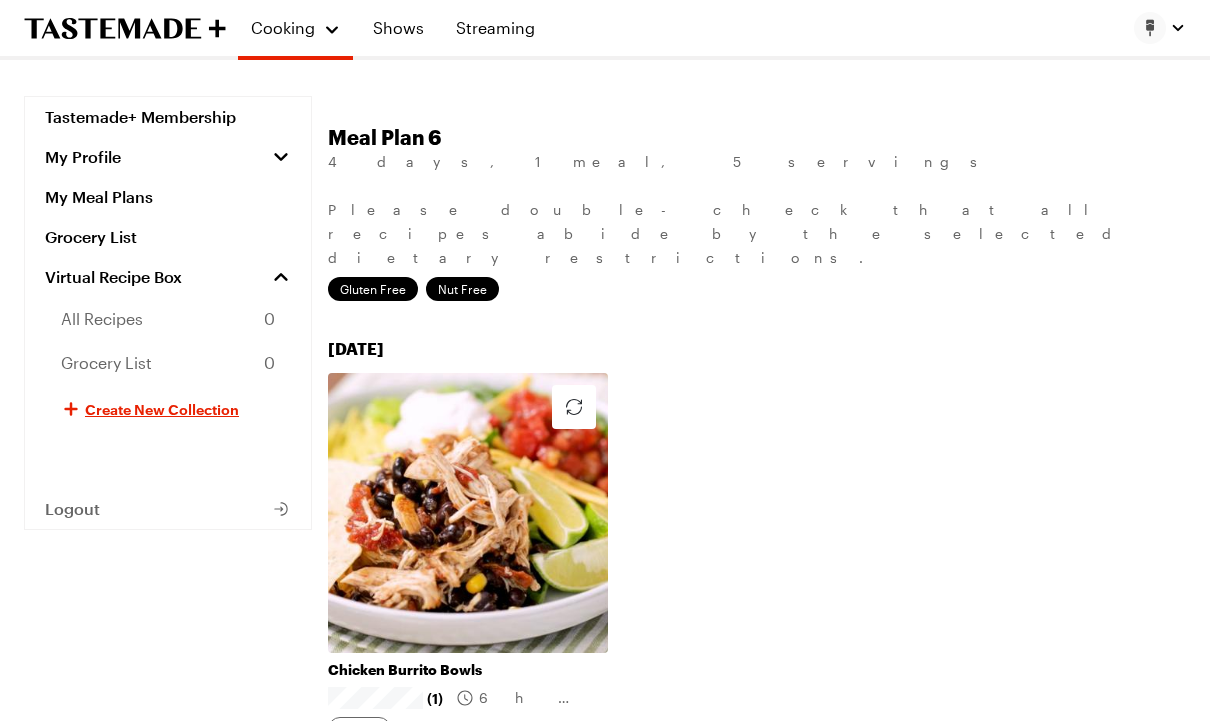 scroll, scrollTop: 92, scrollLeft: 0, axis: vertical 